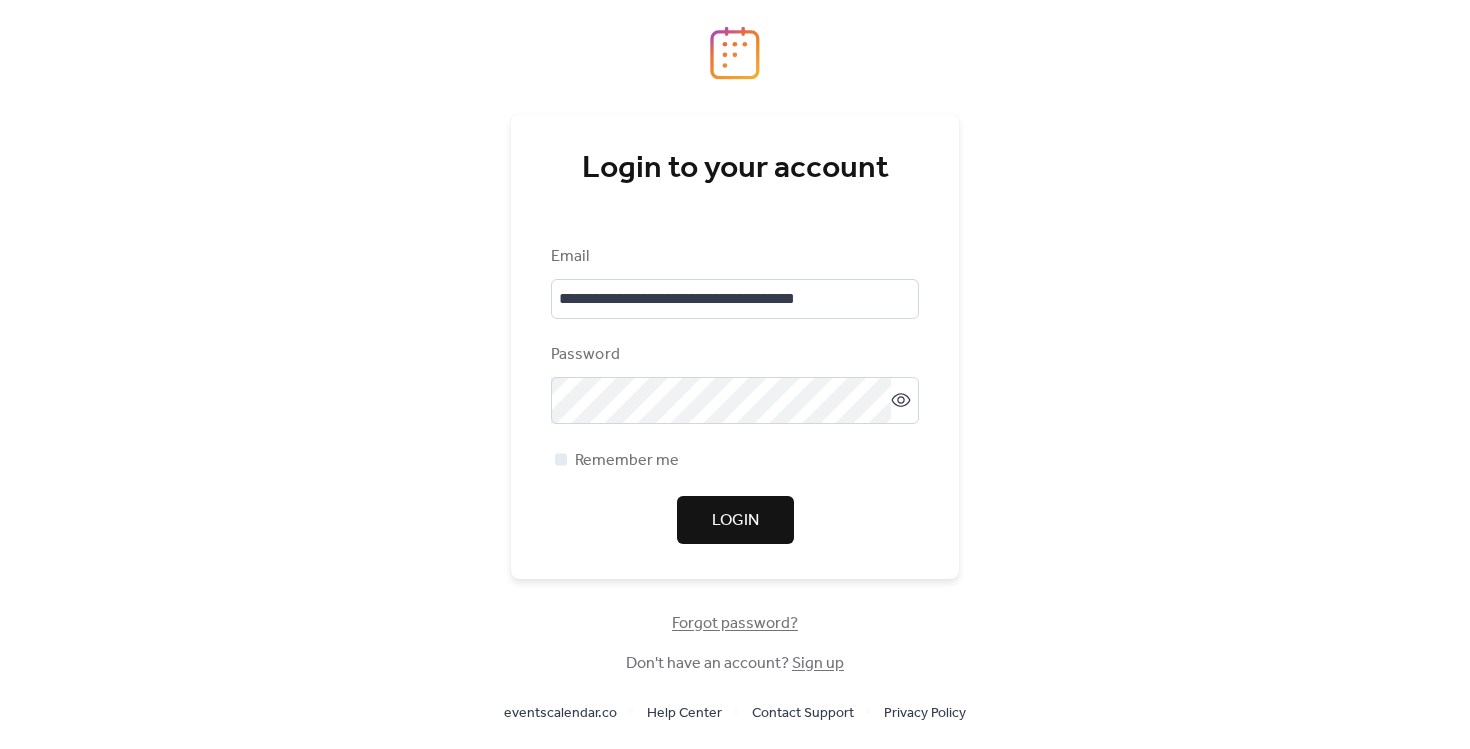 scroll, scrollTop: 0, scrollLeft: 0, axis: both 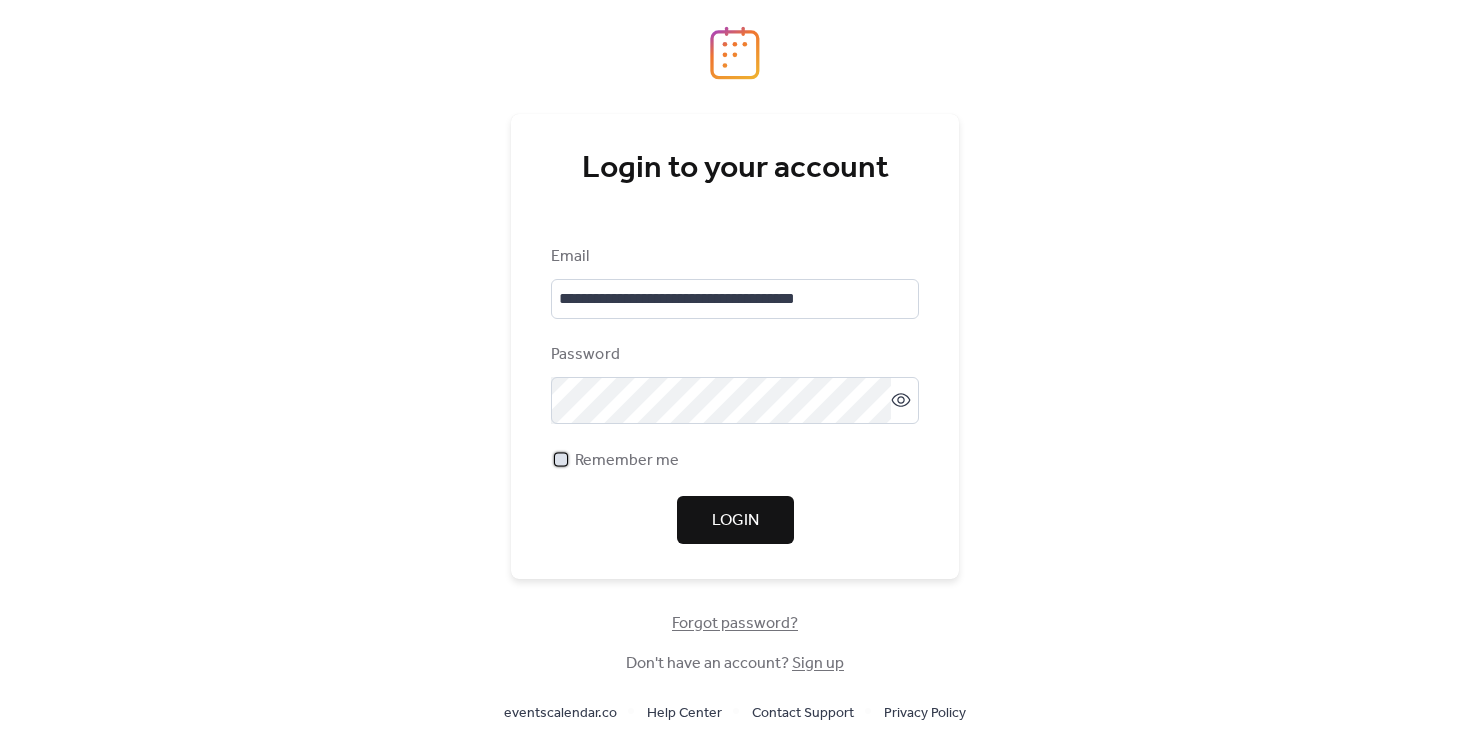 click on "Remember me" at bounding box center [627, 461] 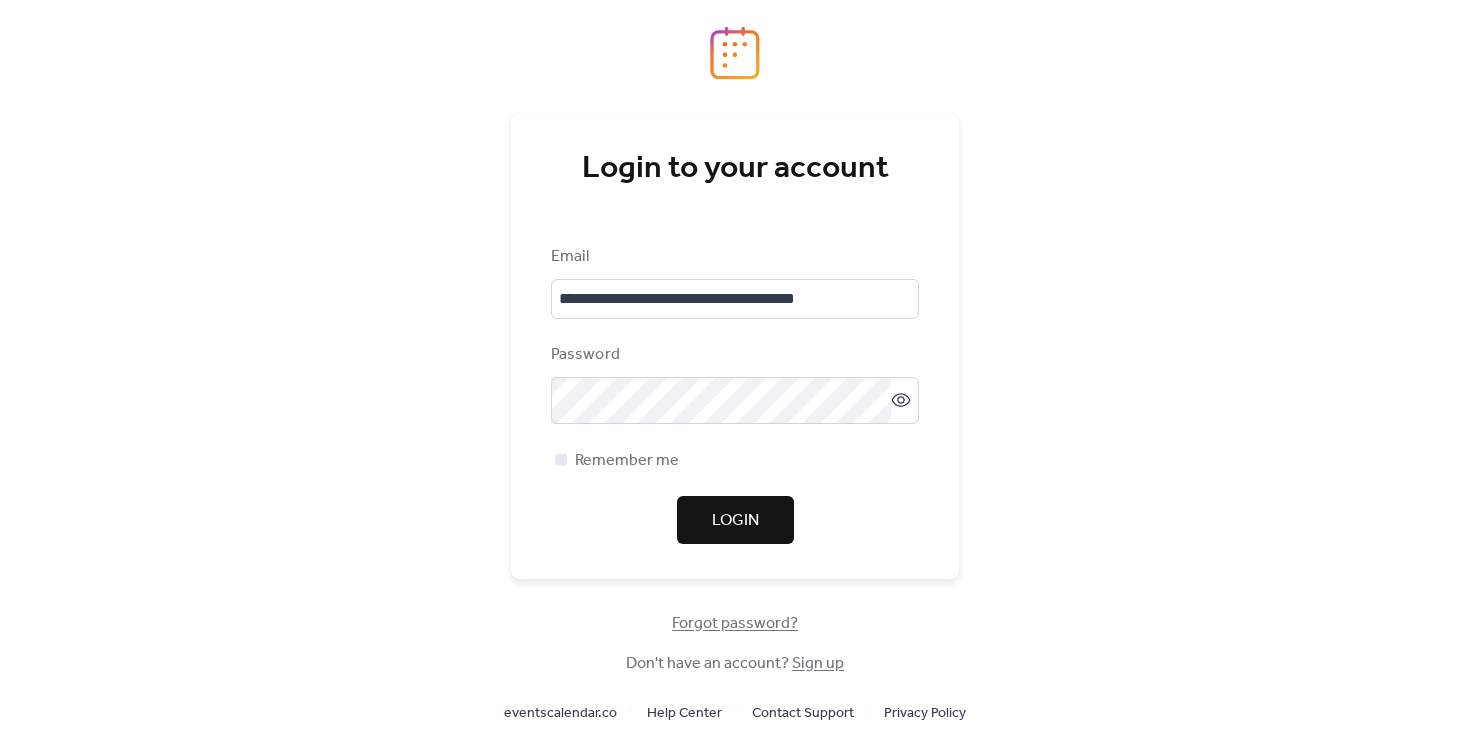 click on "Login" at bounding box center (735, 520) 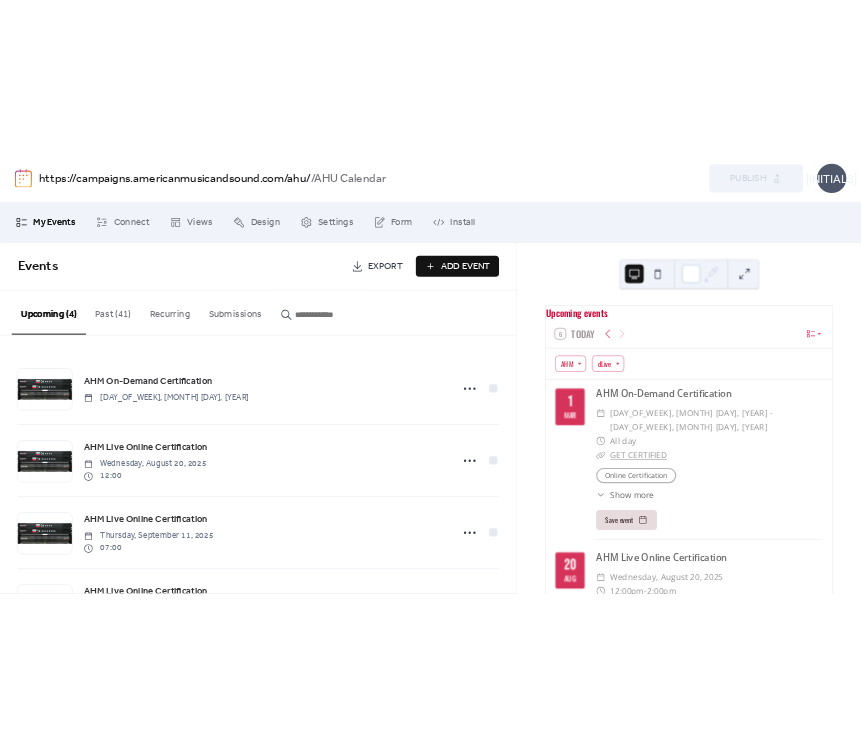 scroll, scrollTop: 0, scrollLeft: 0, axis: both 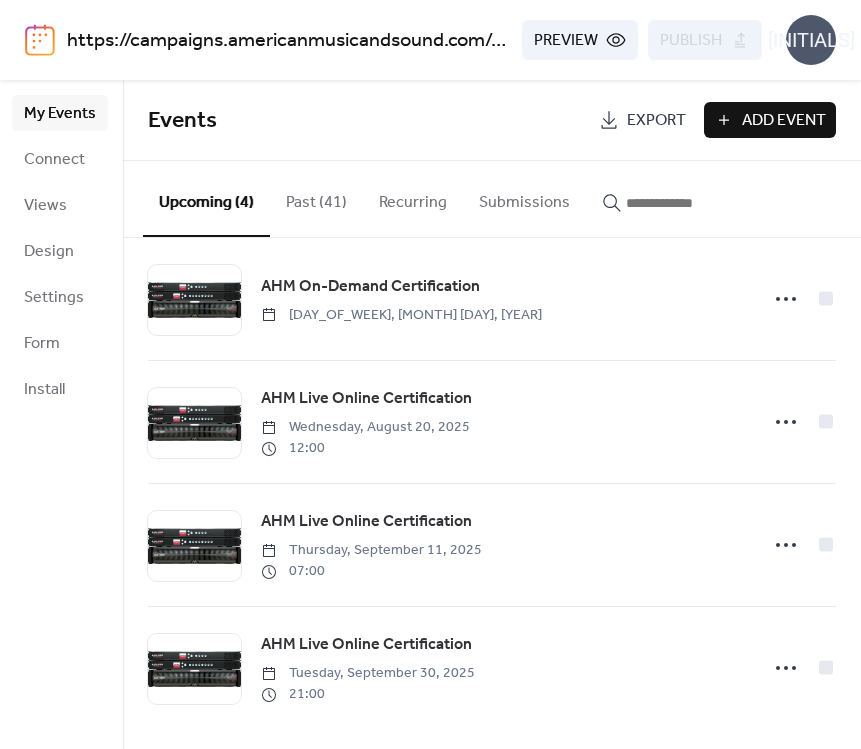 click on "Add Event" at bounding box center (784, 121) 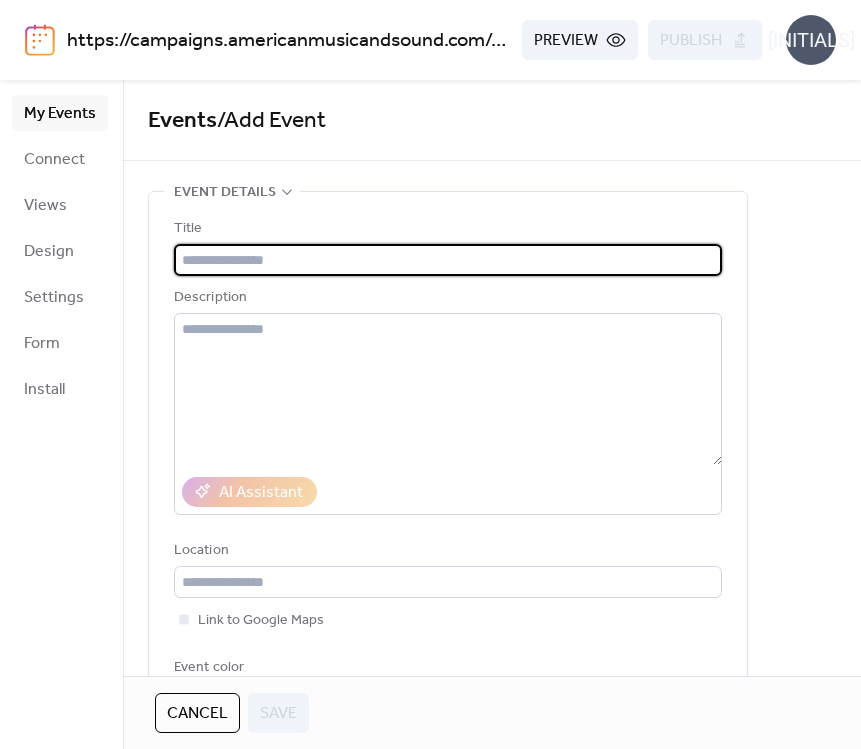 type on "*" 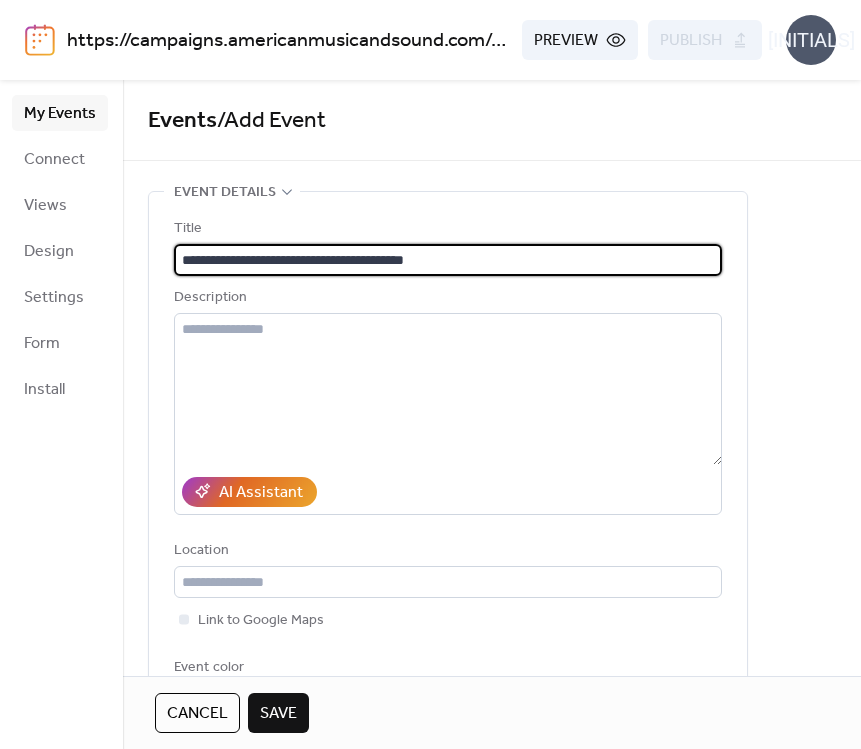 type on "**********" 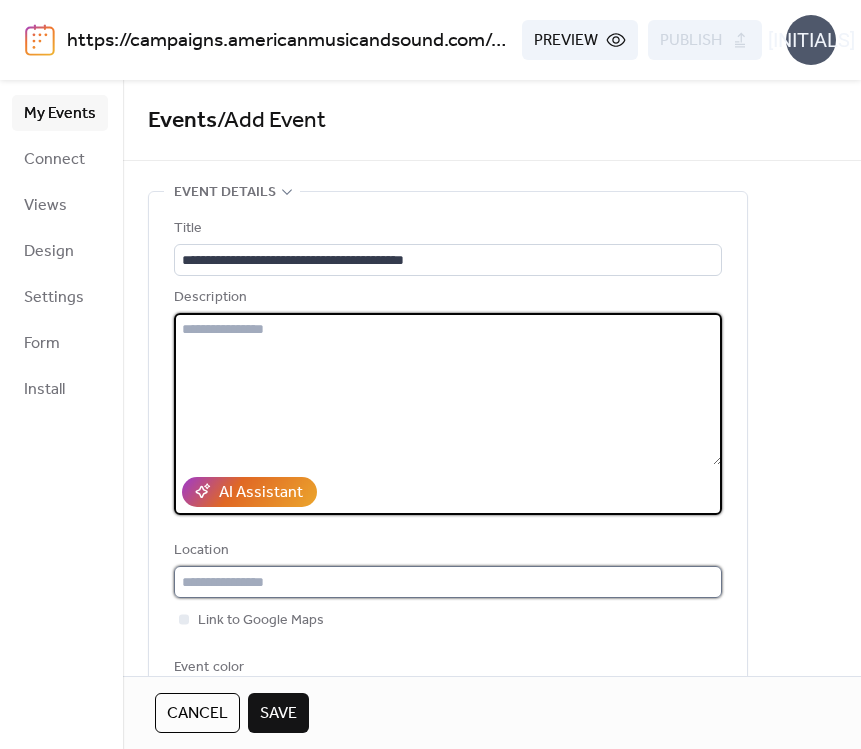 click at bounding box center (448, 582) 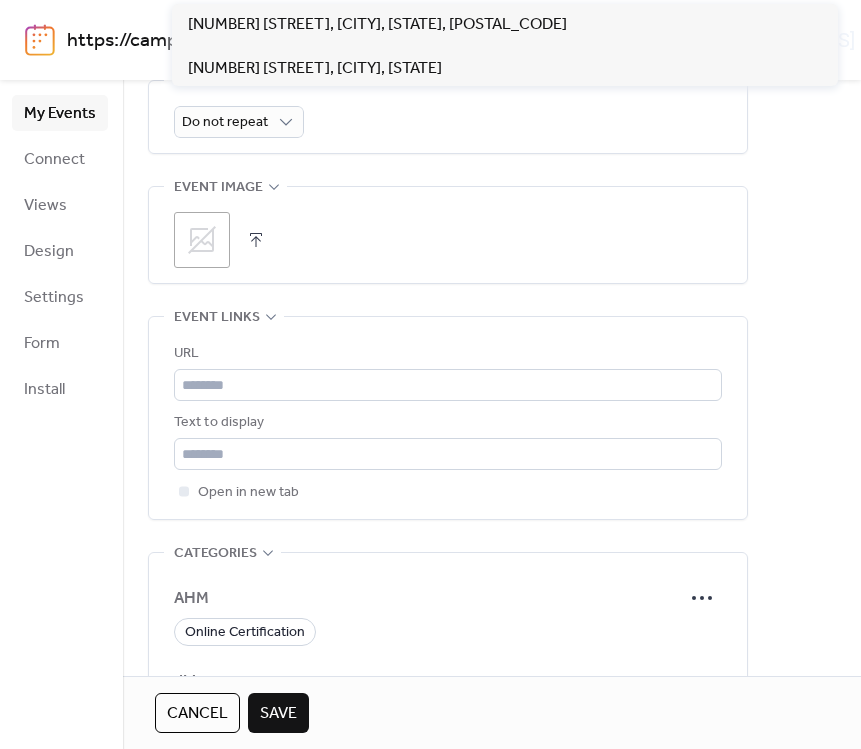 scroll, scrollTop: 937, scrollLeft: 0, axis: vertical 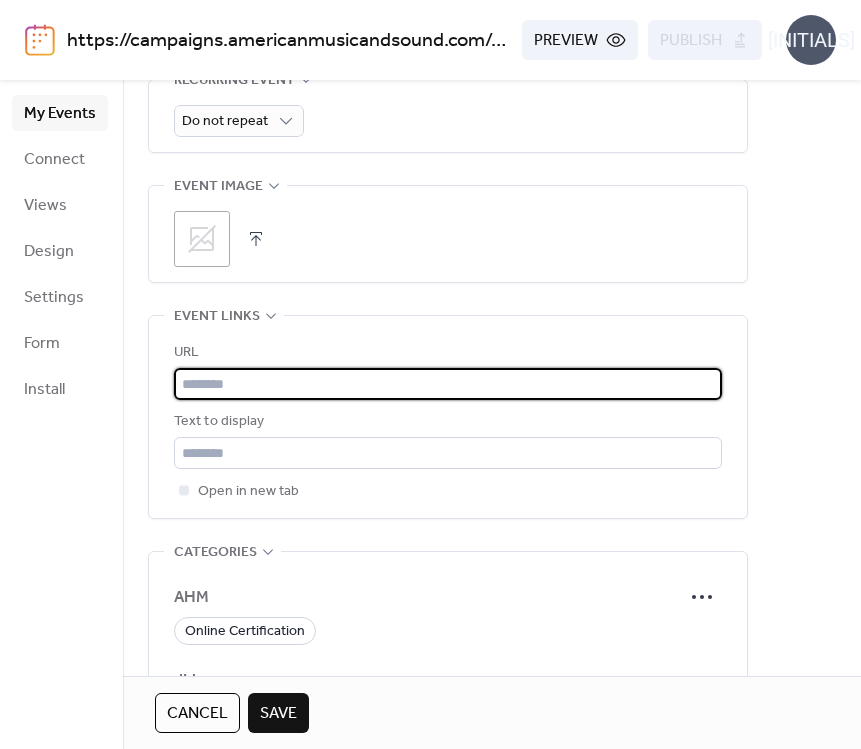 click at bounding box center (448, 384) 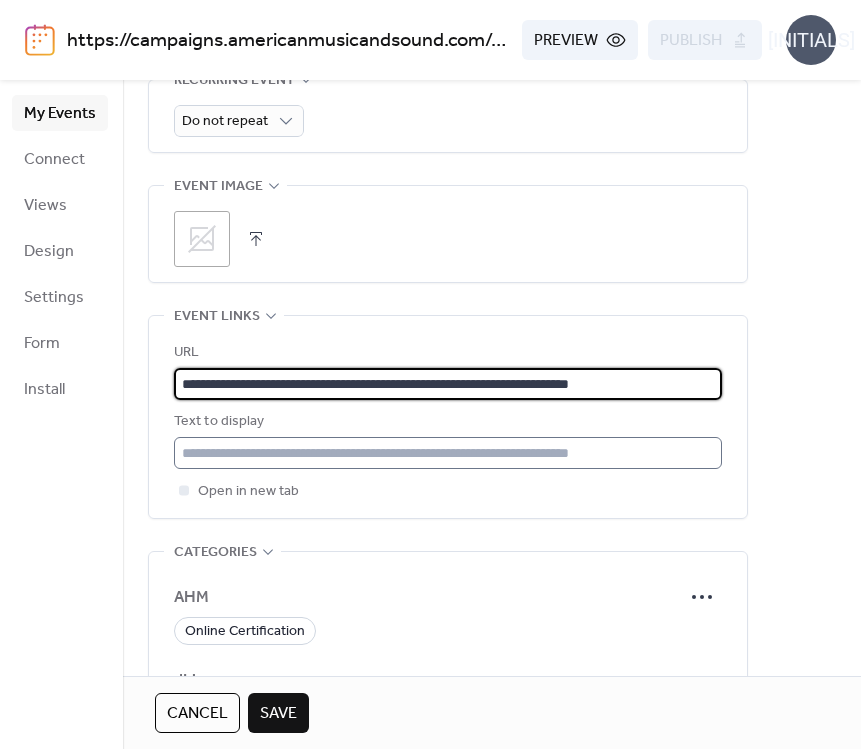type on "**********" 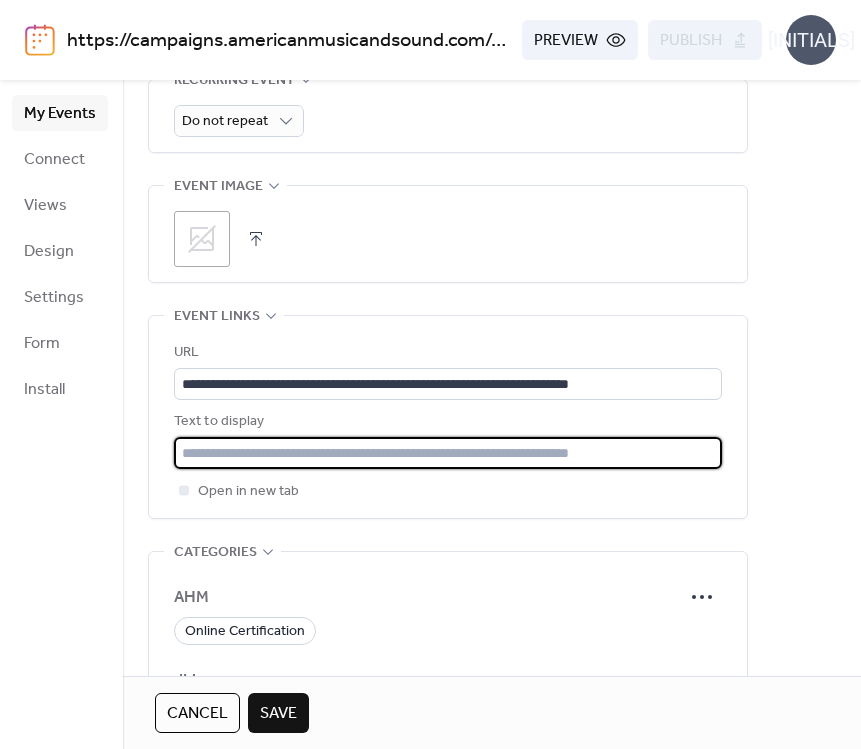 click at bounding box center [448, 453] 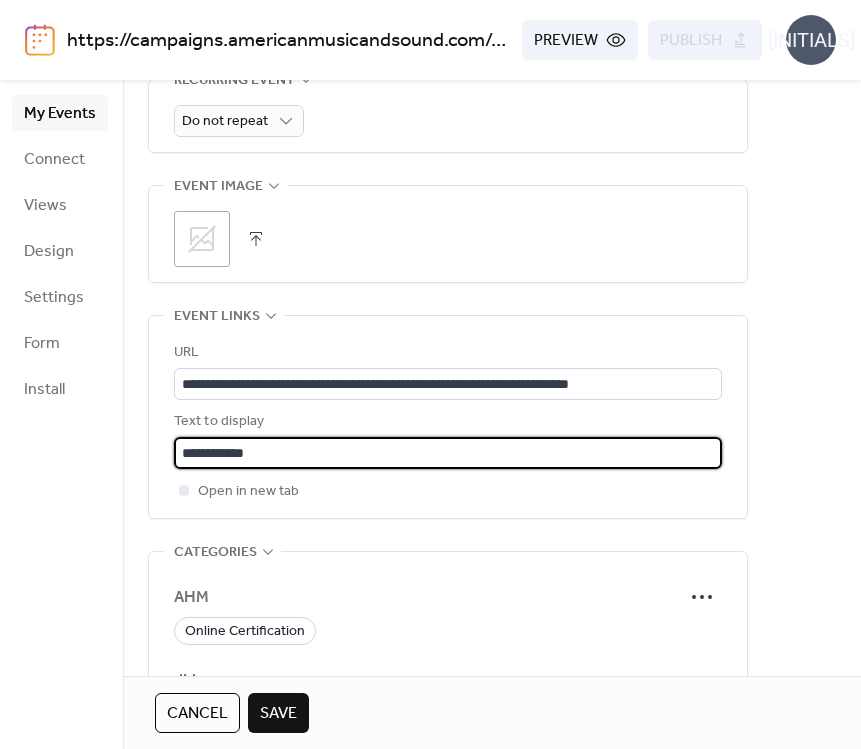 type on "**********" 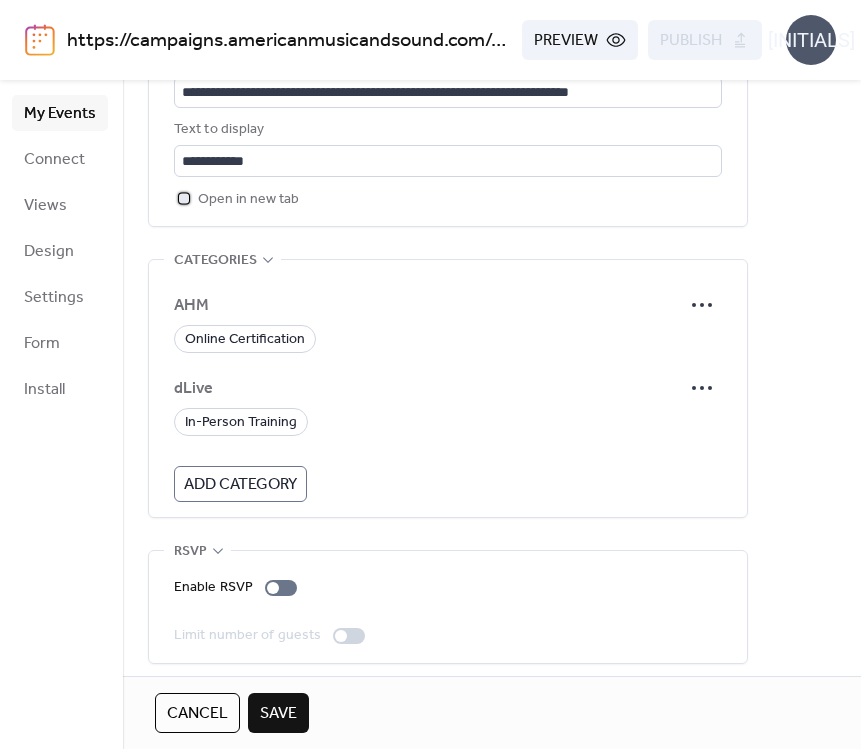 scroll, scrollTop: 1235, scrollLeft: 0, axis: vertical 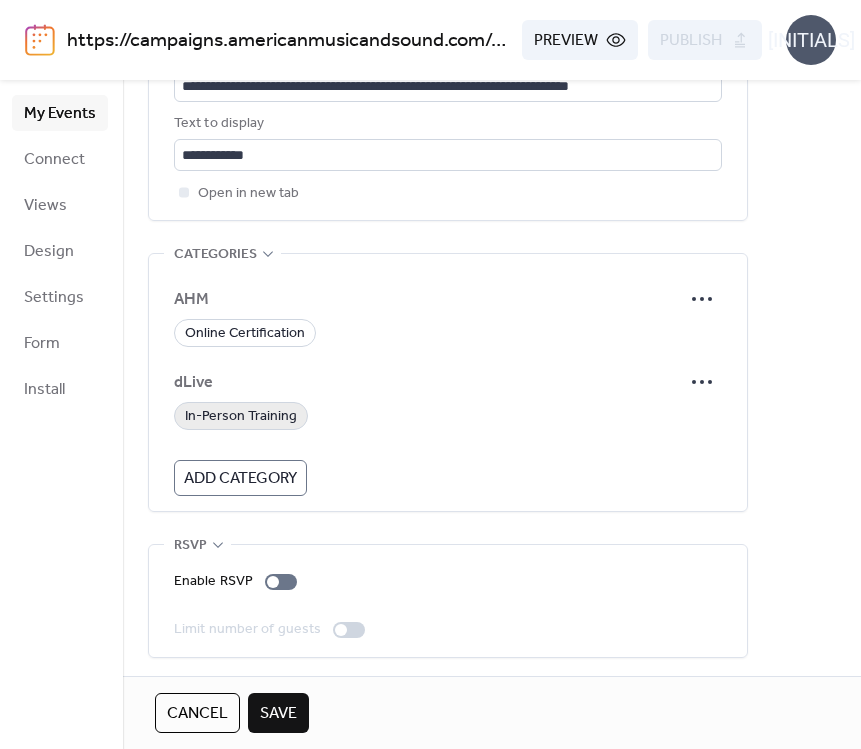 click on "In-Person Training" at bounding box center (241, 417) 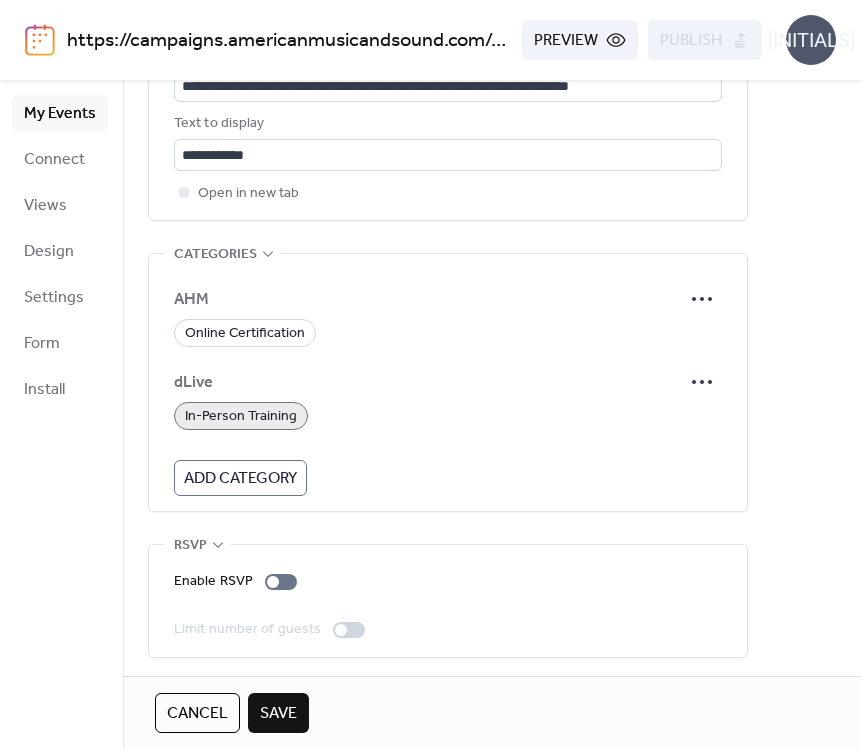 click on "In-Person Training" at bounding box center [241, 417] 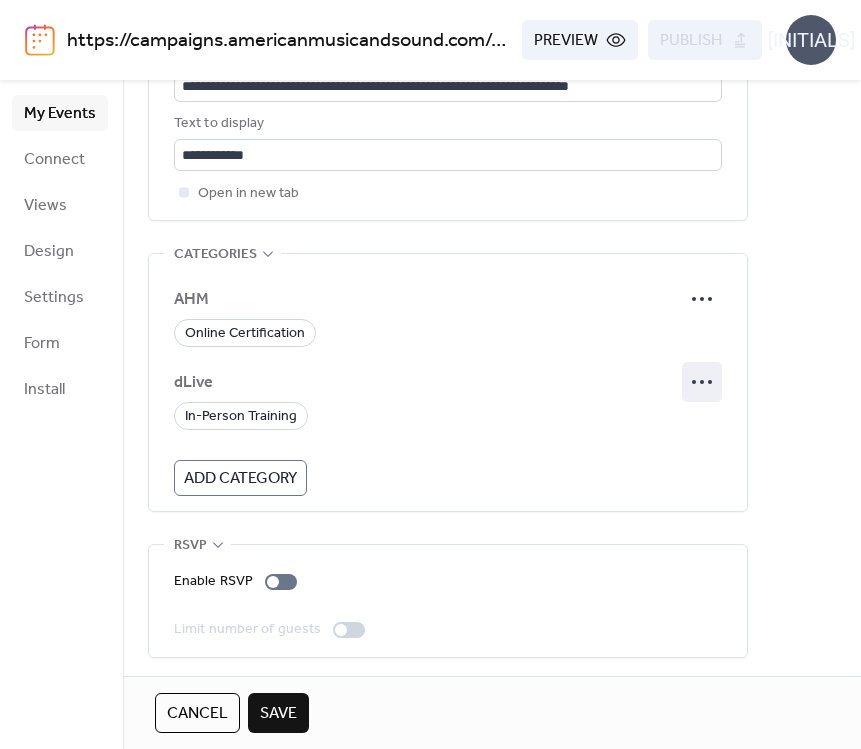 click 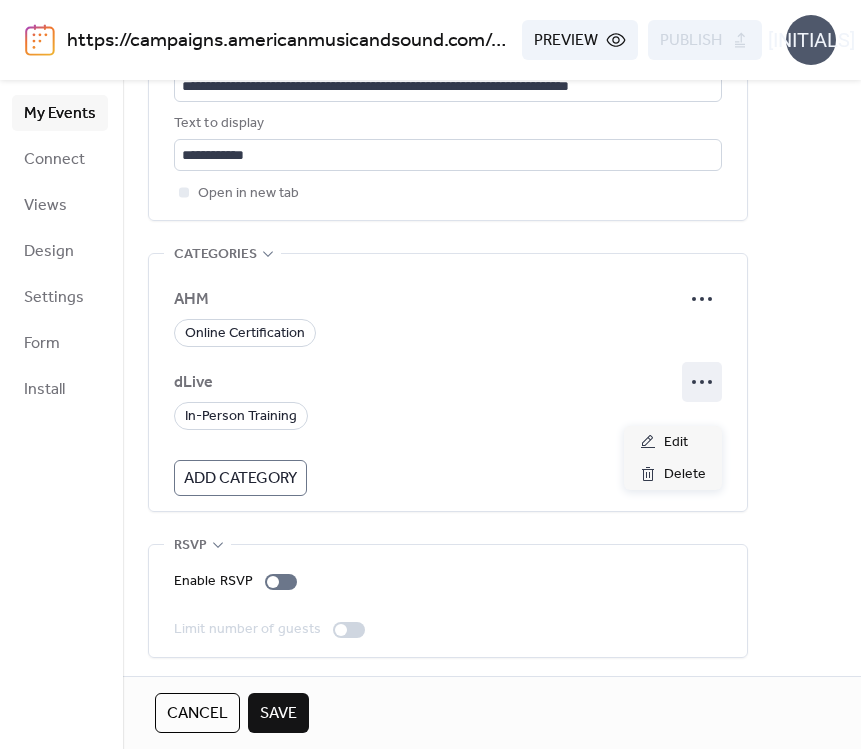 click on "dLive" at bounding box center [428, 383] 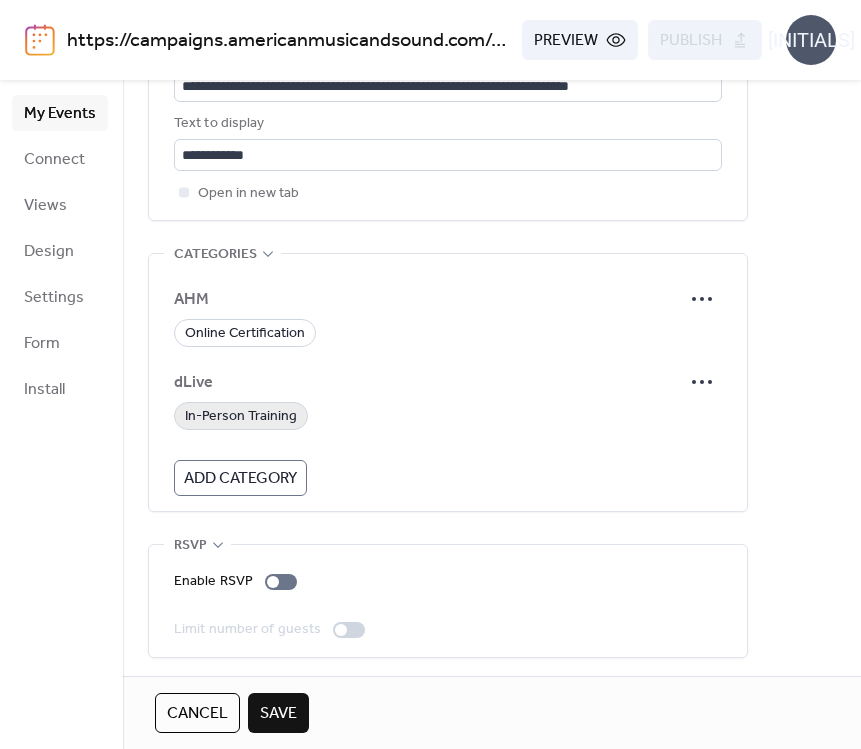 click on "In-Person Training" at bounding box center (241, 417) 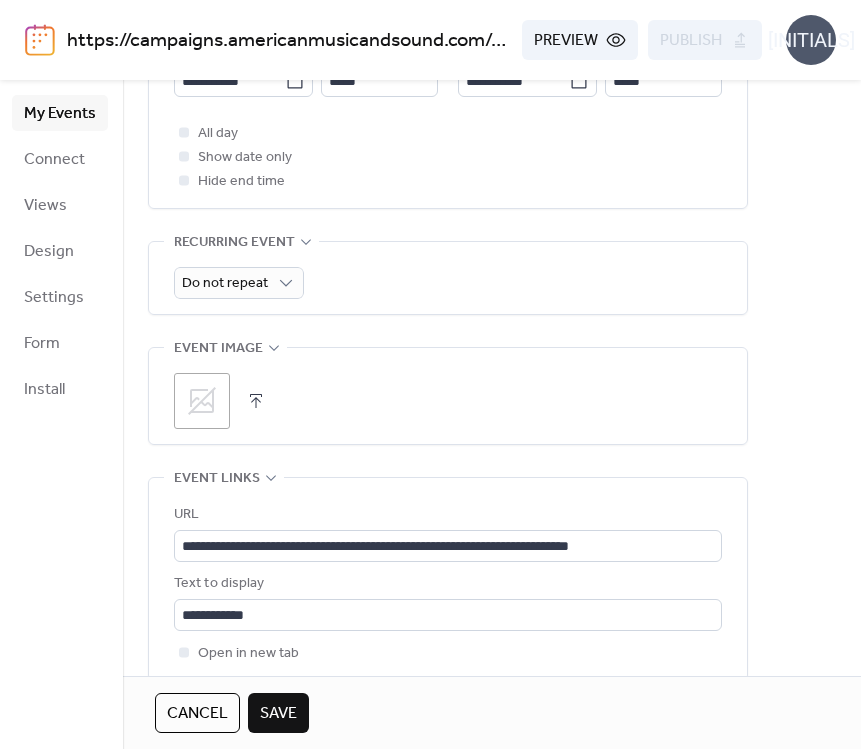 scroll, scrollTop: 639, scrollLeft: 0, axis: vertical 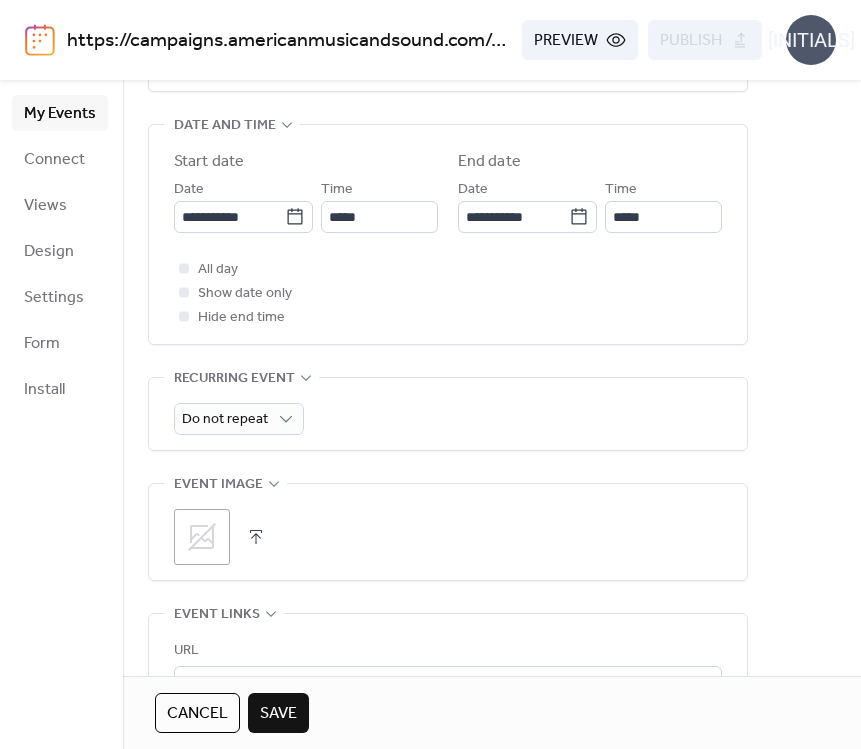 click at bounding box center [256, 537] 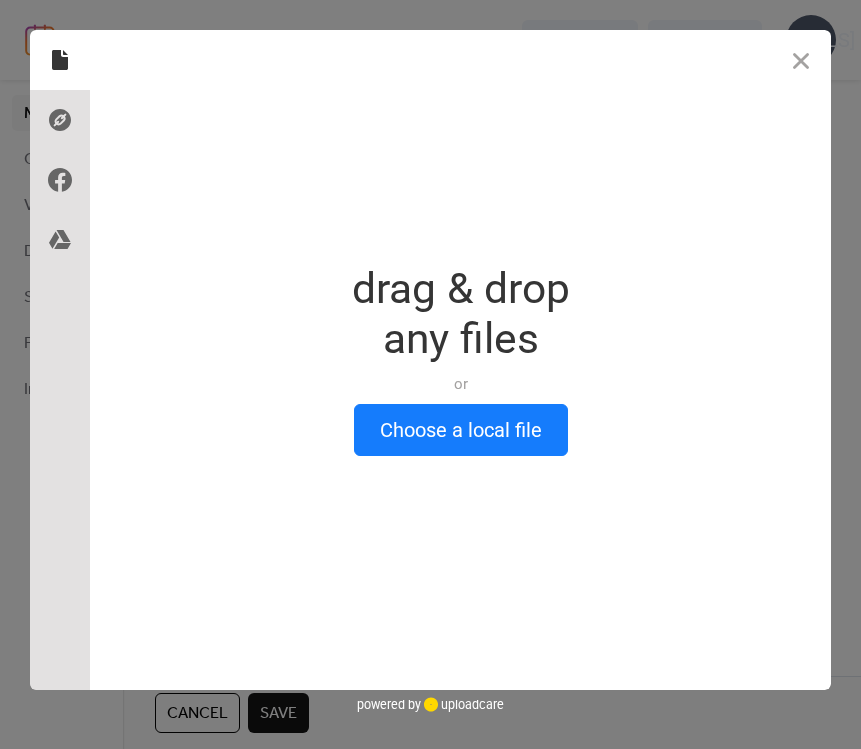 scroll, scrollTop: 639, scrollLeft: 0, axis: vertical 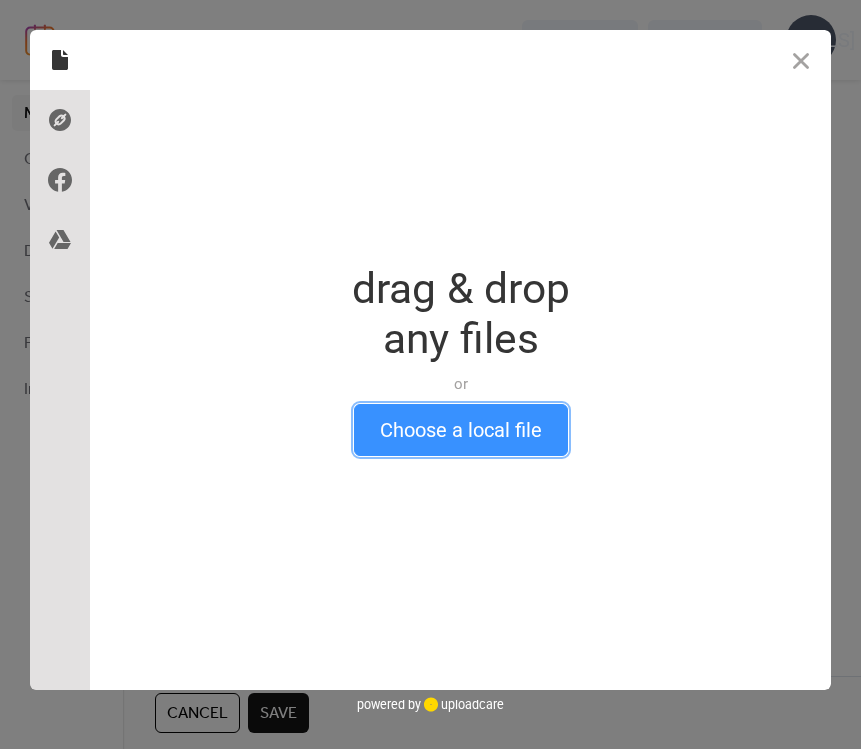 click on "Choose a local file" at bounding box center (461, 430) 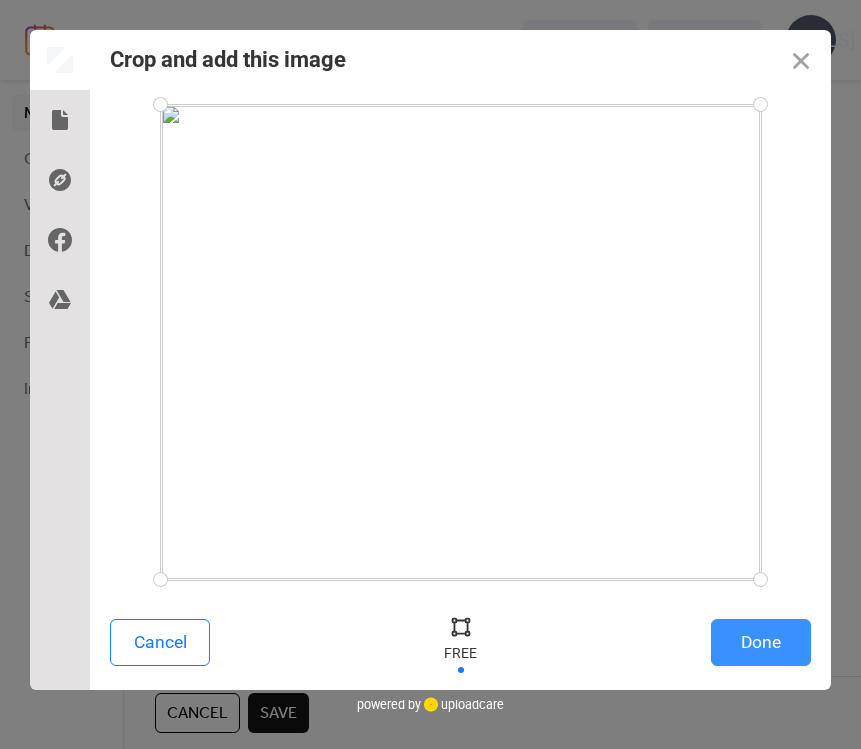 click on "Done" at bounding box center (761, 642) 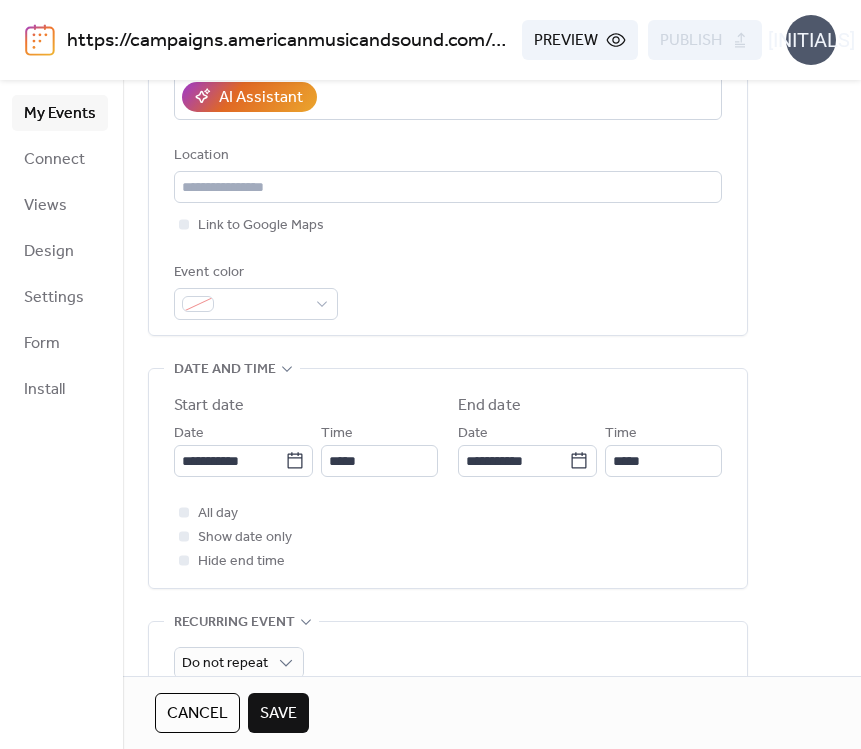 scroll, scrollTop: 394, scrollLeft: 0, axis: vertical 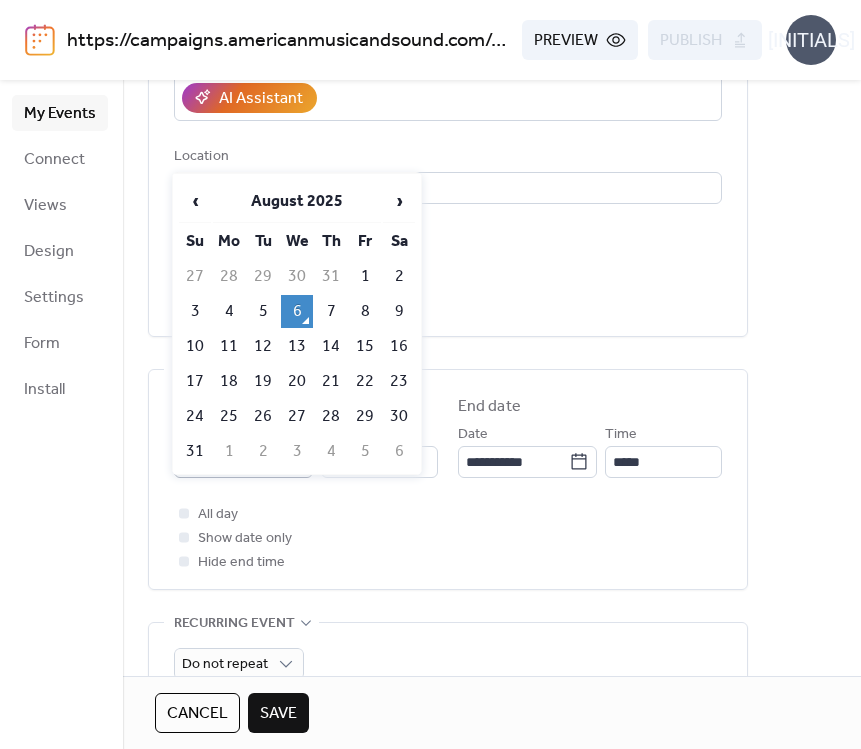 click on "**********" at bounding box center [430, 374] 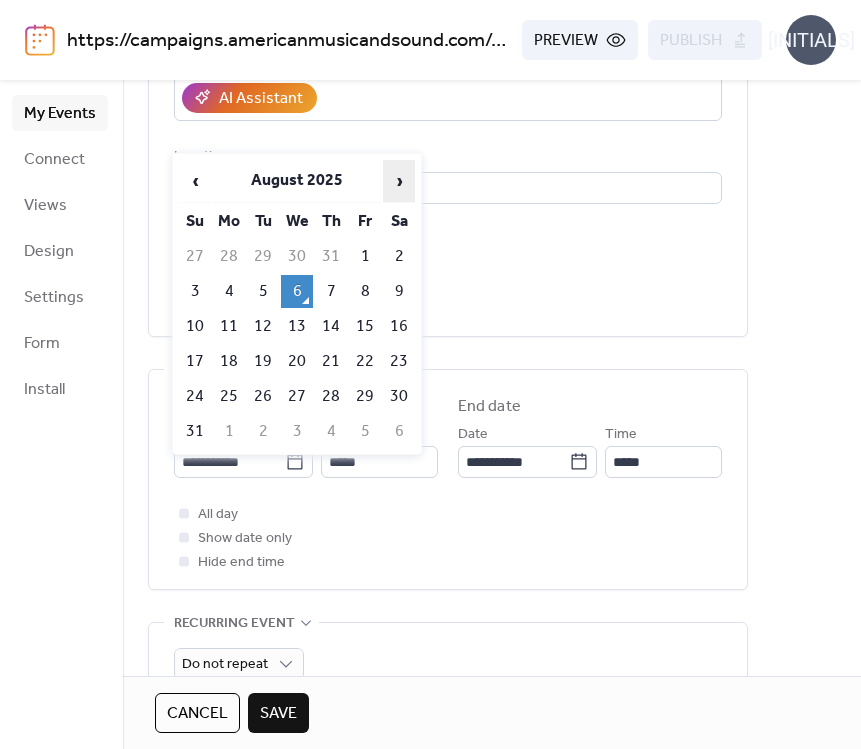 click on "›" at bounding box center (399, 181) 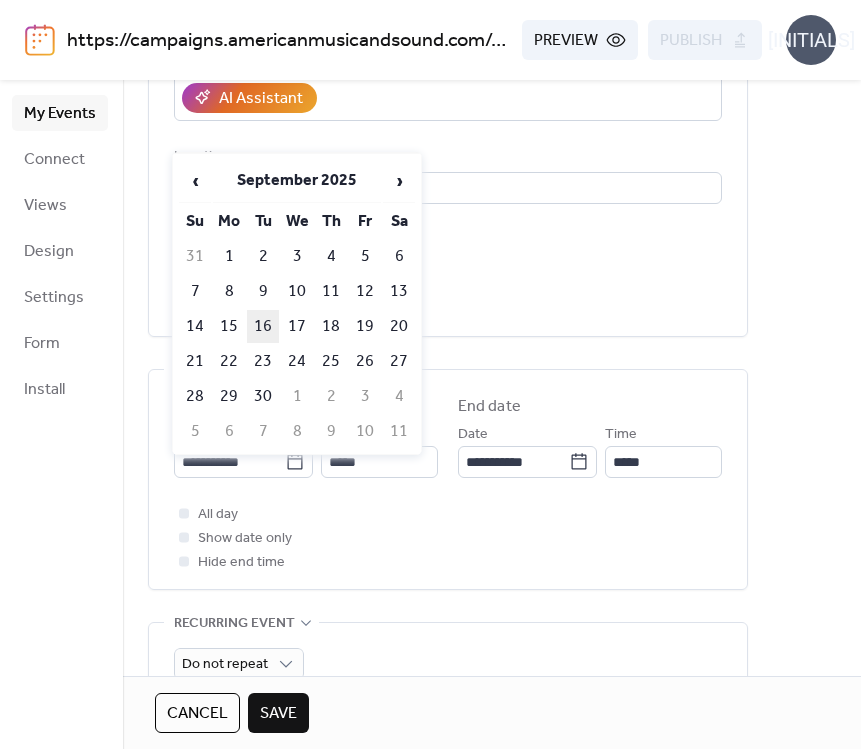 click on "16" at bounding box center [263, 326] 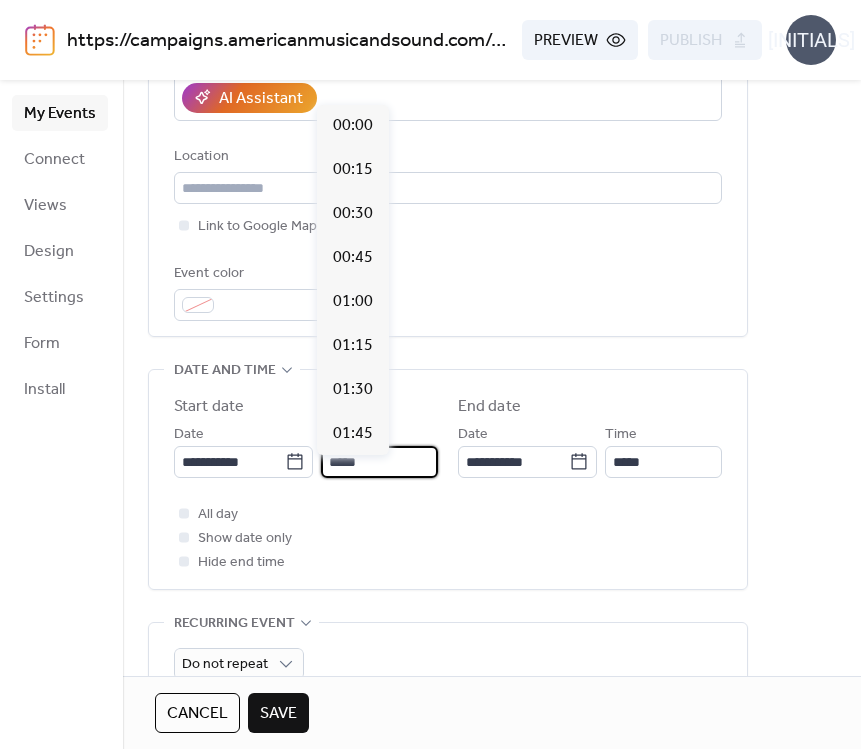 click on "*****" at bounding box center (379, 462) 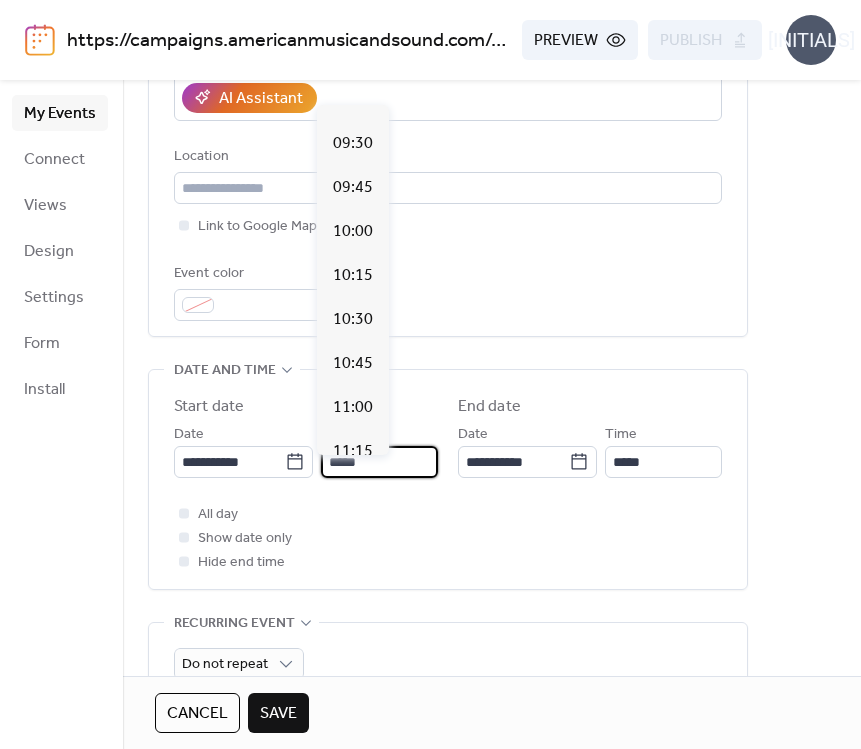 scroll, scrollTop: 1585, scrollLeft: 0, axis: vertical 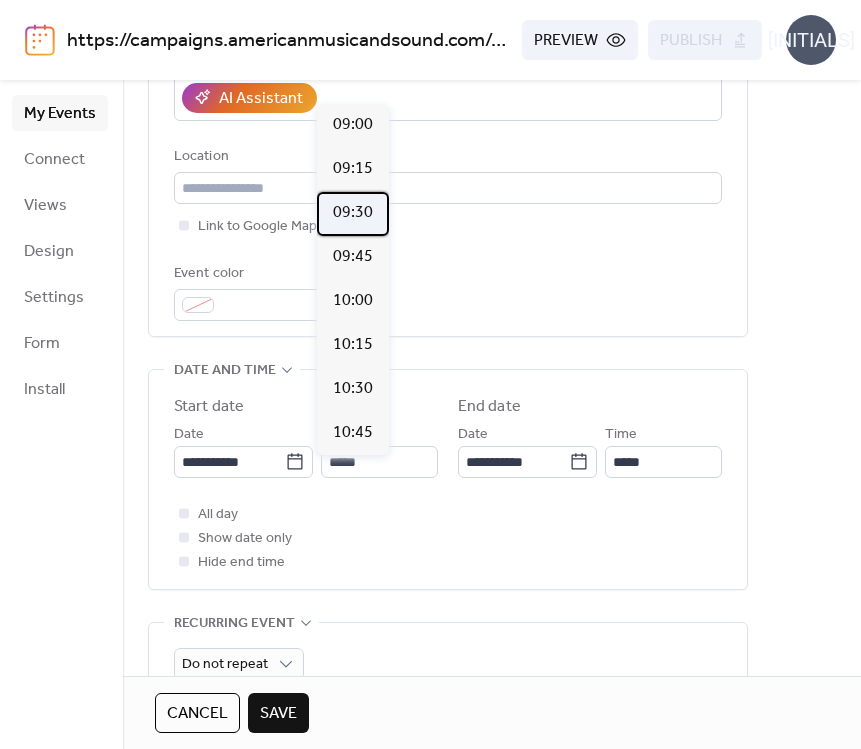 click on "09:30" at bounding box center (353, 213) 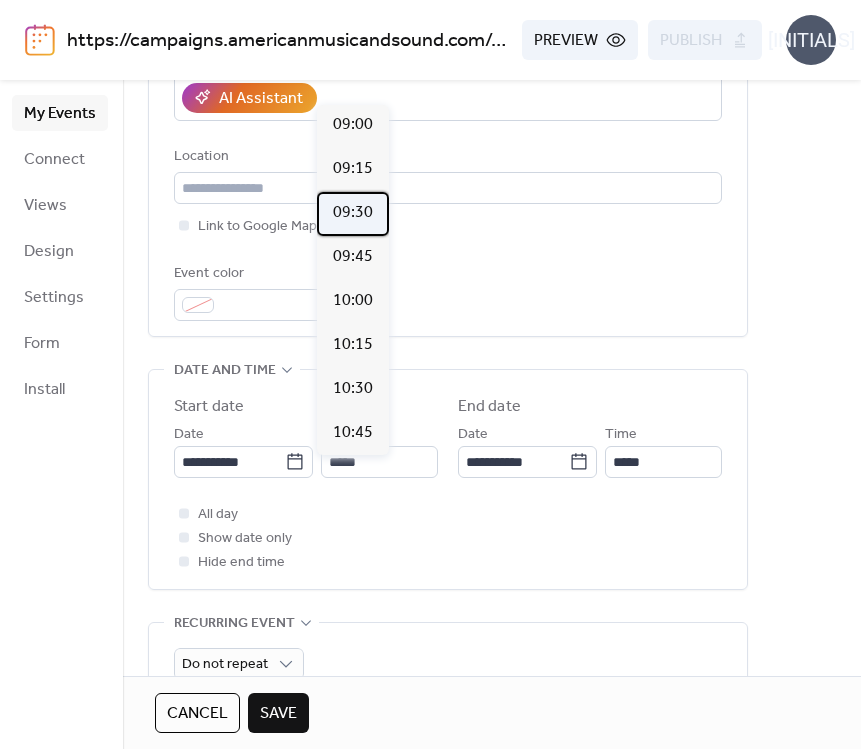 type on "*****" 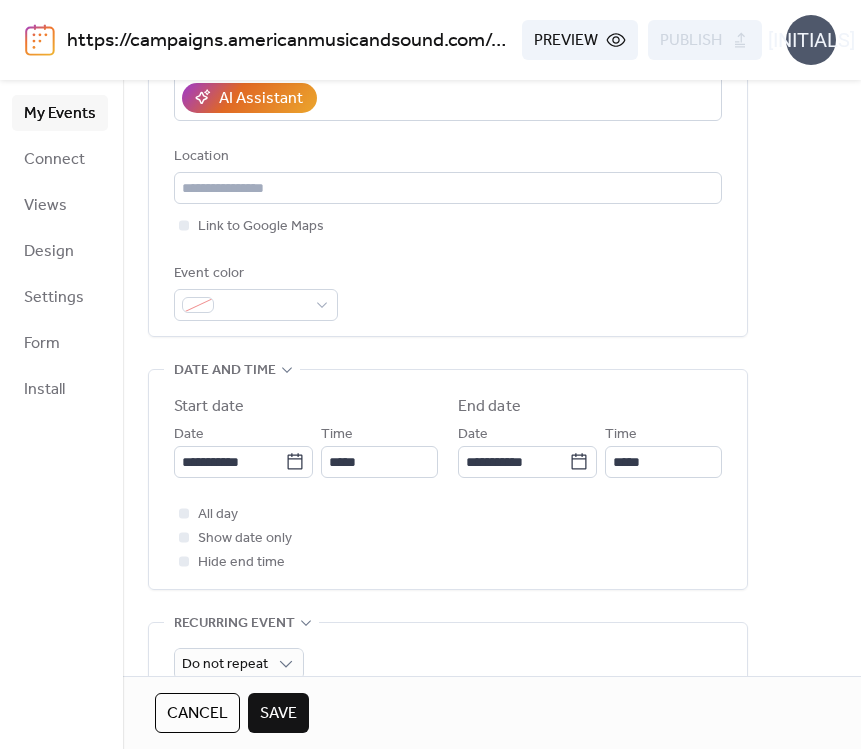 click on "**********" at bounding box center [448, 479] 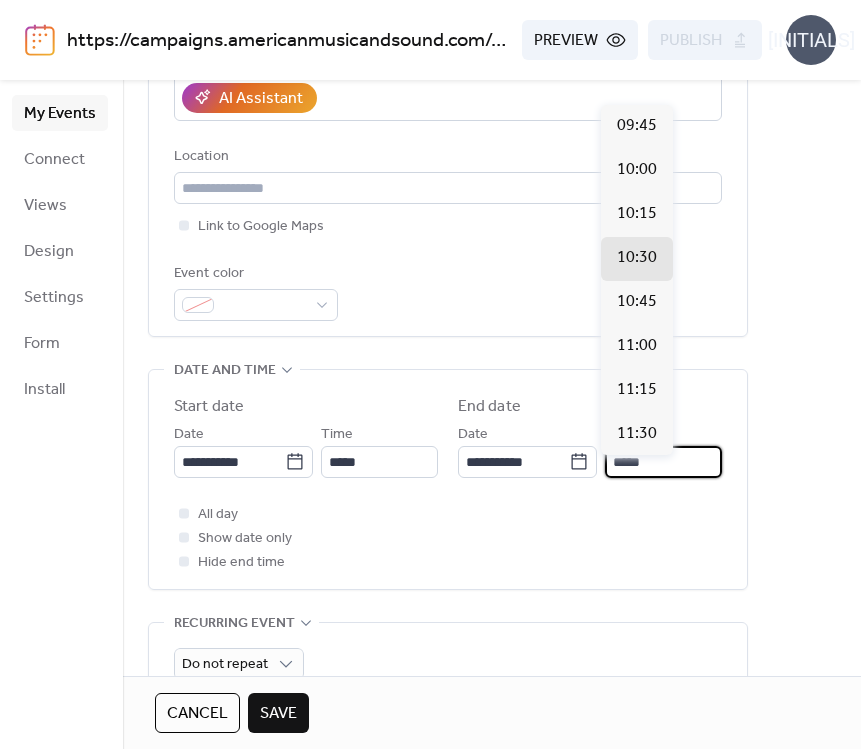 click on "*****" at bounding box center [663, 462] 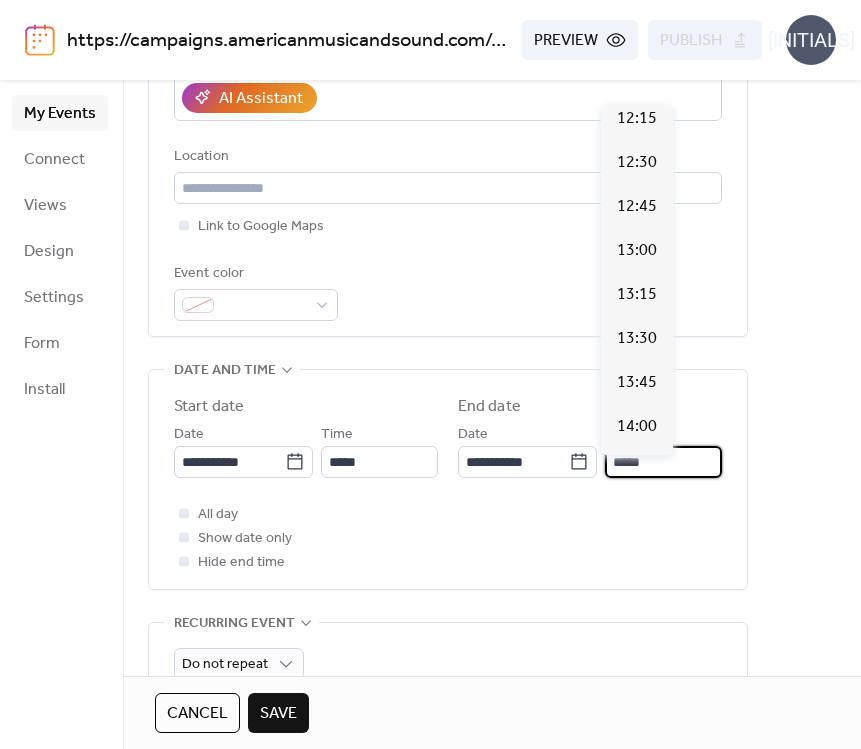 scroll, scrollTop: 467, scrollLeft: 0, axis: vertical 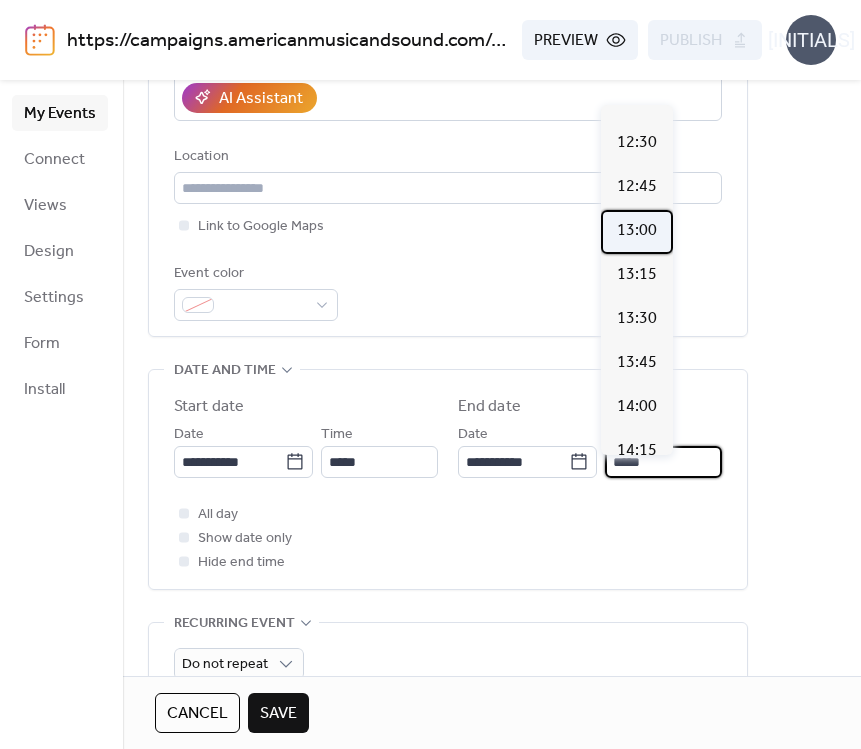 click on "13:00" at bounding box center [637, 232] 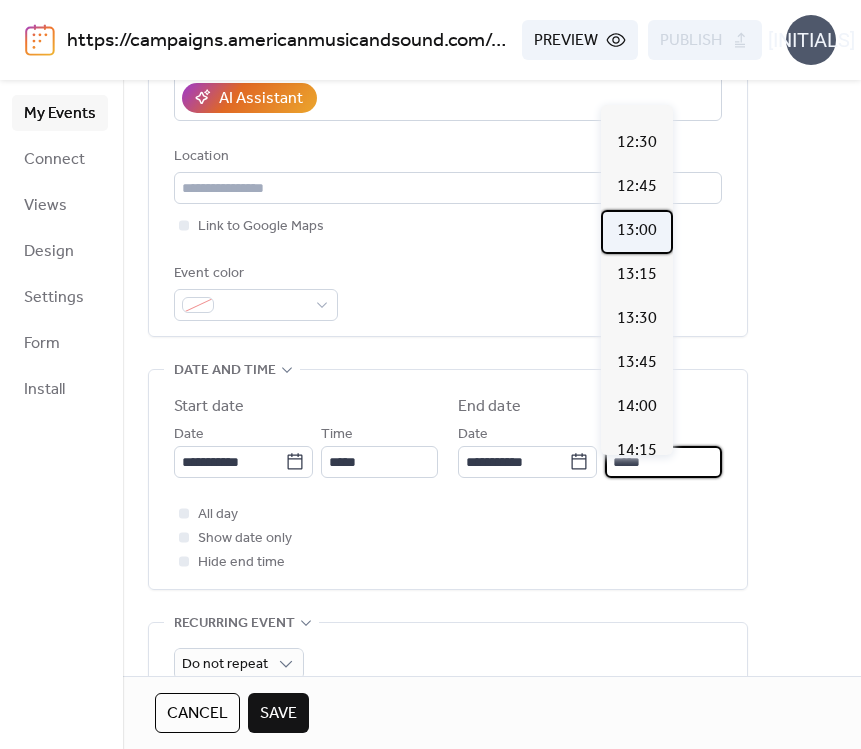 type on "*****" 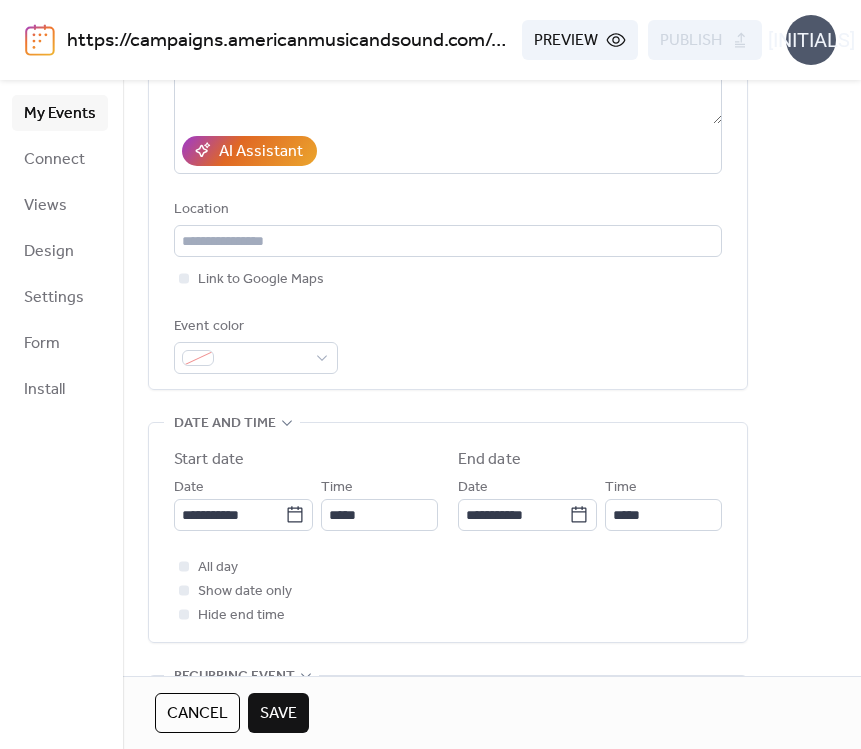 scroll, scrollTop: 0, scrollLeft: 0, axis: both 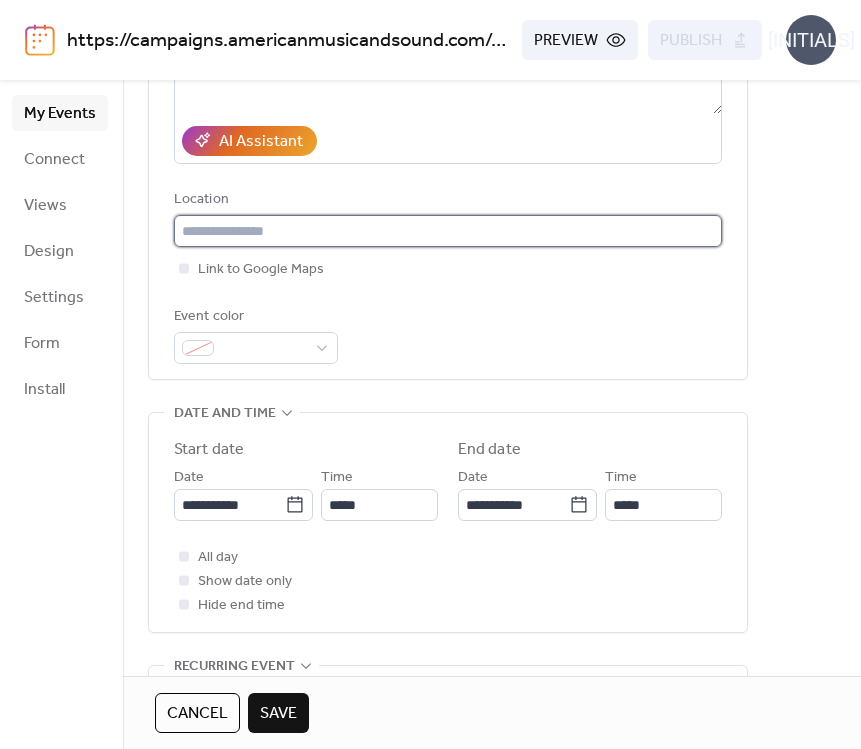 click at bounding box center [448, 231] 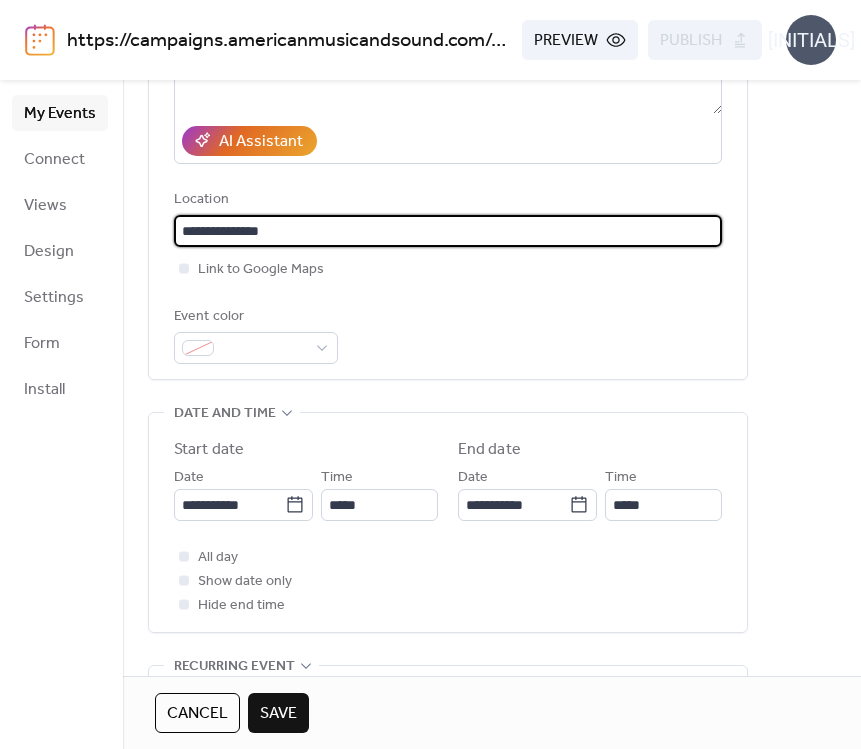 paste on "**********" 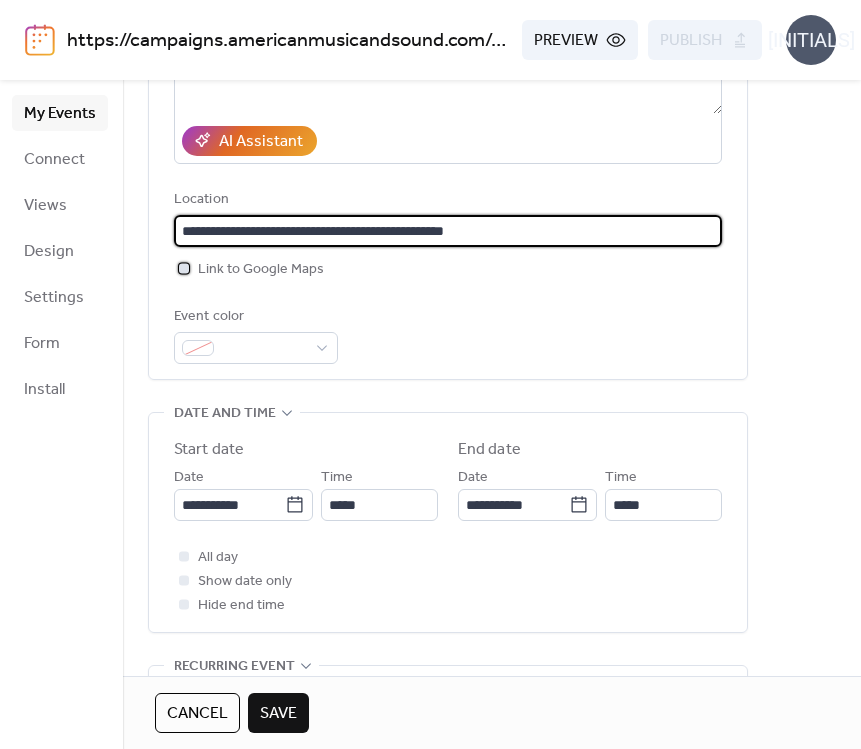 click at bounding box center (184, 268) 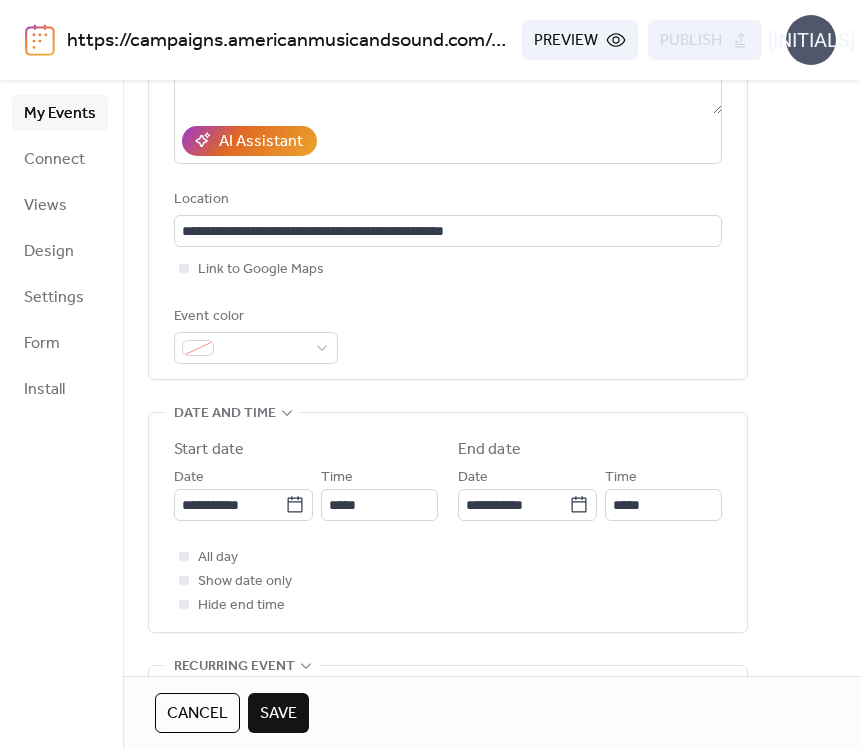 click on "Event color" at bounding box center (448, 334) 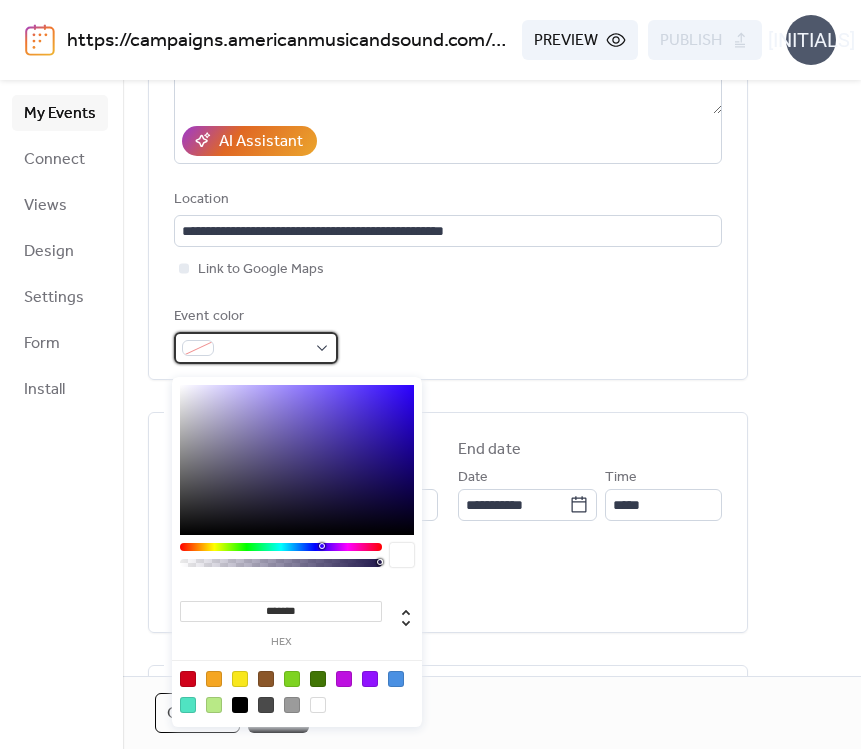 click at bounding box center (256, 348) 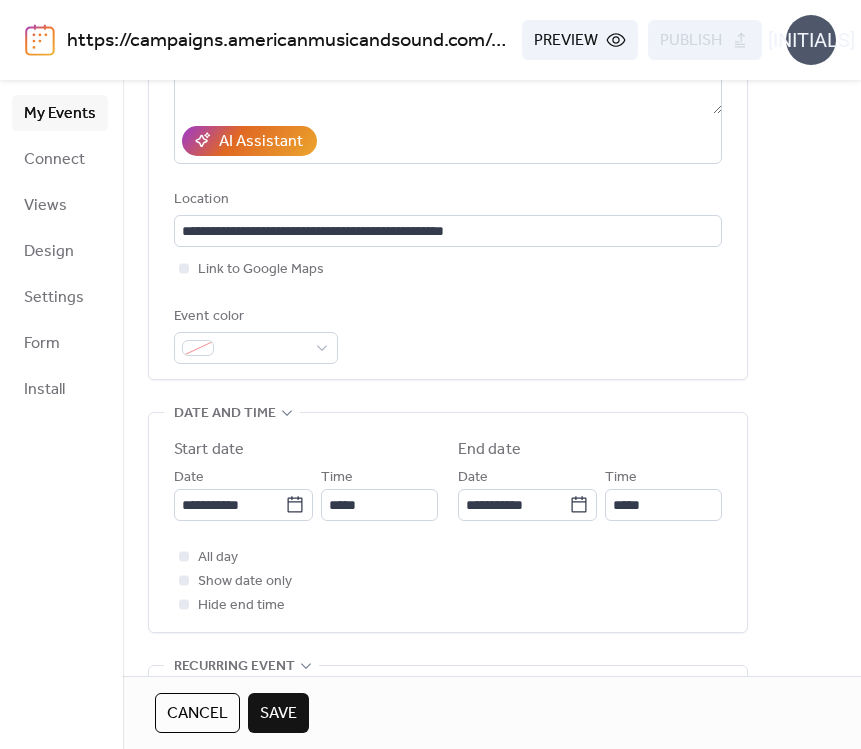 click on "**********" at bounding box center [448, 115] 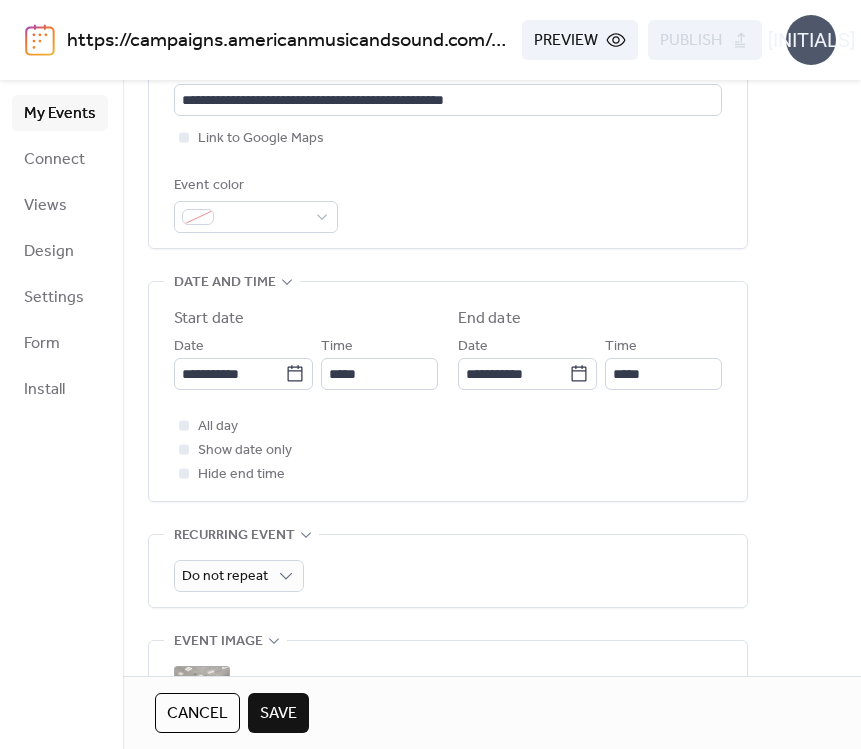 scroll, scrollTop: 442, scrollLeft: 0, axis: vertical 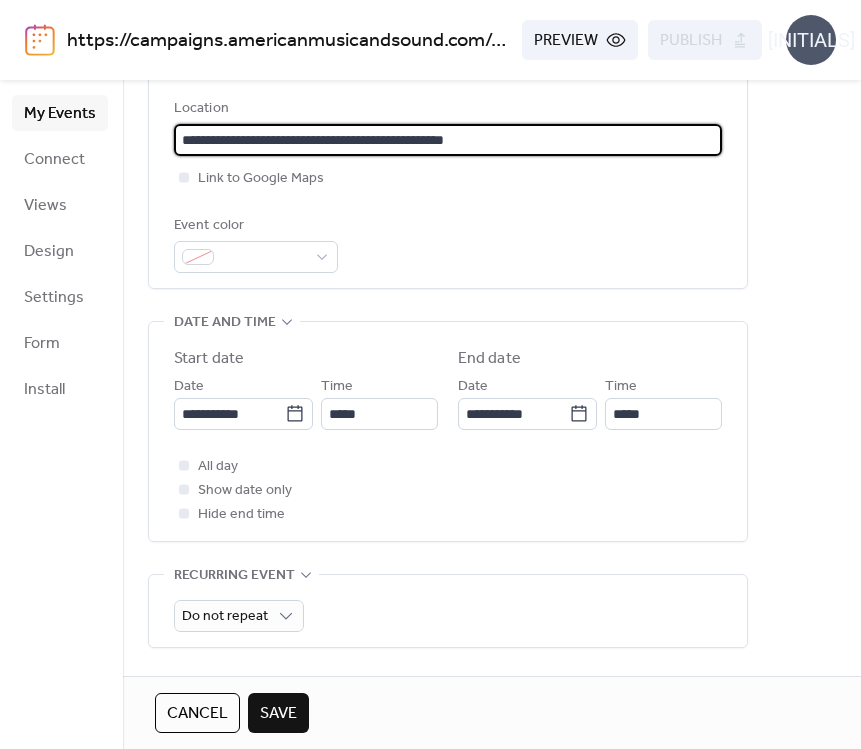 click on "**********" at bounding box center (448, 140) 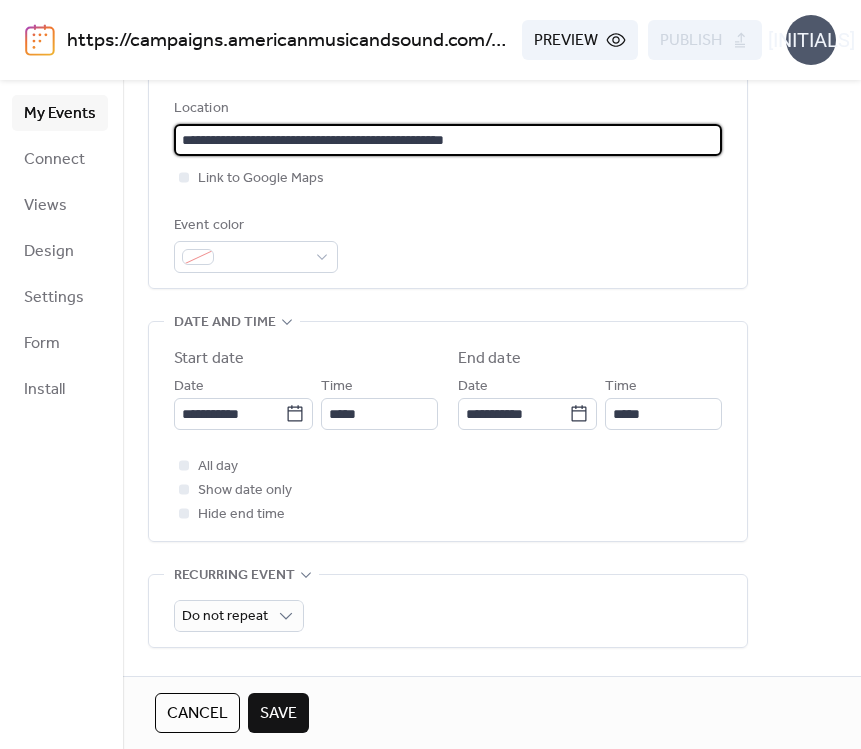 click on "**********" at bounding box center (448, 140) 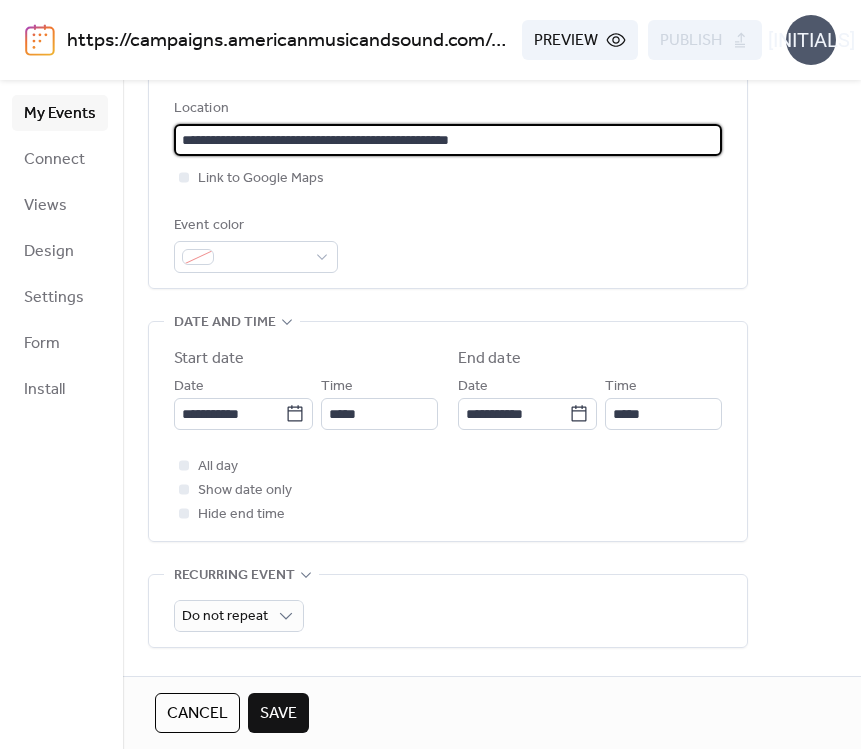 type on "**********" 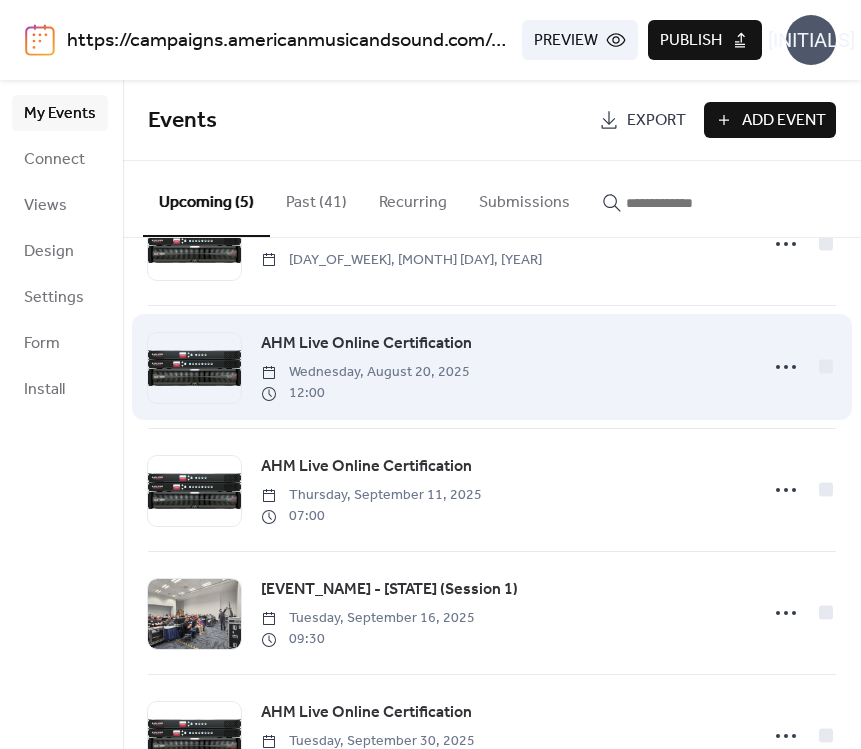 scroll, scrollTop: 147, scrollLeft: 0, axis: vertical 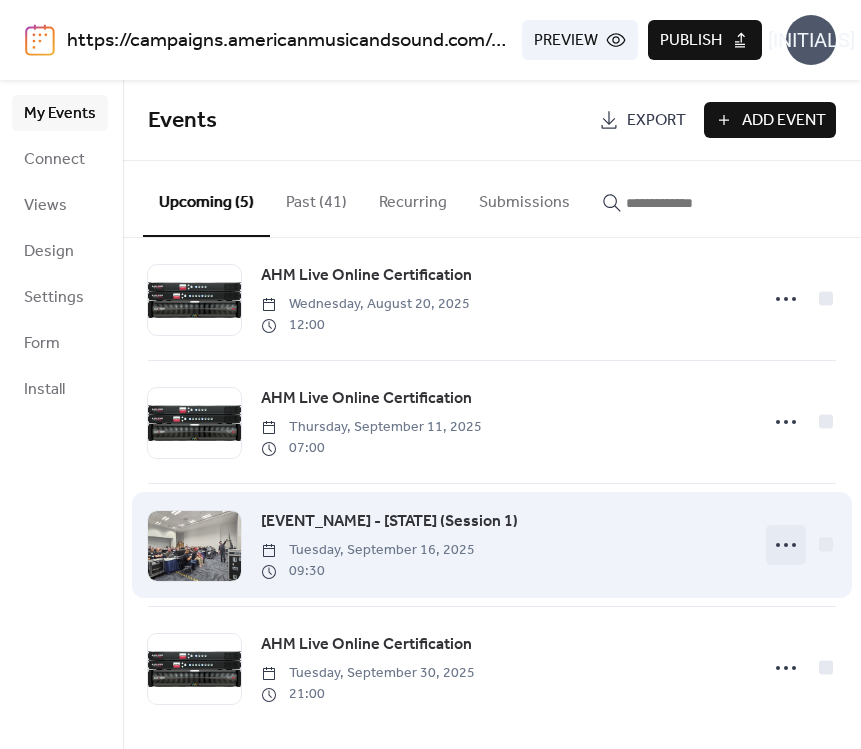 click 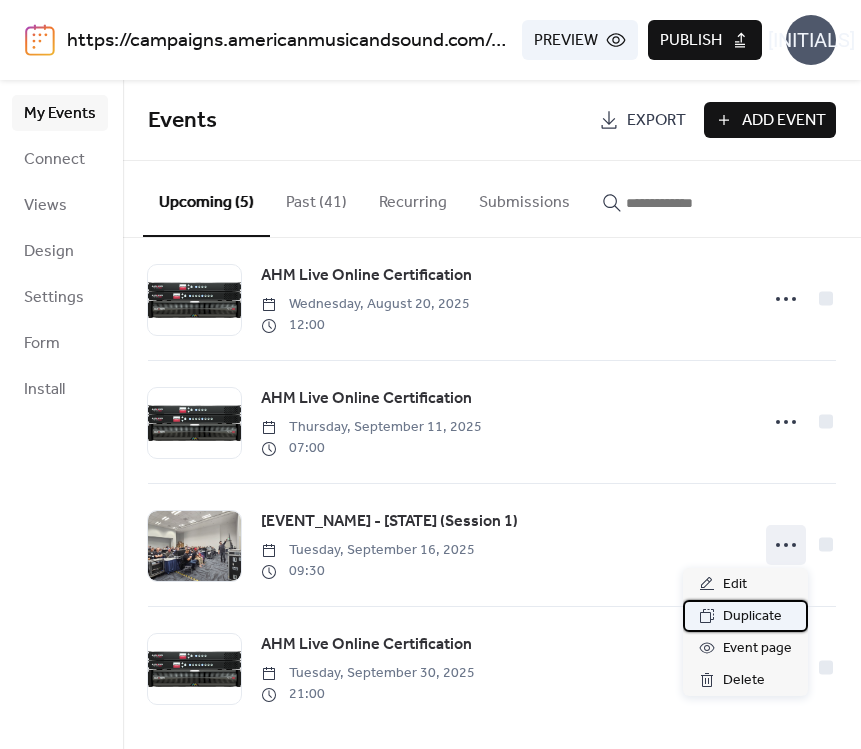 click on "Duplicate" at bounding box center [752, 617] 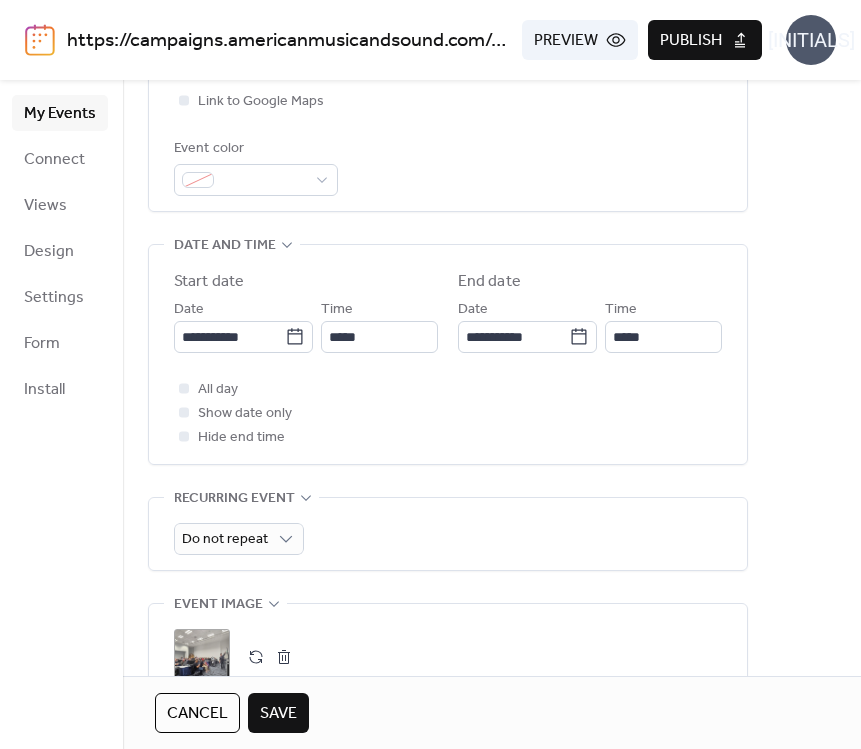 scroll, scrollTop: 525, scrollLeft: 0, axis: vertical 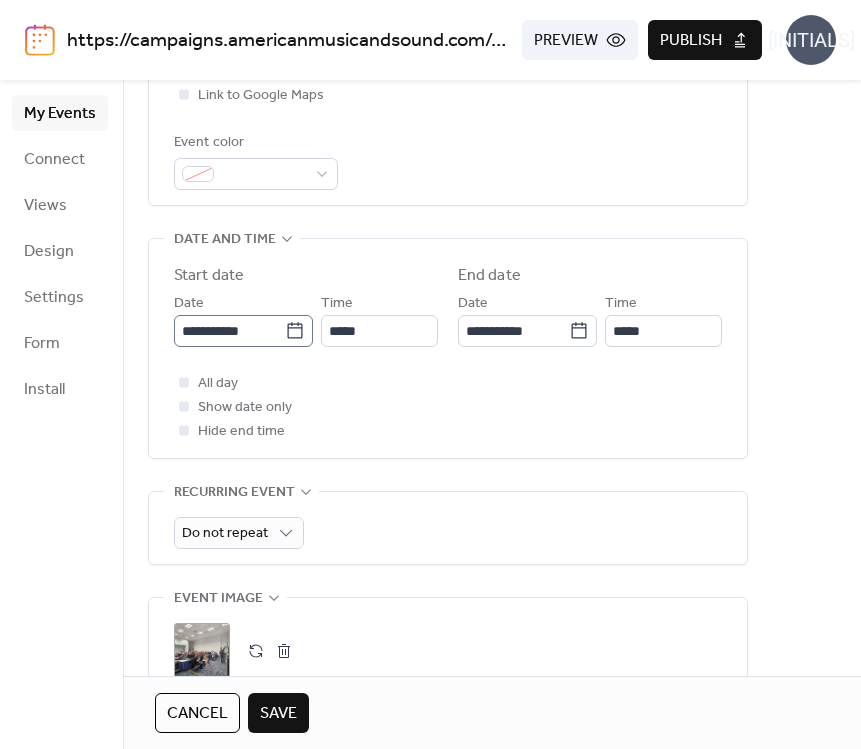 type on "**********" 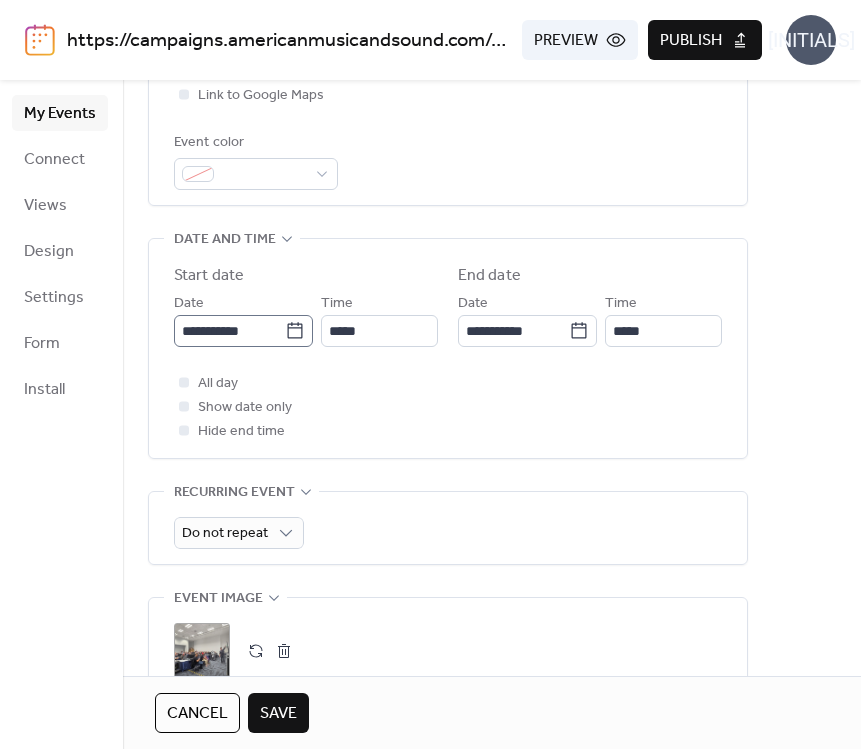 click 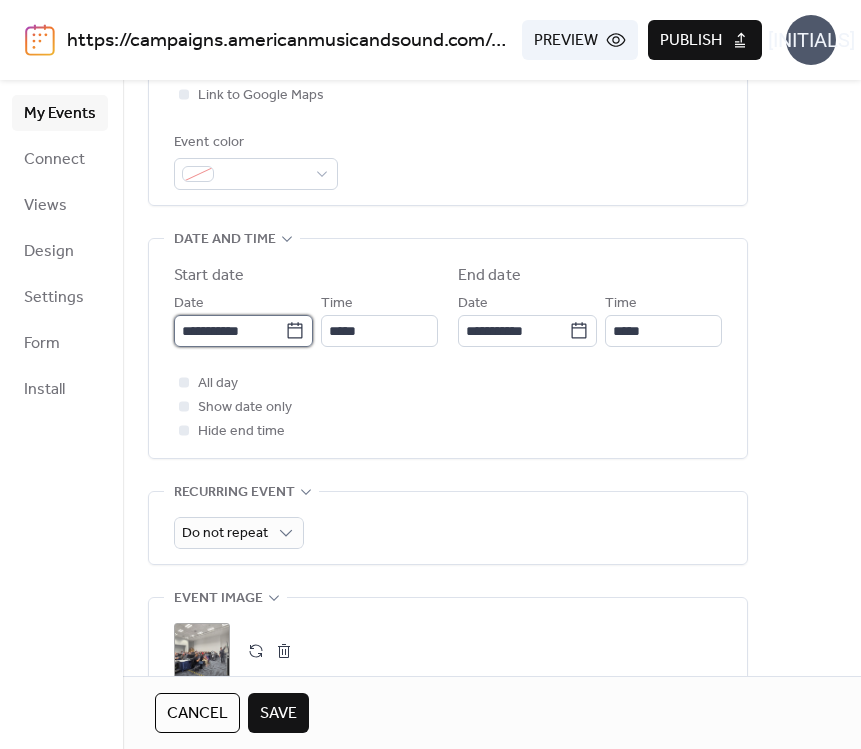 click on "**********" at bounding box center (229, 331) 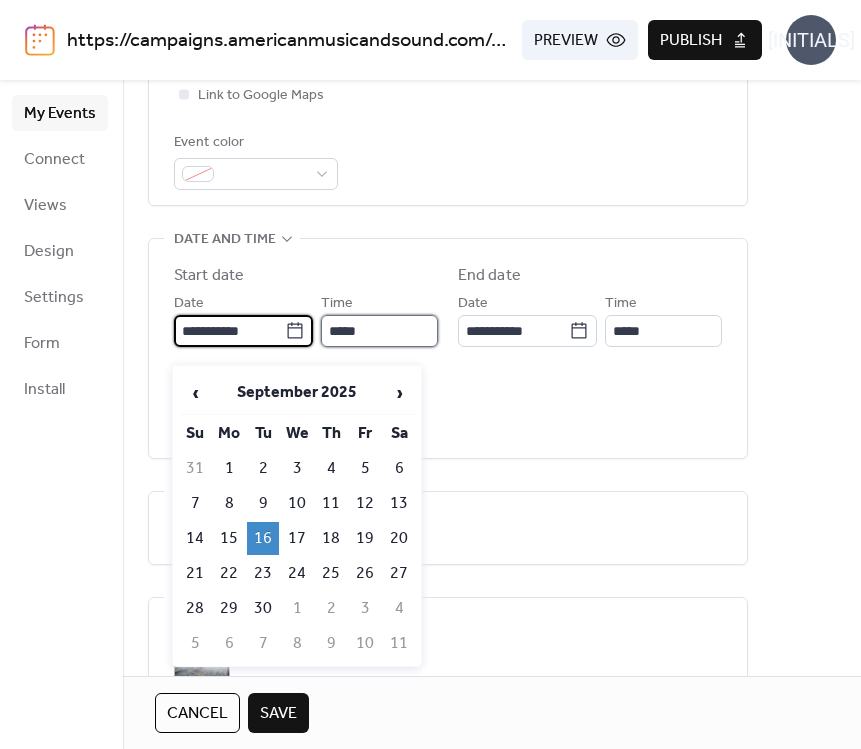 click on "*****" at bounding box center [379, 331] 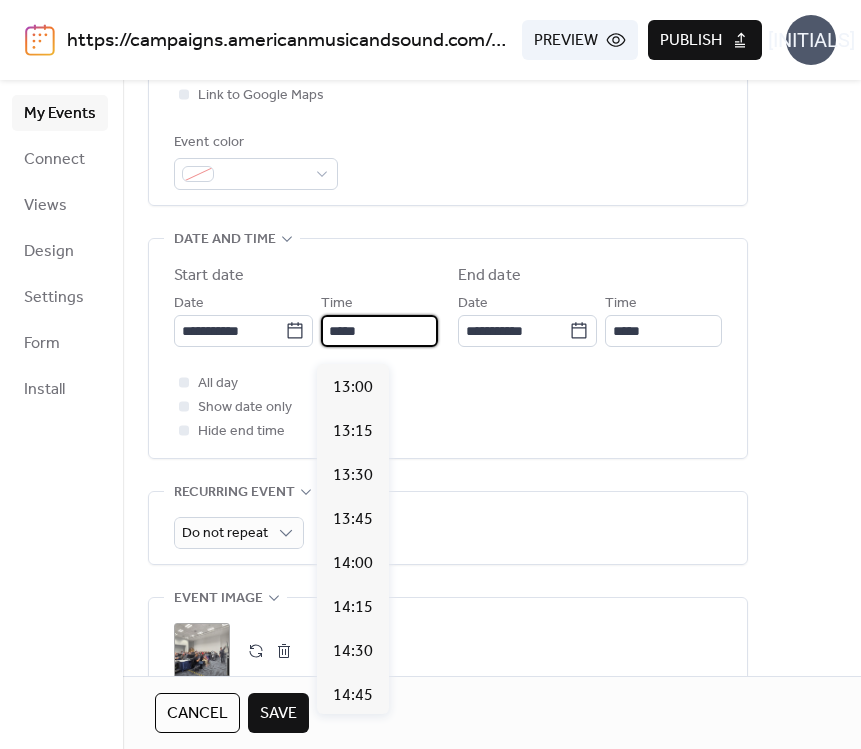 scroll, scrollTop: 2289, scrollLeft: 0, axis: vertical 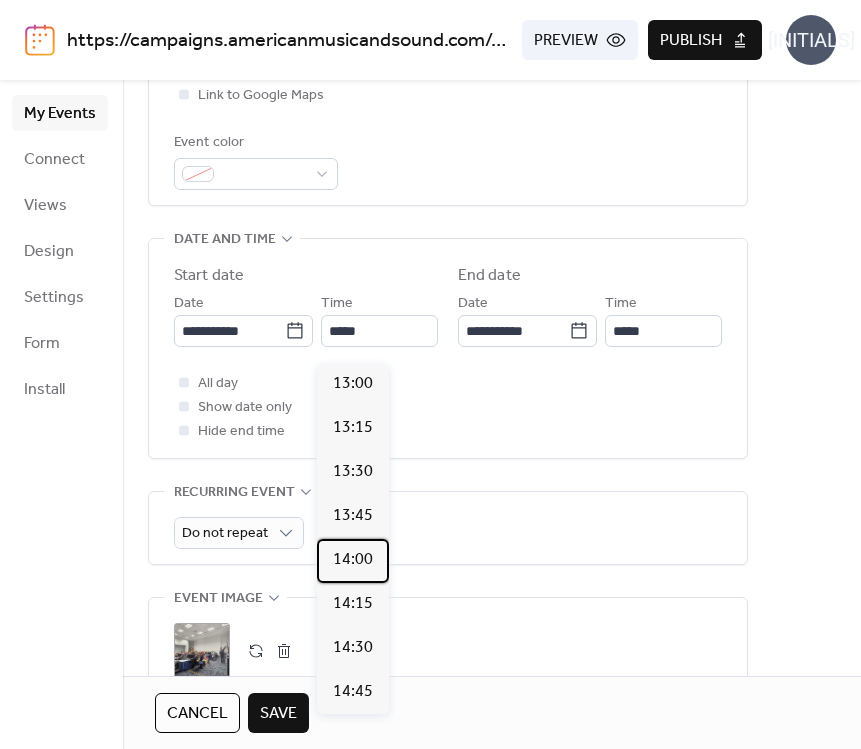 click on "14:00" at bounding box center (353, 560) 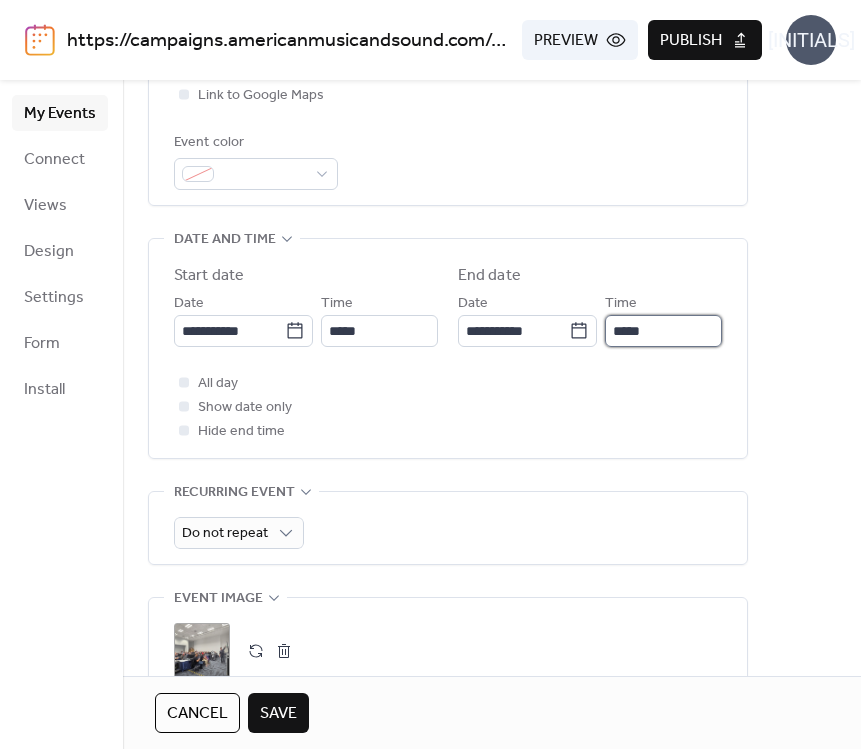 click on "*****" at bounding box center (663, 331) 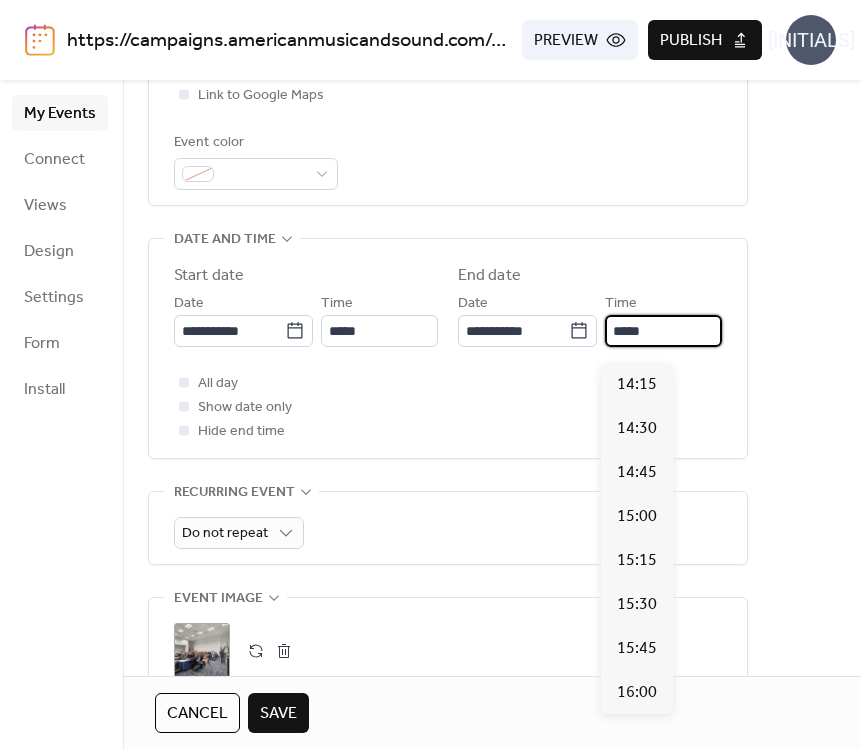 scroll, scrollTop: 593, scrollLeft: 0, axis: vertical 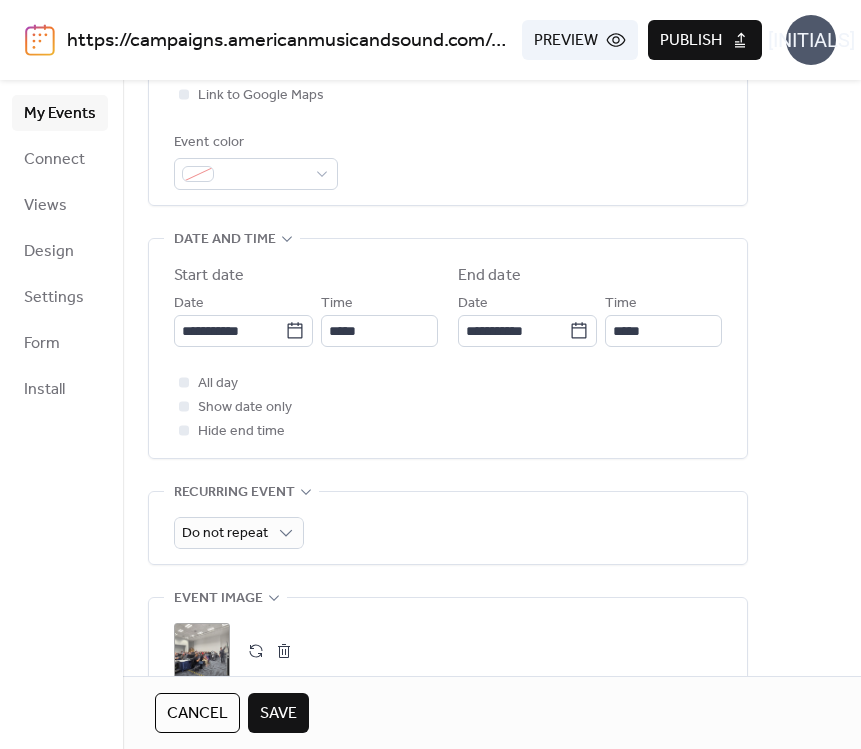 click on "**********" at bounding box center (448, 348) 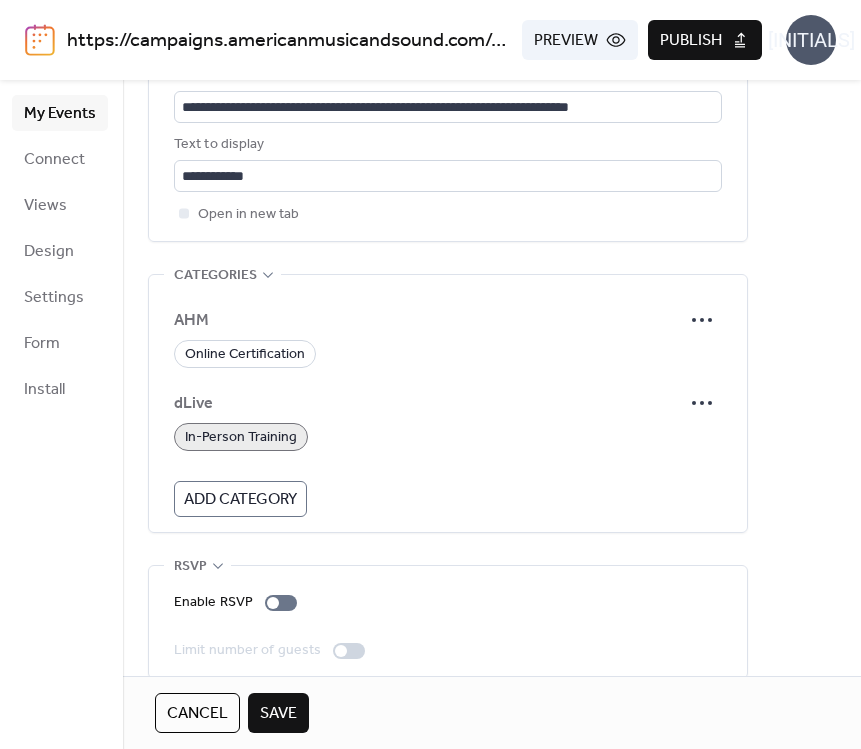 scroll, scrollTop: 1247, scrollLeft: 0, axis: vertical 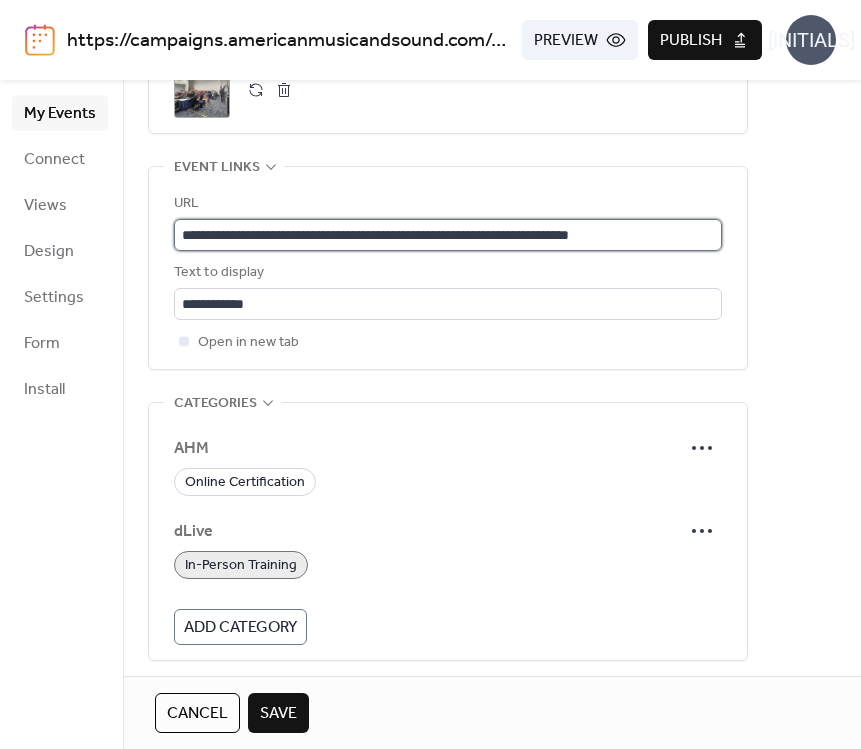 click on "**********" at bounding box center [448, 235] 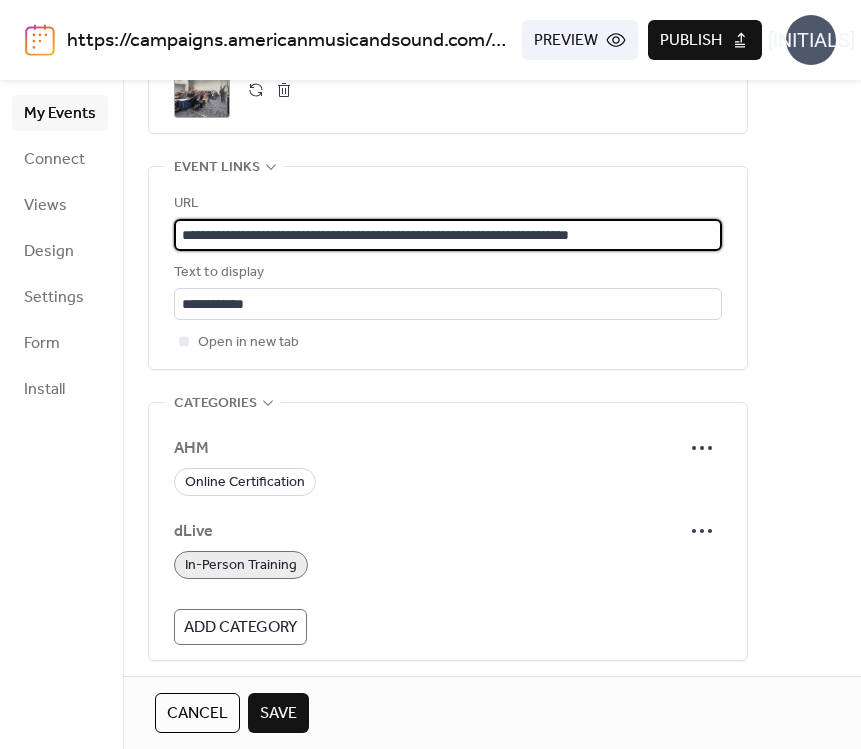 click on "**********" at bounding box center [448, 235] 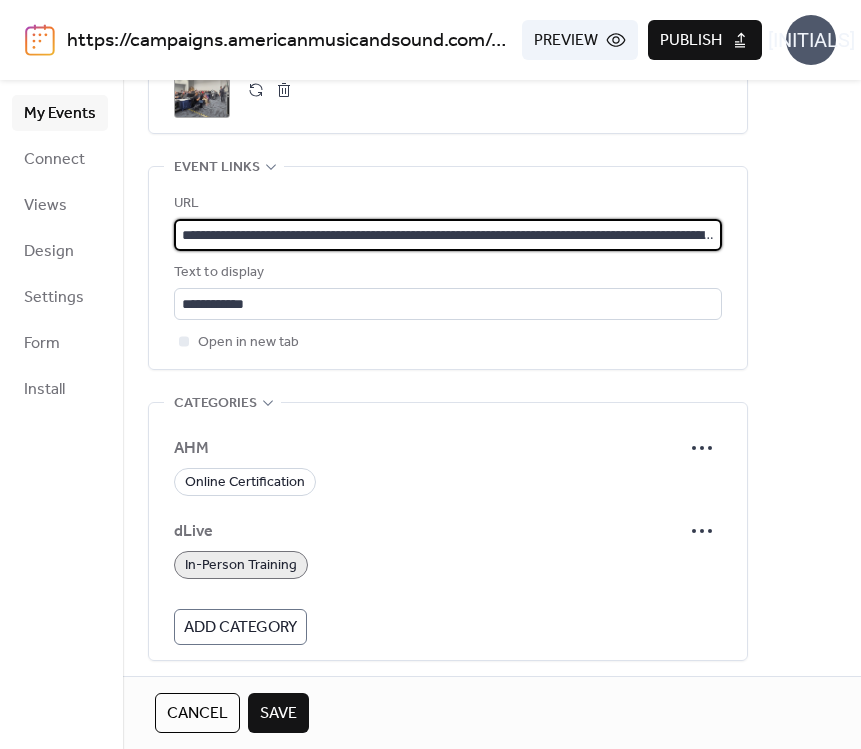 type on "**********" 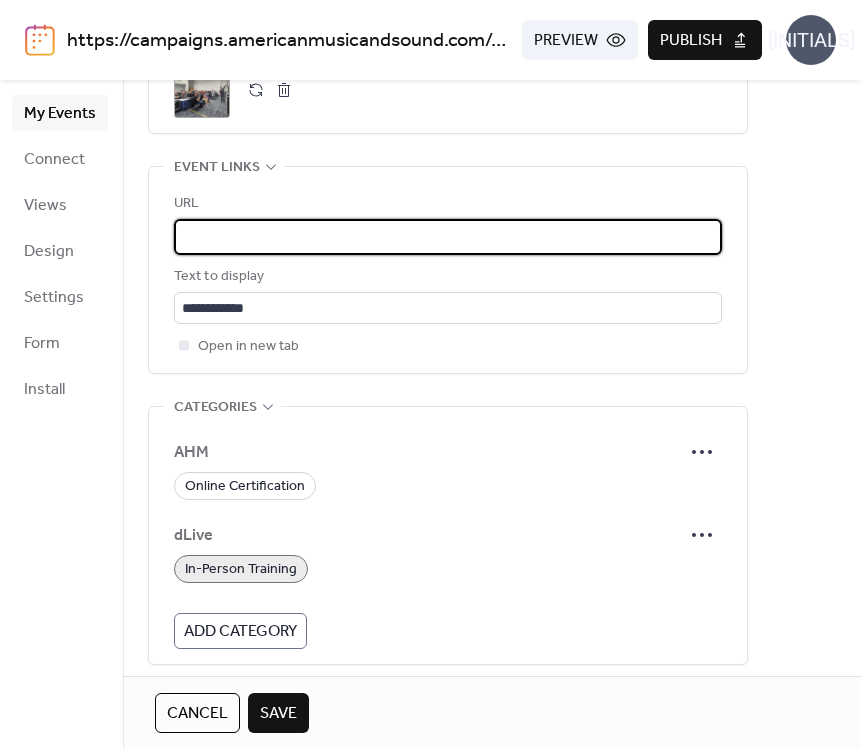 click on "**********" at bounding box center (448, 237) 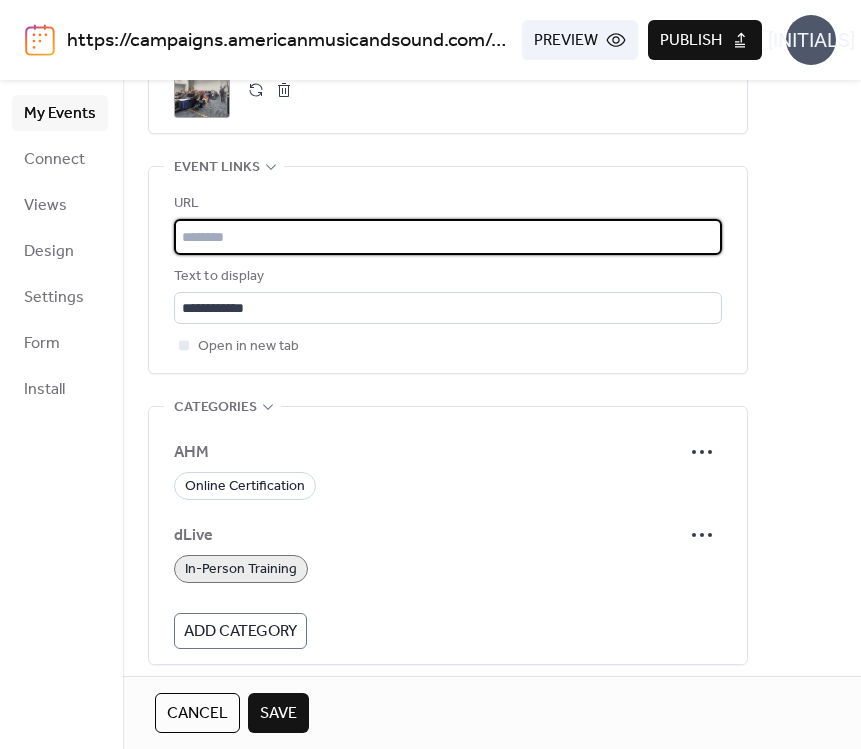 scroll, scrollTop: 0, scrollLeft: 0, axis: both 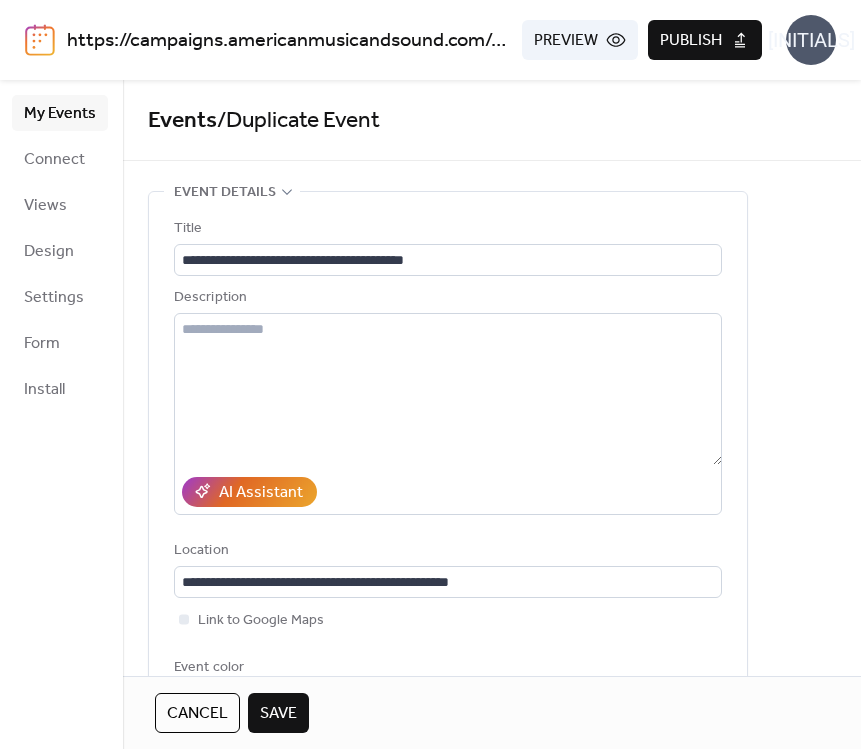 type on "**********" 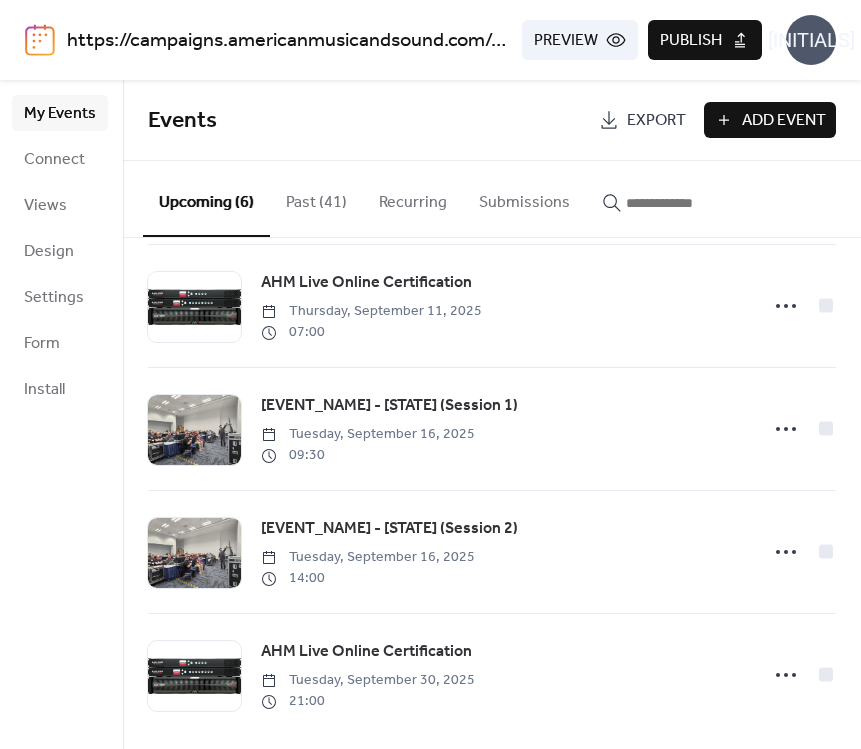 scroll, scrollTop: 270, scrollLeft: 0, axis: vertical 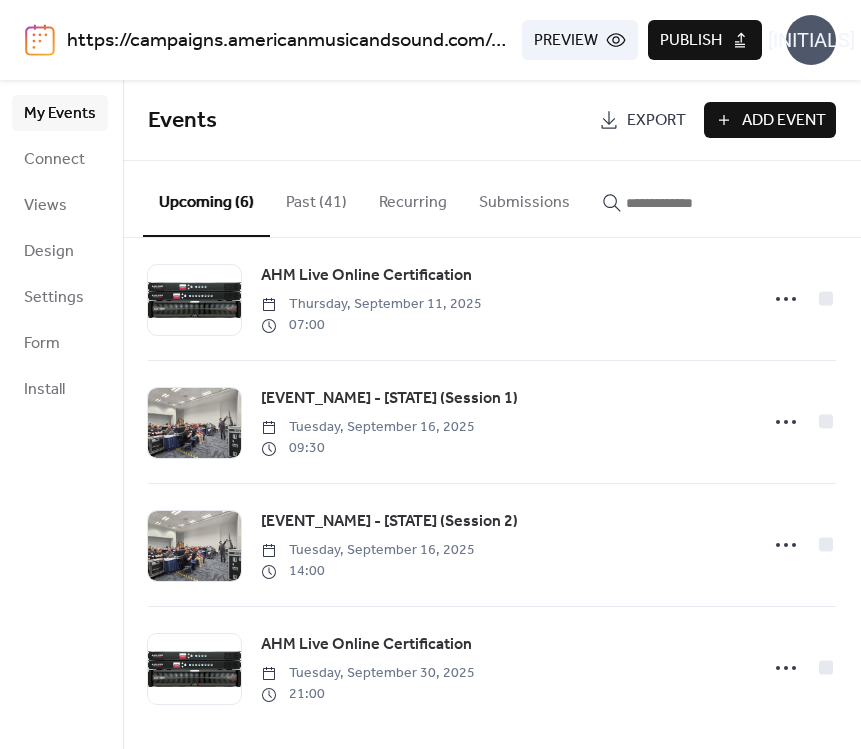 click on "Add Event" at bounding box center [784, 121] 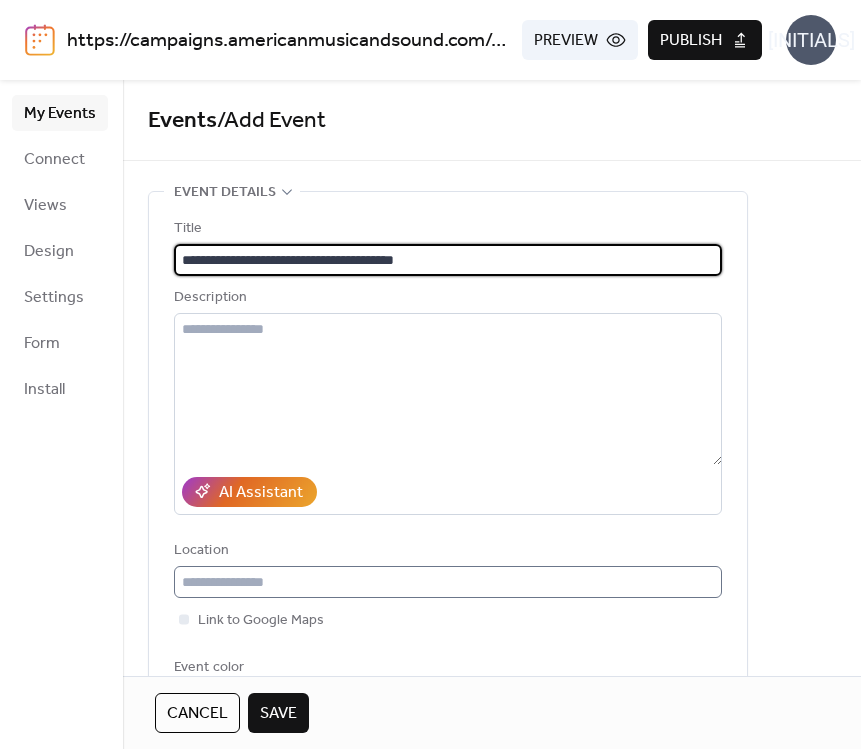 type on "**********" 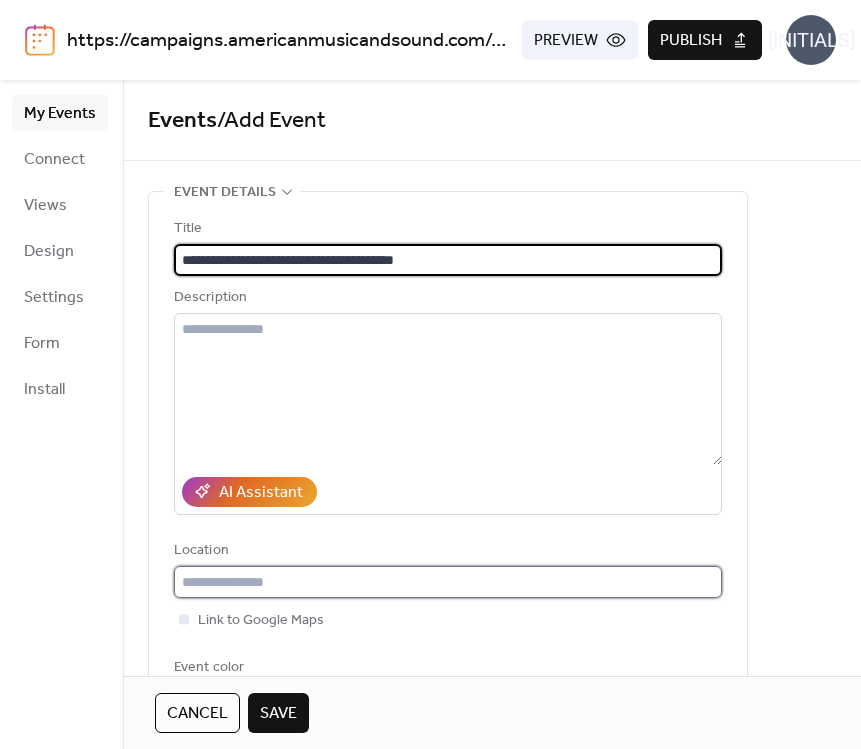 click at bounding box center (448, 582) 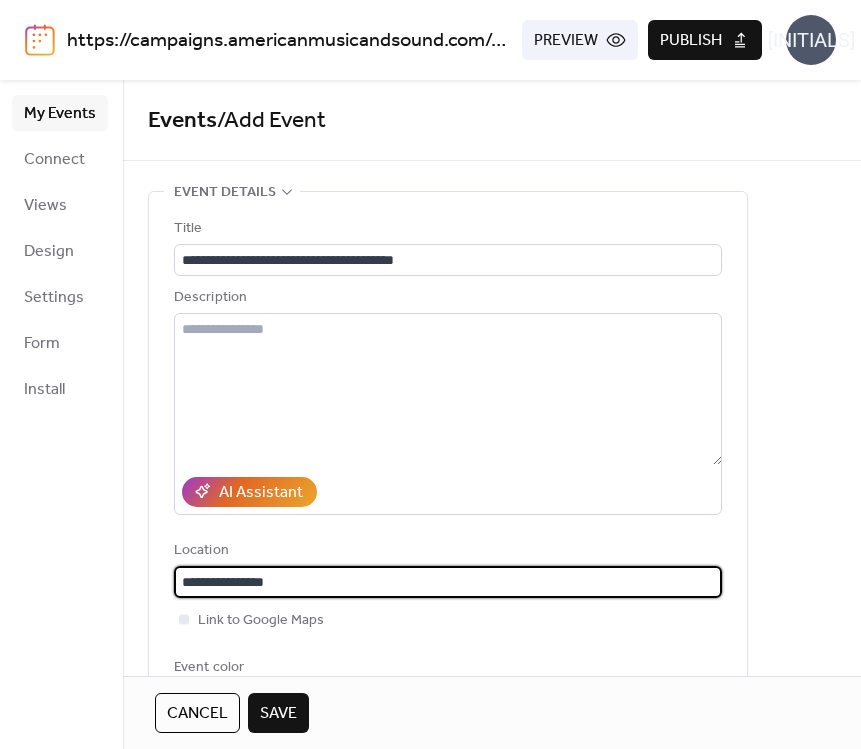 paste on "**********" 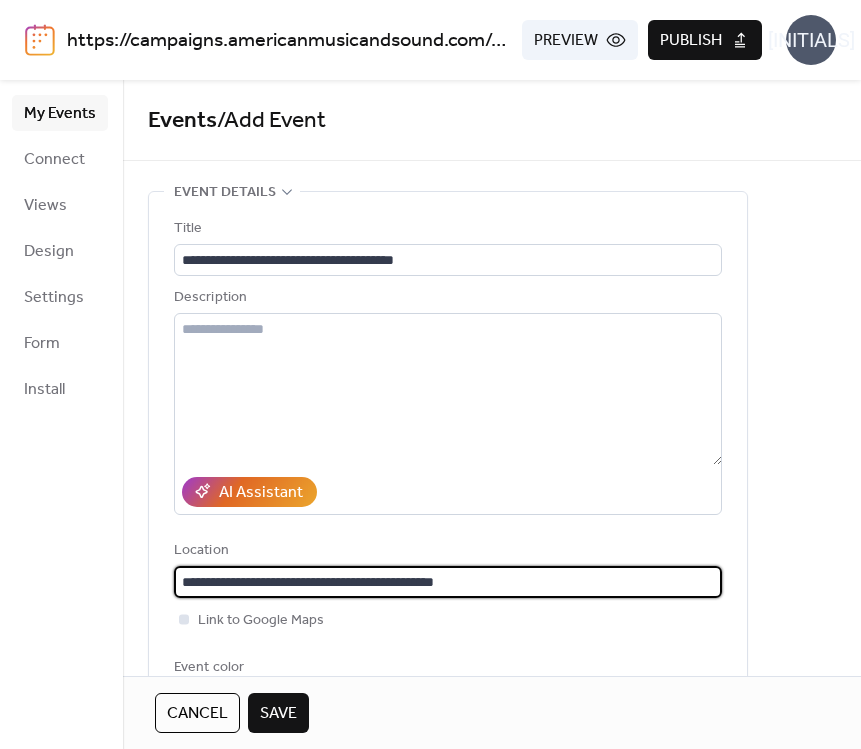 type on "**********" 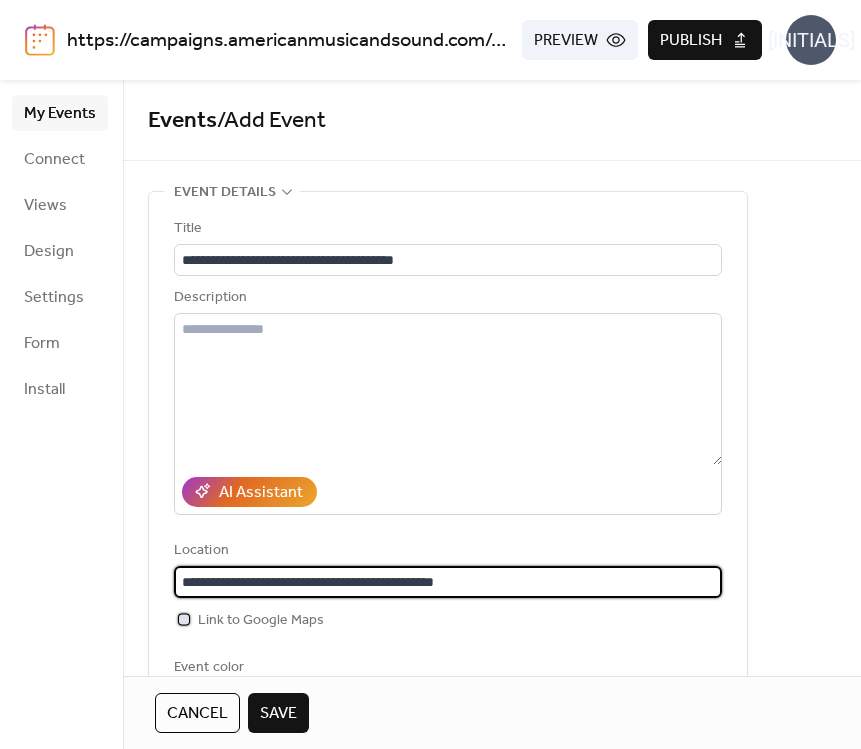 click at bounding box center [184, 619] 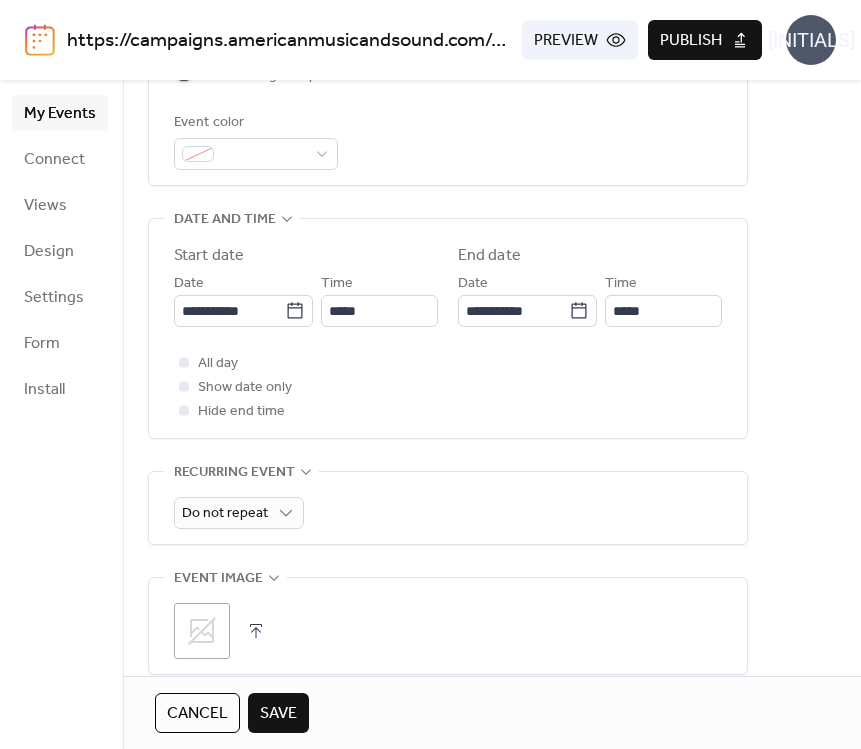 scroll, scrollTop: 546, scrollLeft: 0, axis: vertical 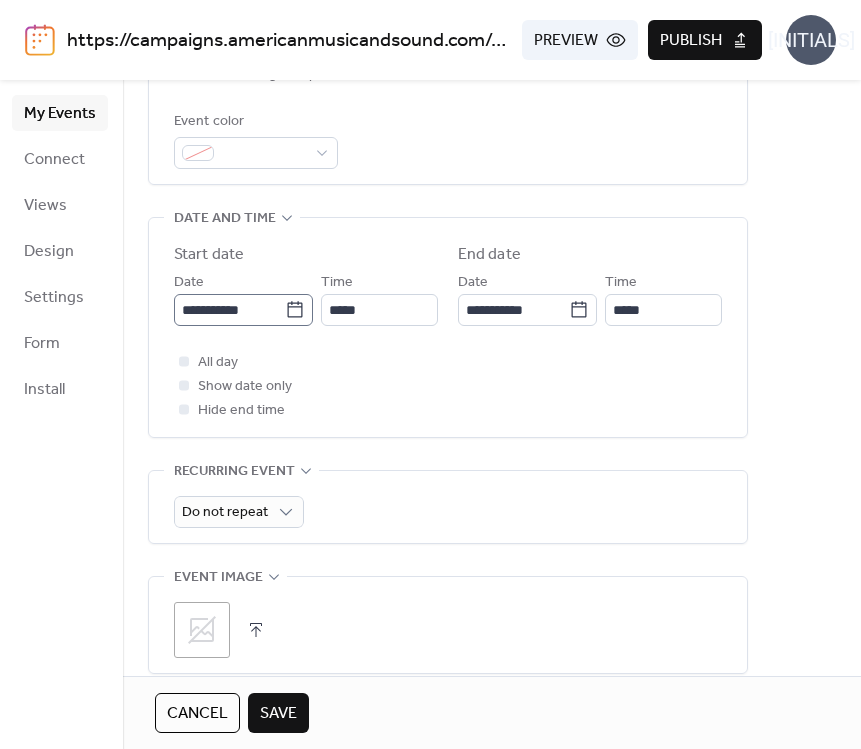 click 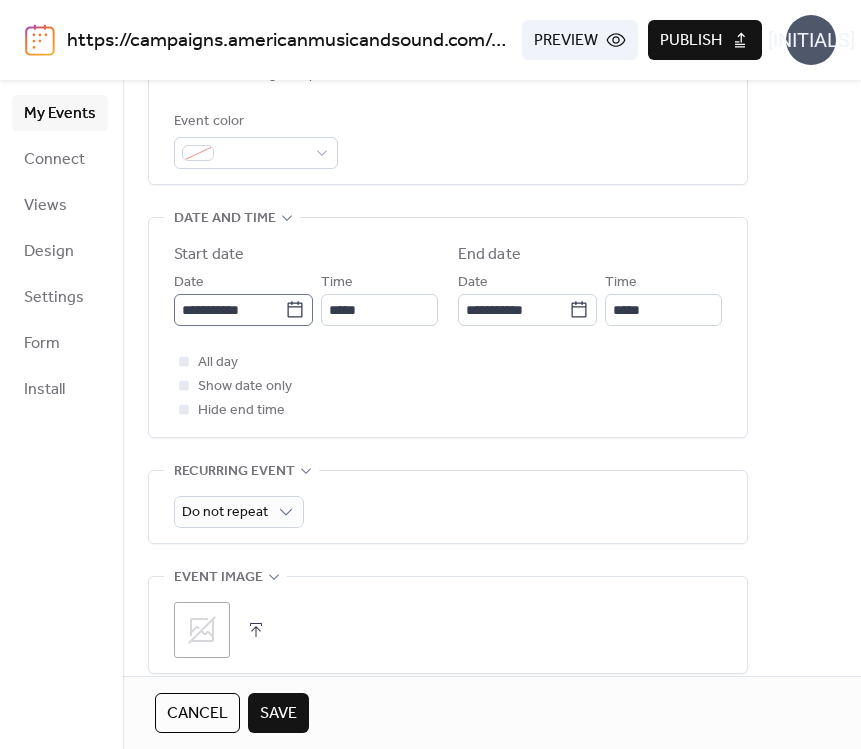 click on "**********" at bounding box center [229, 310] 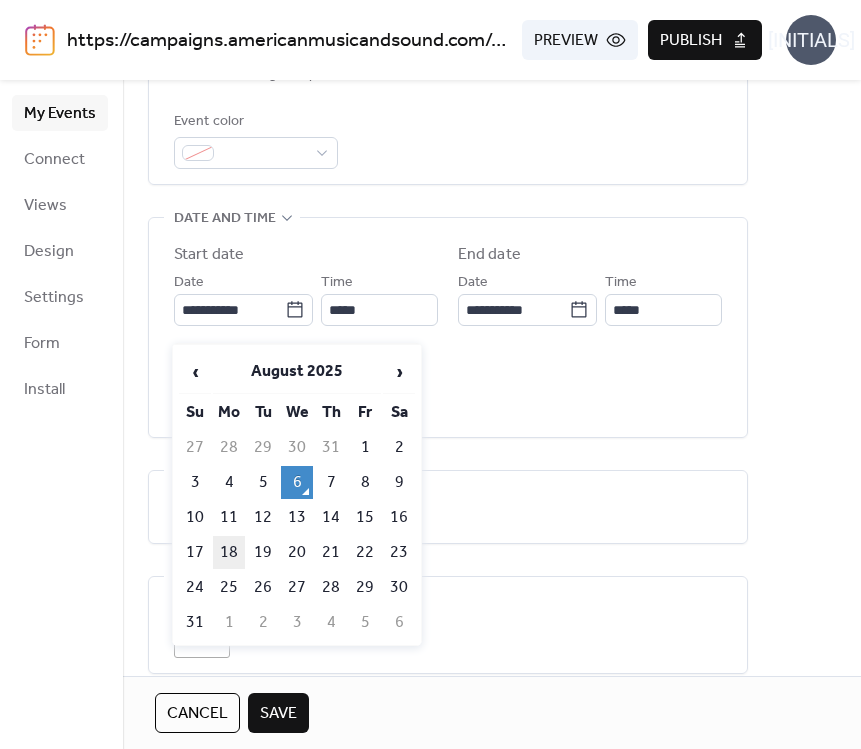 click on "18" at bounding box center (229, 552) 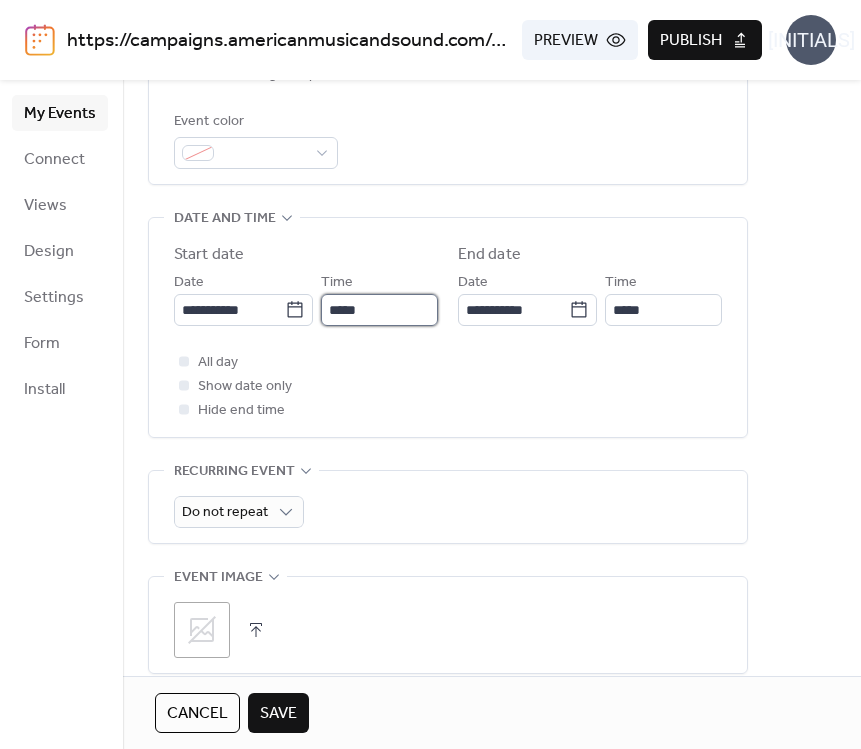 click on "*****" at bounding box center (379, 310) 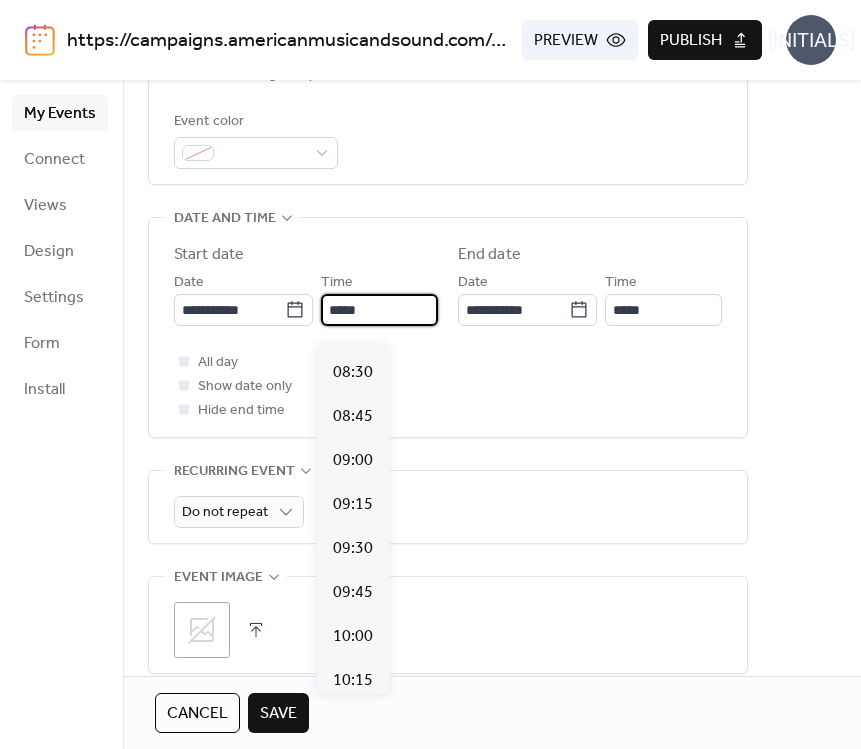 scroll, scrollTop: 1514, scrollLeft: 0, axis: vertical 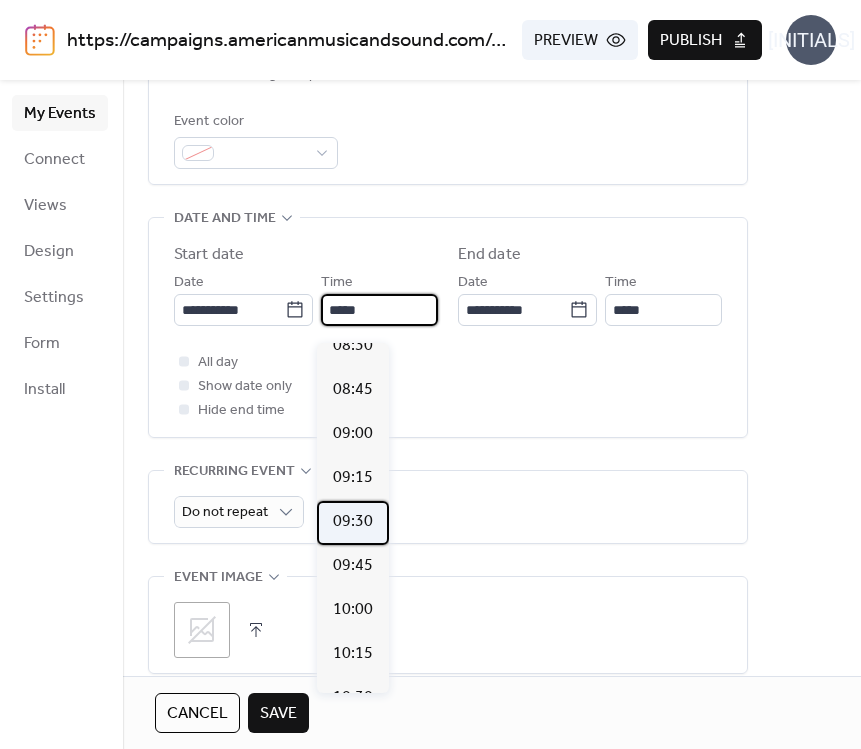 click on "09:30" at bounding box center [353, 522] 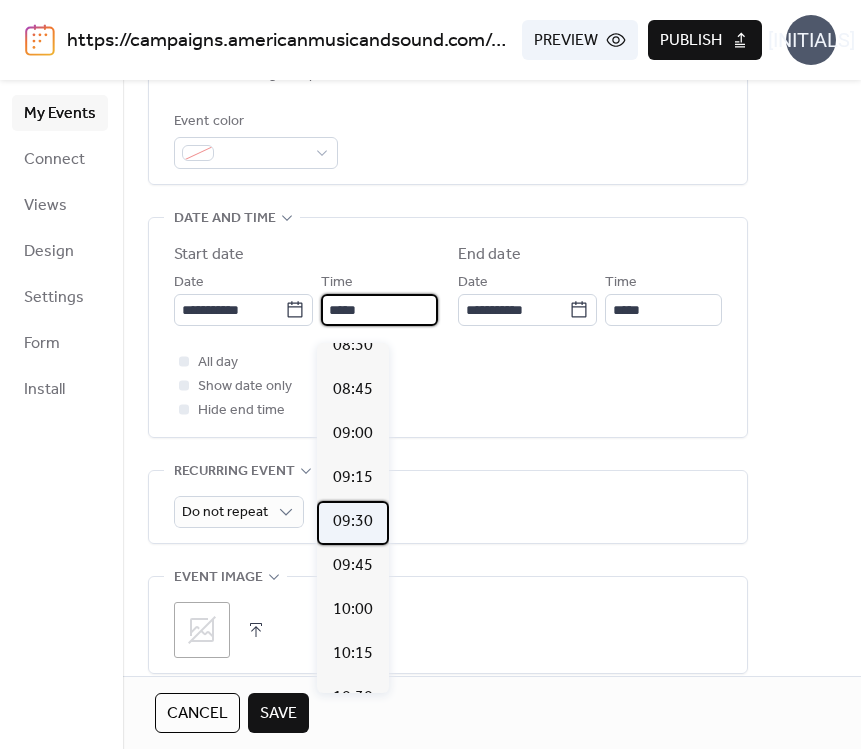 type on "*****" 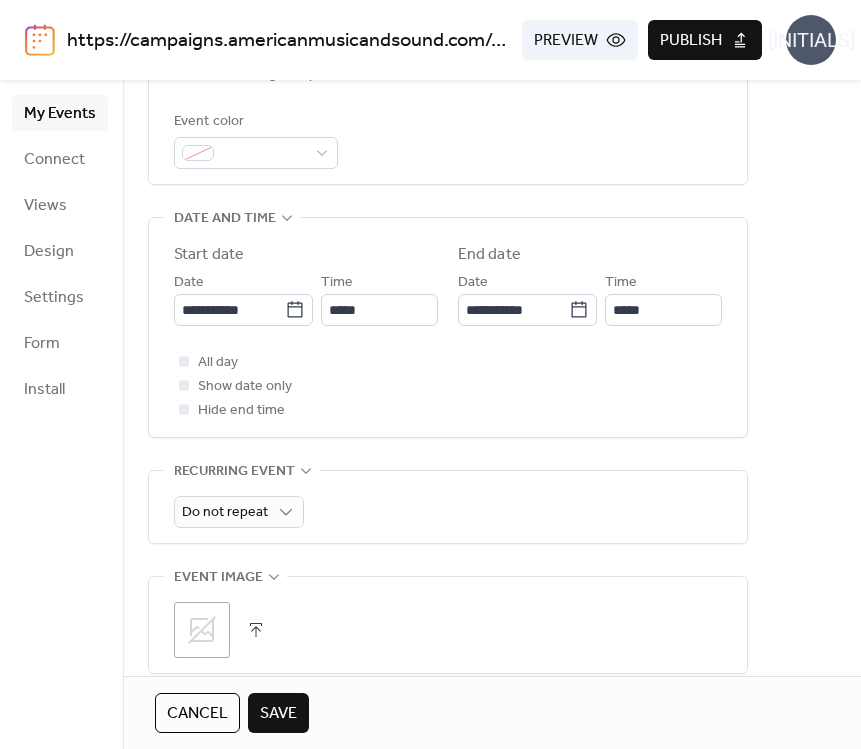 click on "Time *****" at bounding box center [663, 298] 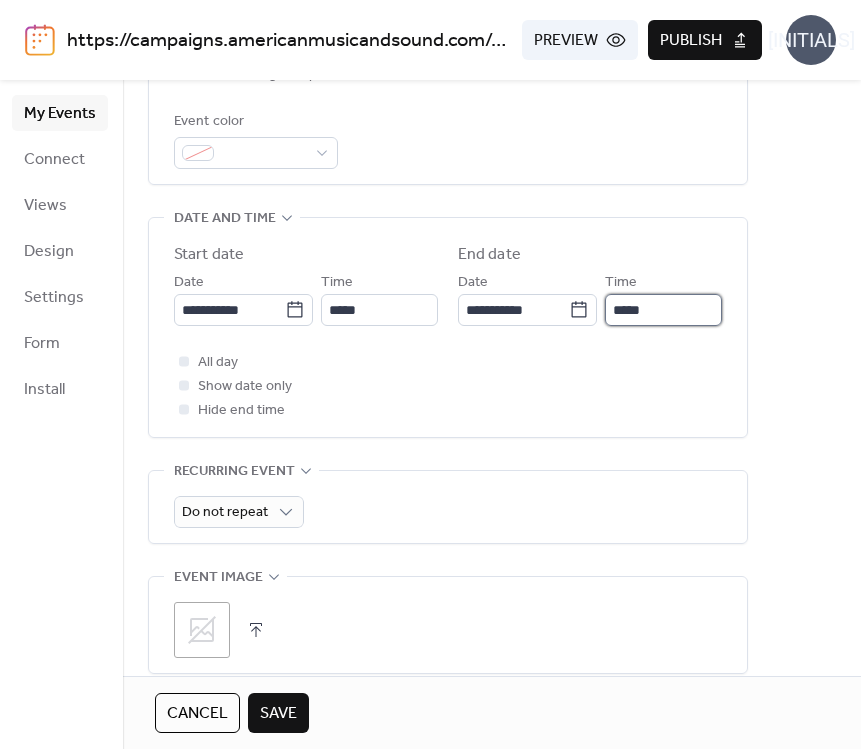 click on "*****" at bounding box center [663, 310] 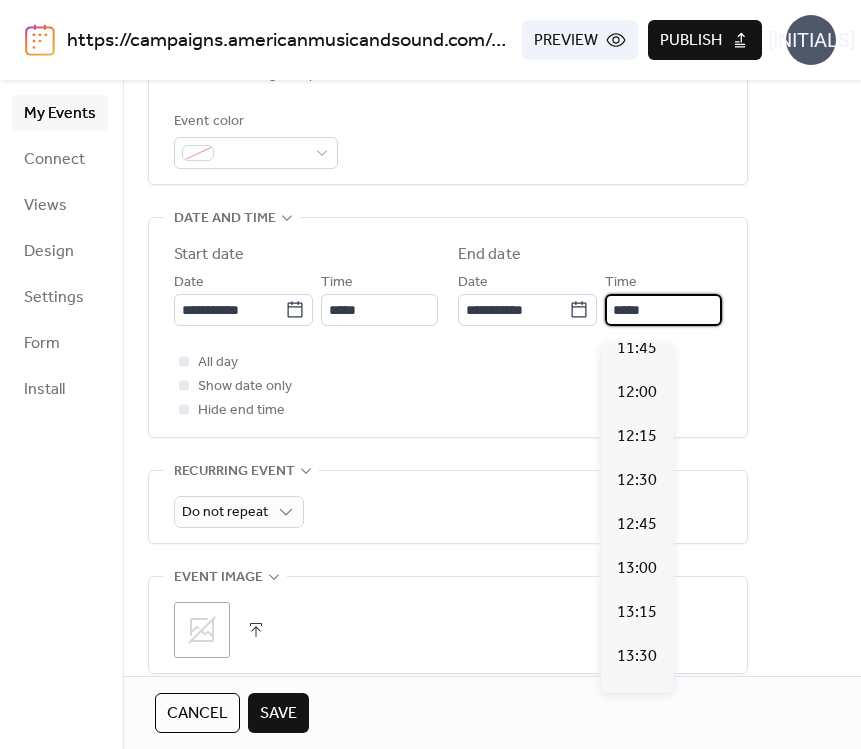 scroll, scrollTop: 388, scrollLeft: 0, axis: vertical 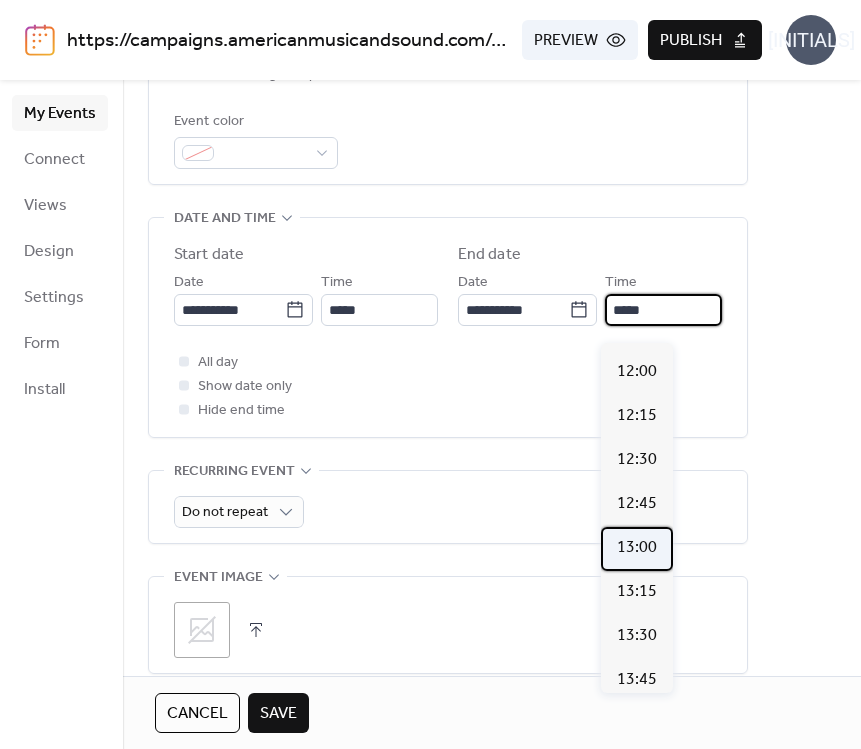 click on "13:00" at bounding box center [637, 548] 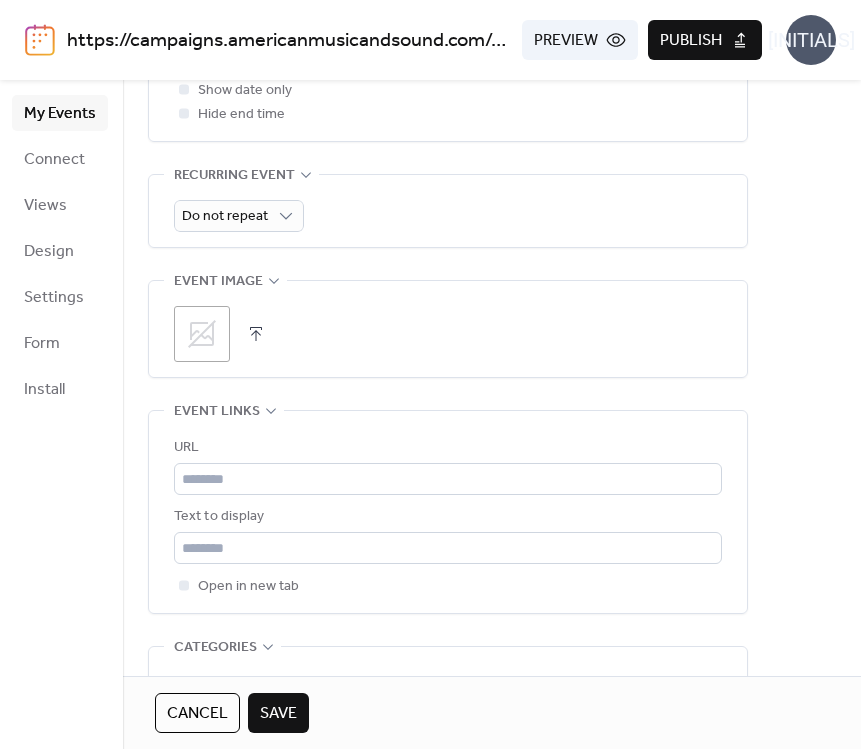 scroll, scrollTop: 872, scrollLeft: 0, axis: vertical 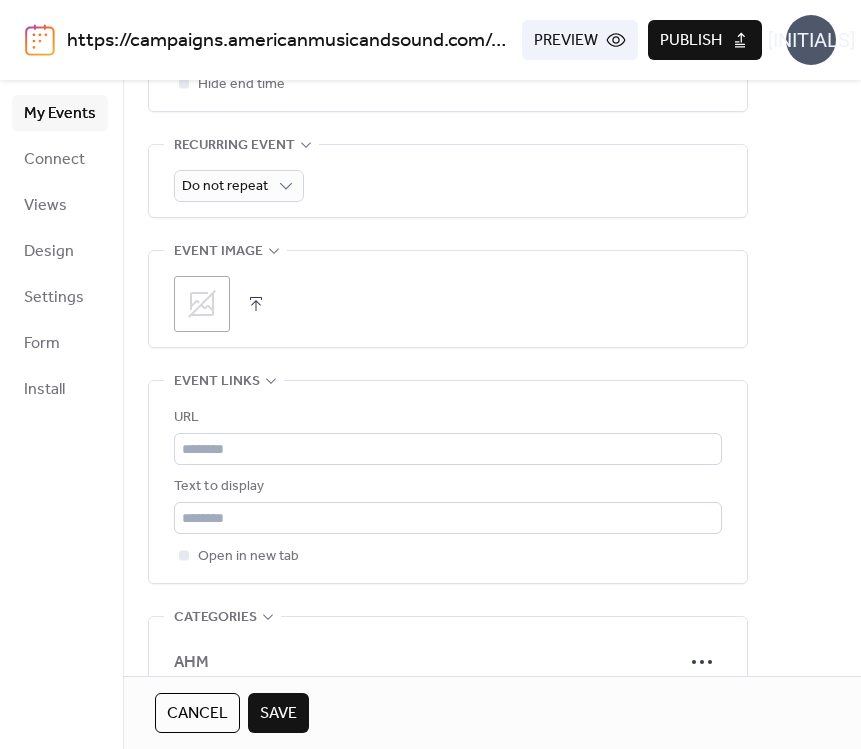 click at bounding box center (256, 304) 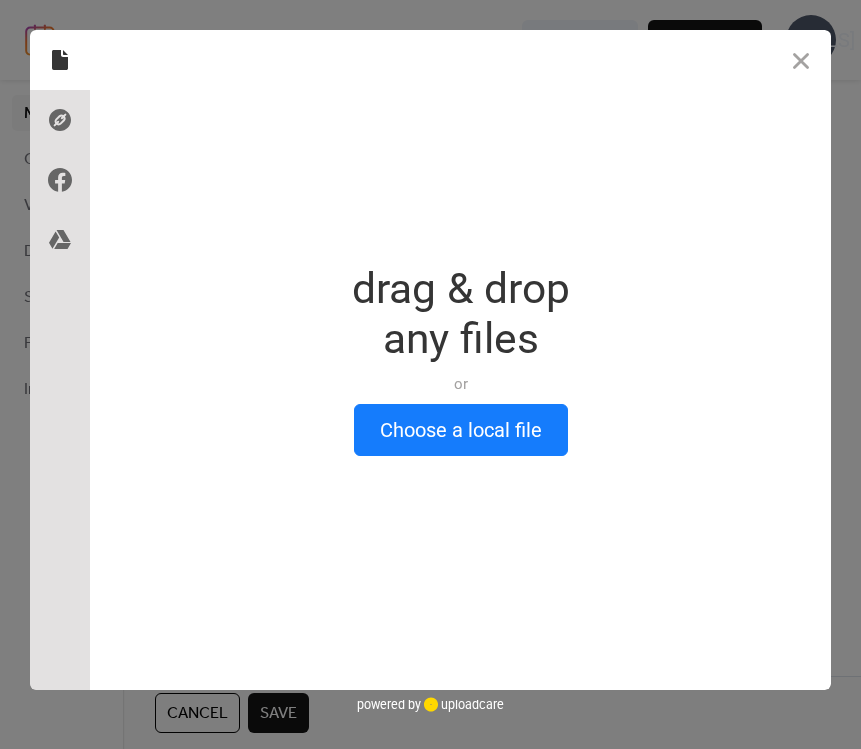 scroll, scrollTop: 872, scrollLeft: 0, axis: vertical 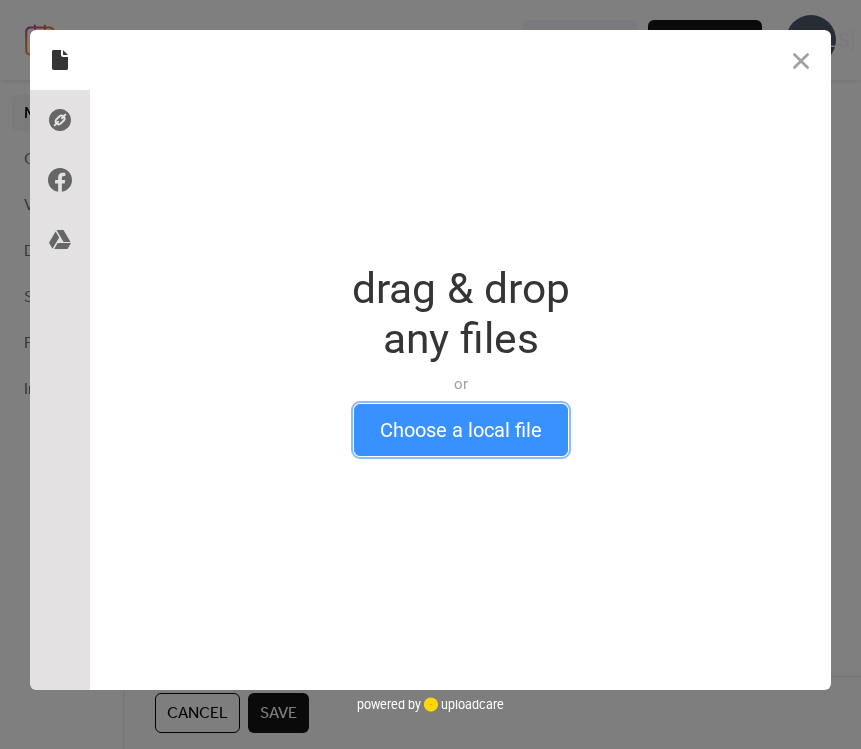 click on "Choose a local file" at bounding box center (461, 430) 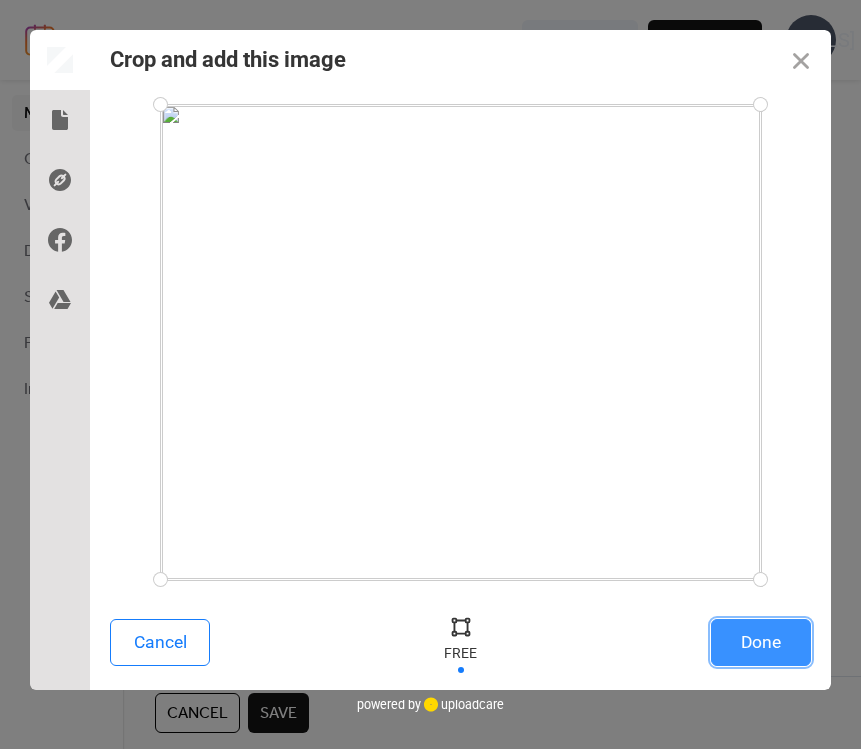 click on "Done" at bounding box center [761, 642] 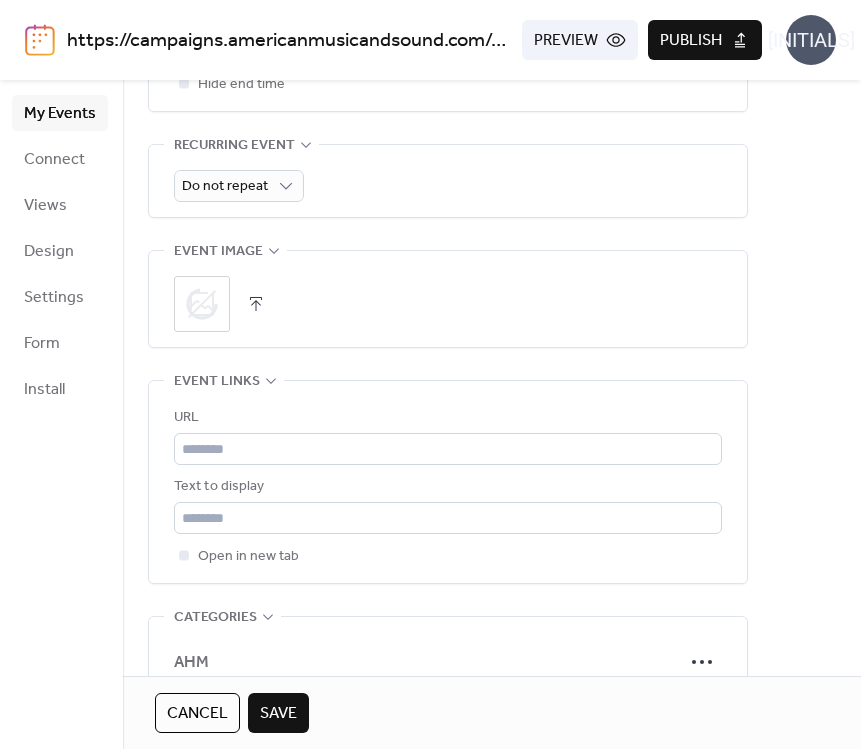 scroll, scrollTop: 902, scrollLeft: 0, axis: vertical 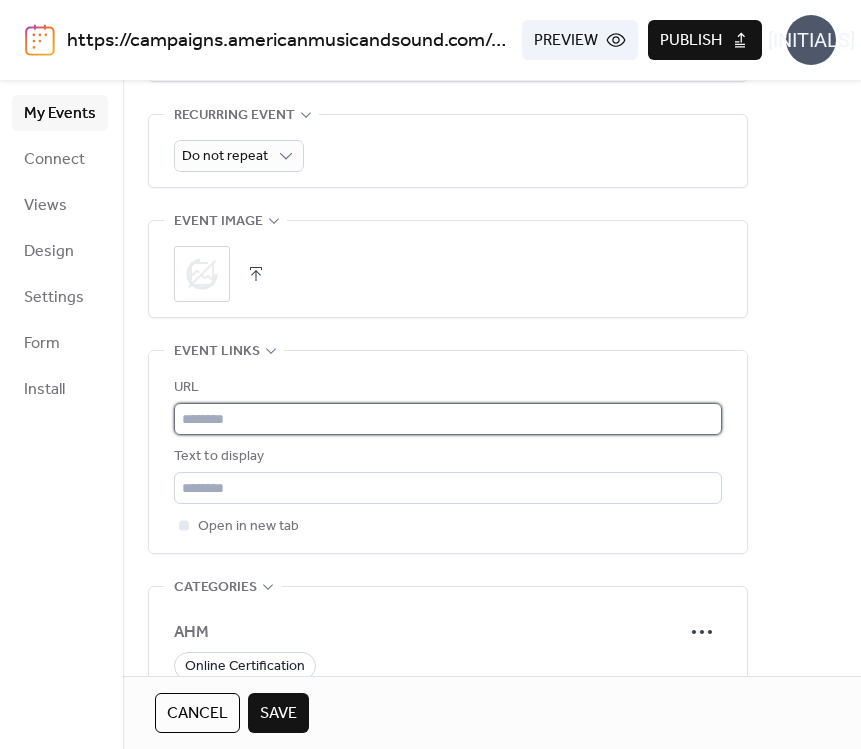 click at bounding box center [448, 419] 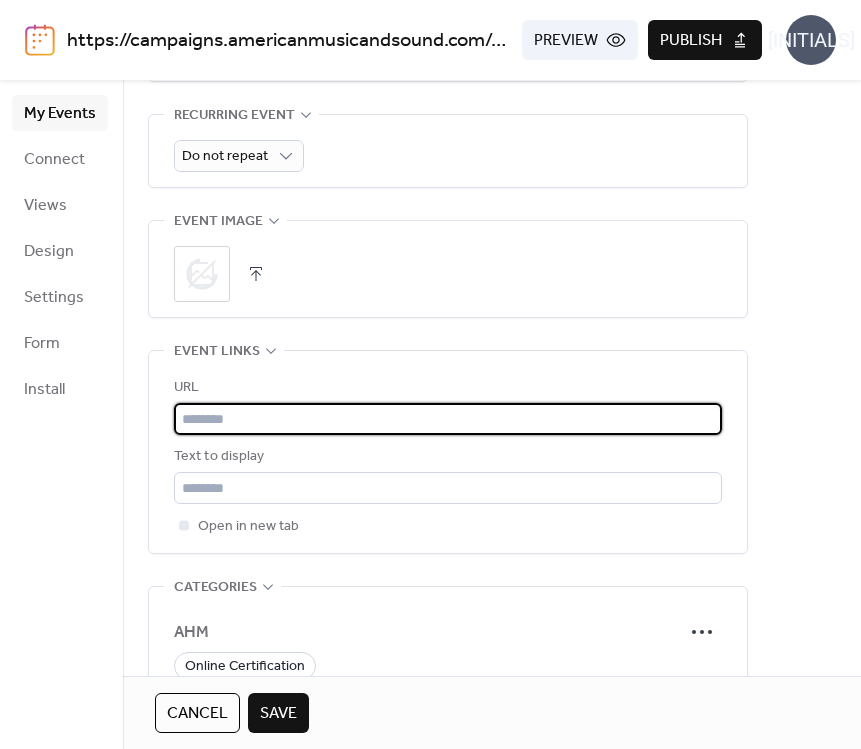 paste on "**********" 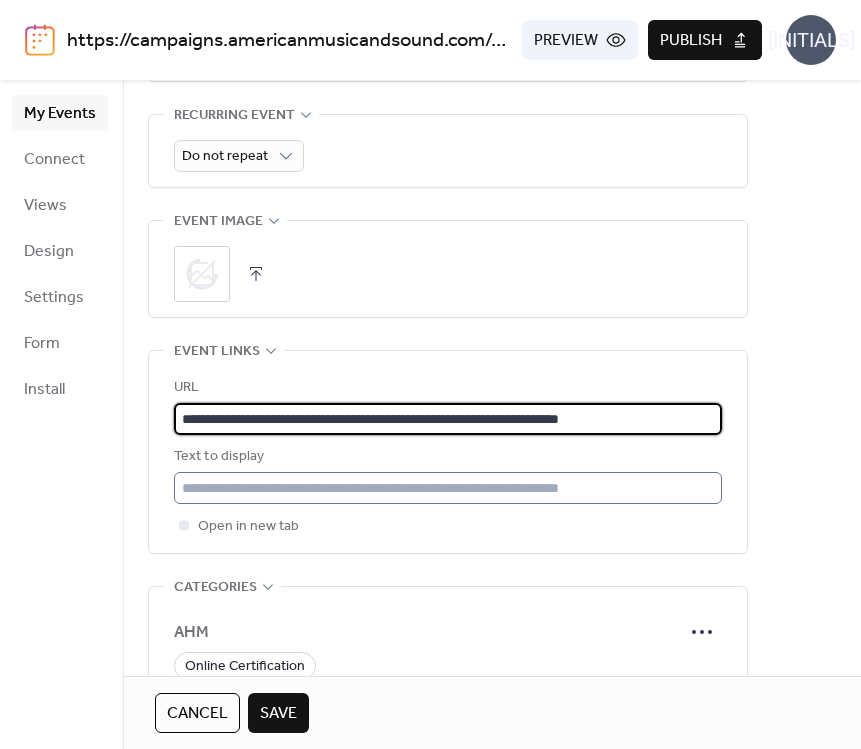 type on "**********" 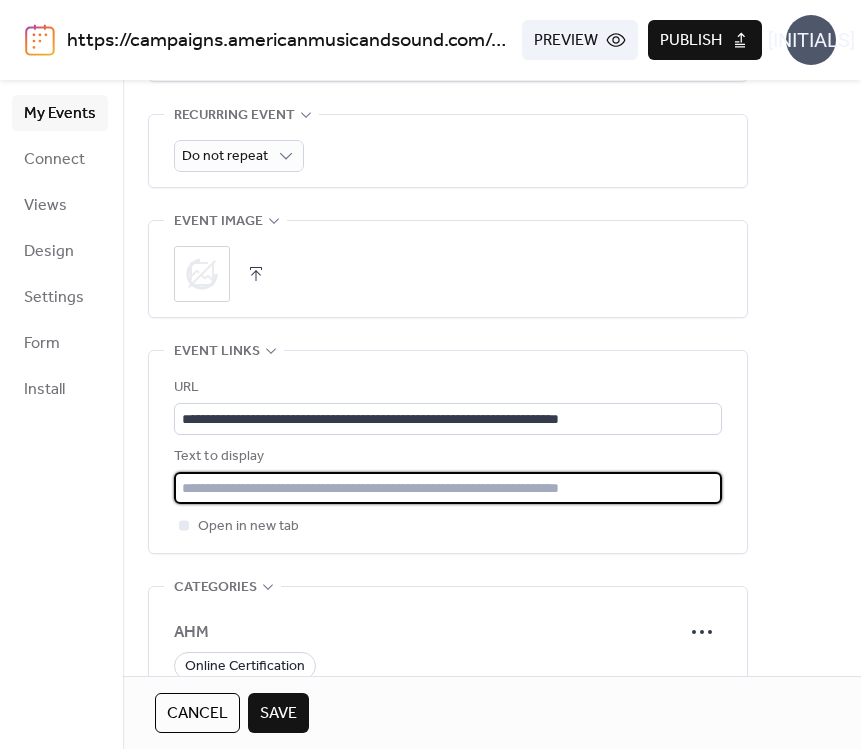 click at bounding box center [448, 488] 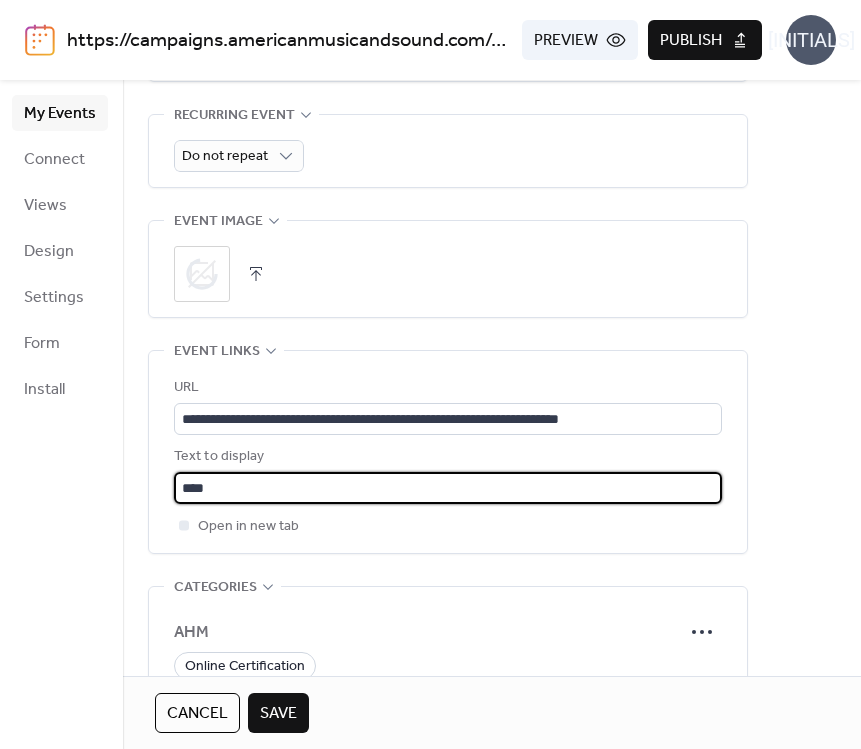 type on "*****" 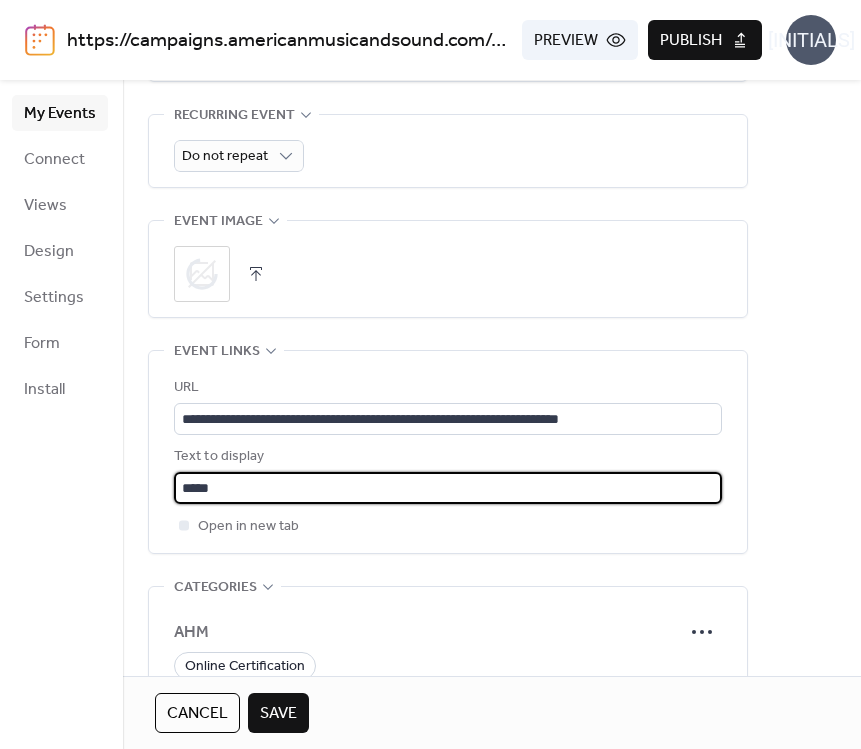 type 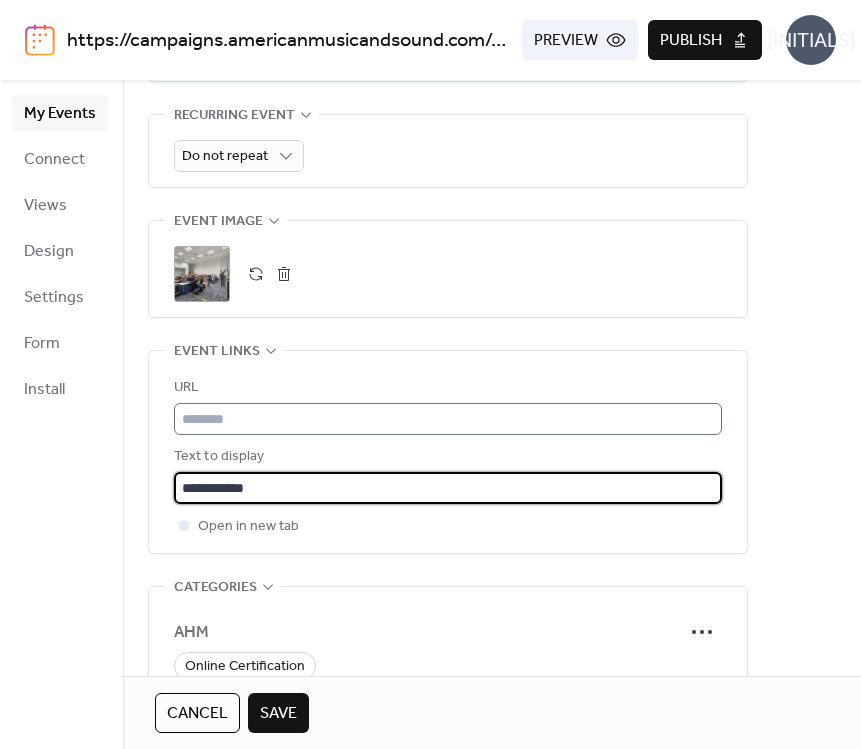 type on "**********" 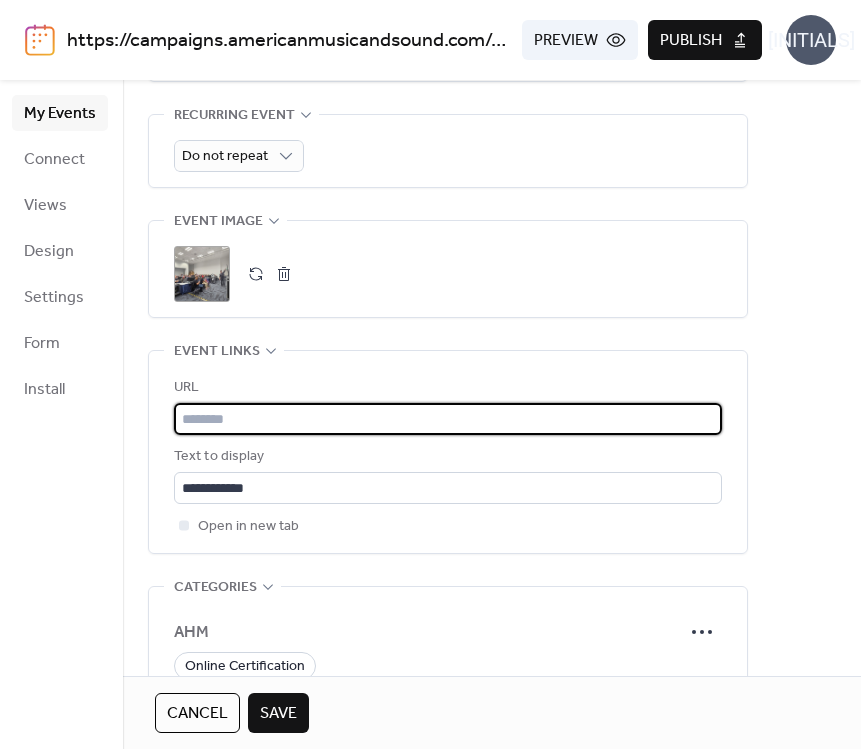 click at bounding box center [448, 419] 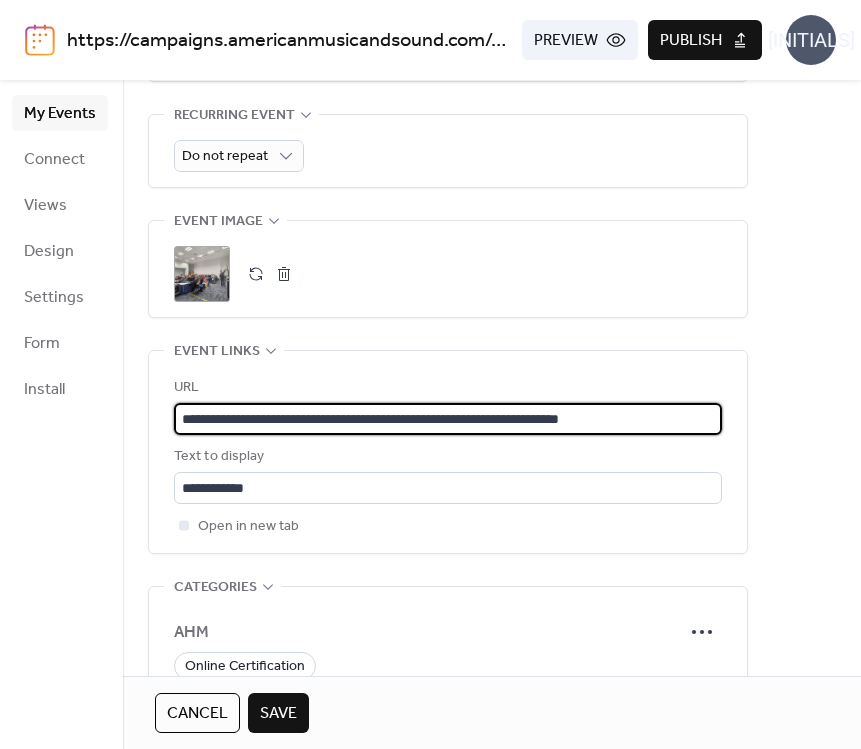type on "**********" 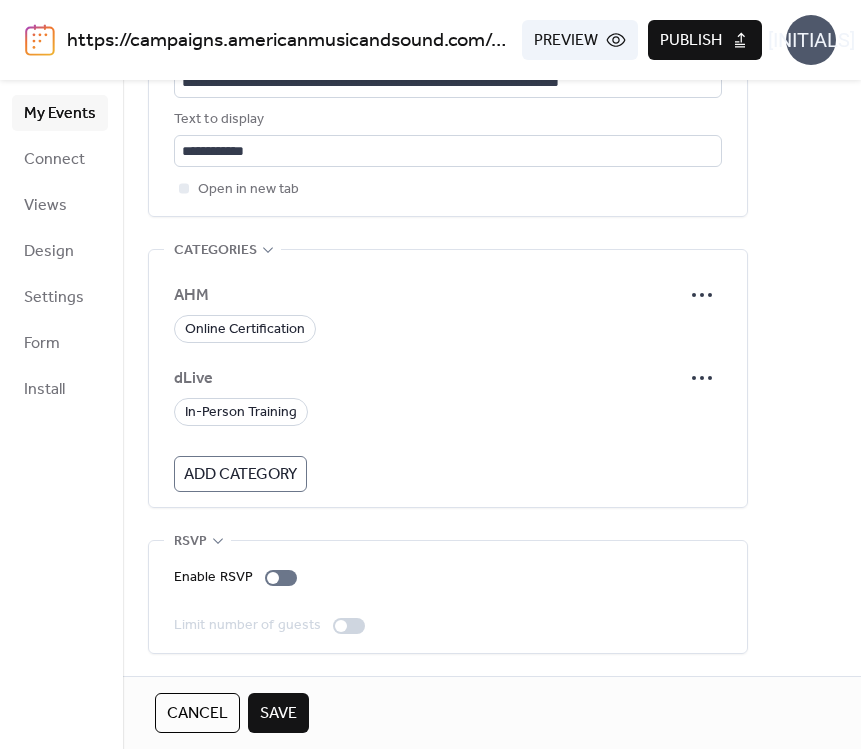 scroll, scrollTop: 1261, scrollLeft: 0, axis: vertical 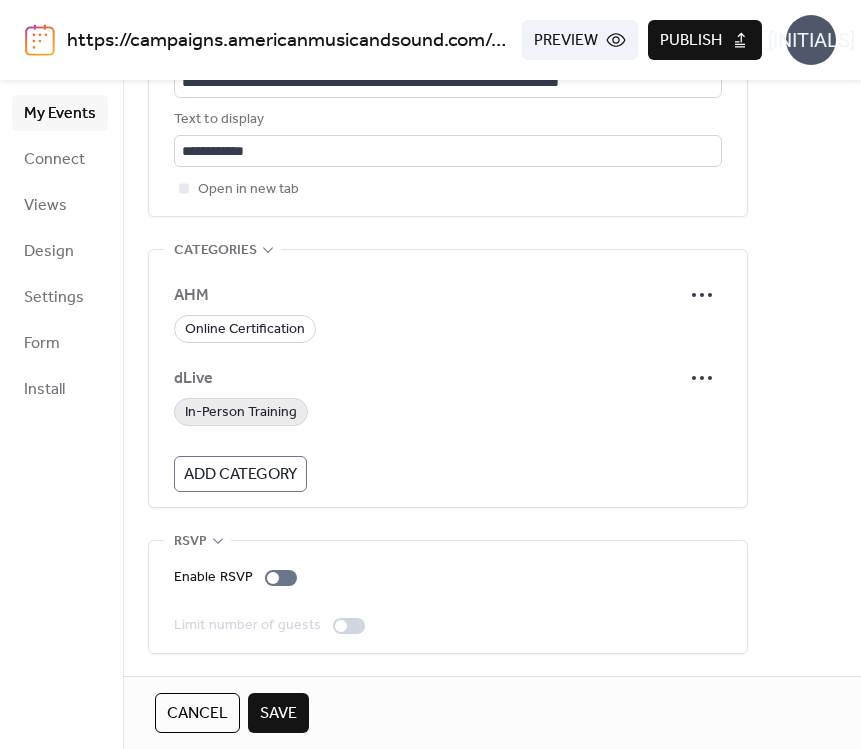 click on "In-Person Training" at bounding box center [241, 413] 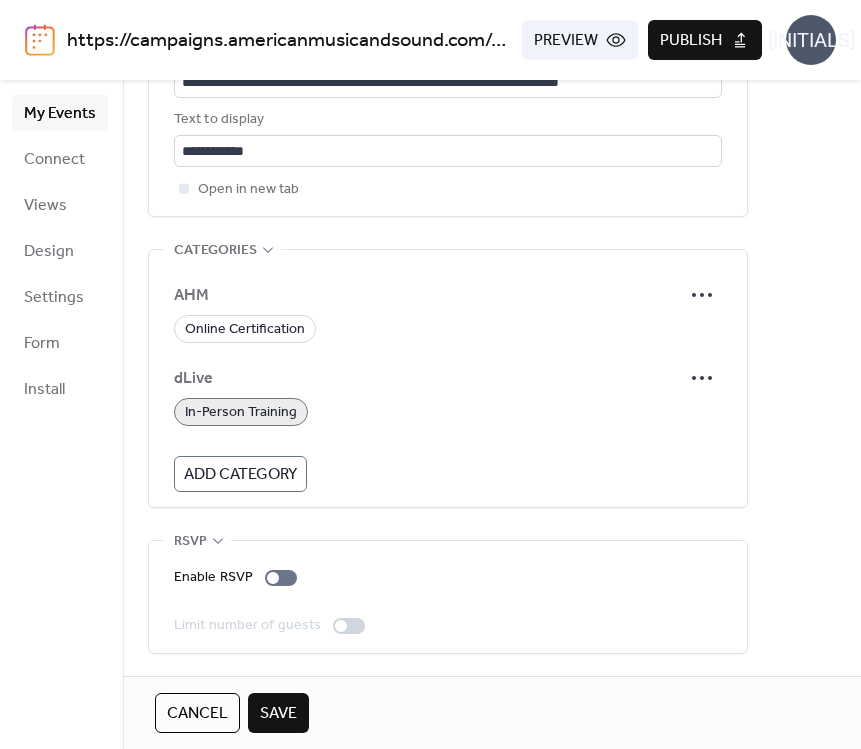 click on "Save" at bounding box center [278, 714] 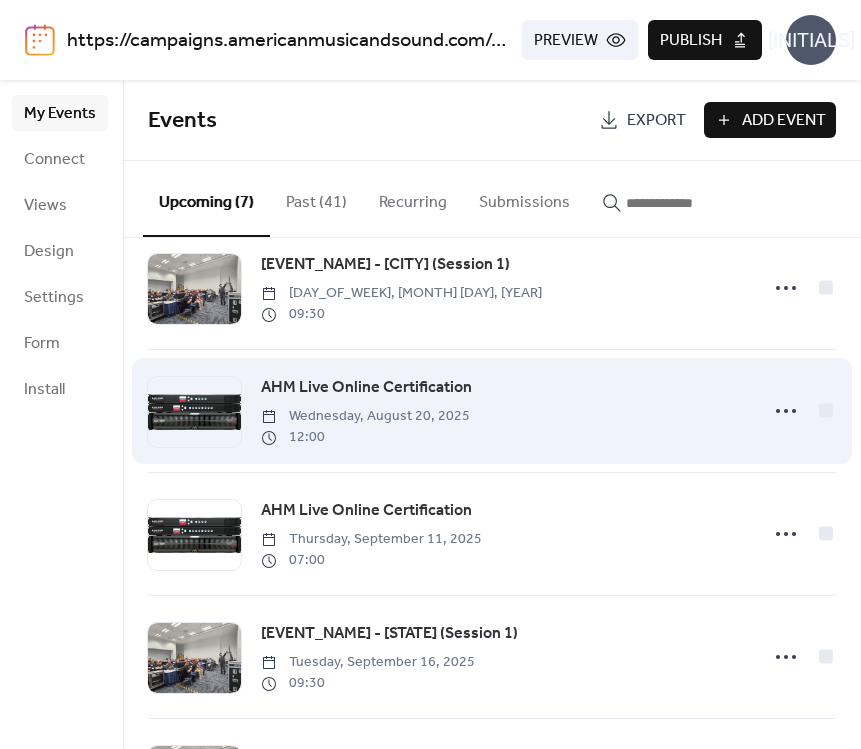scroll, scrollTop: 113, scrollLeft: 0, axis: vertical 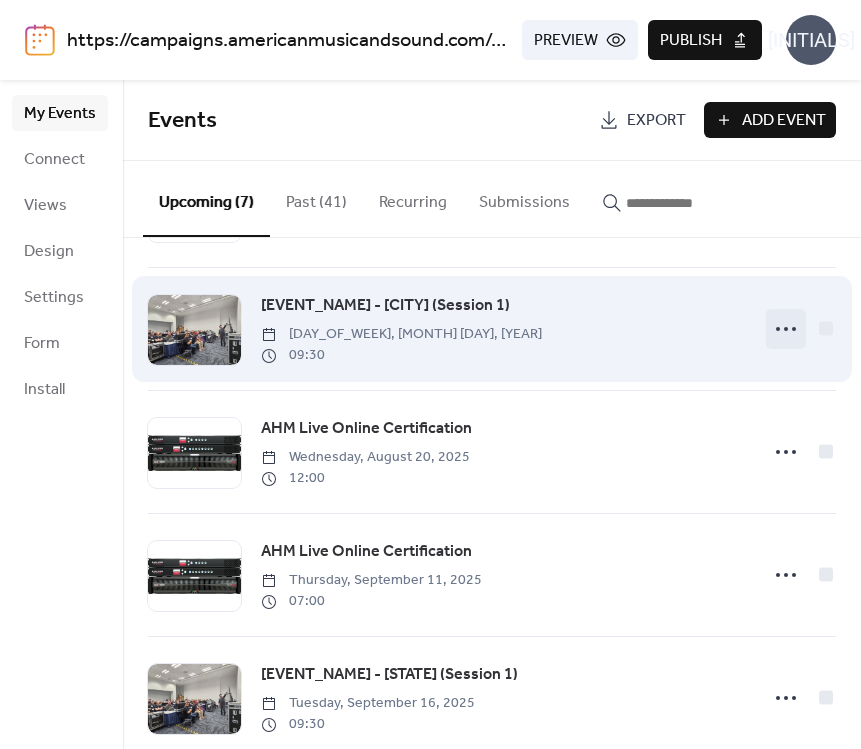 click 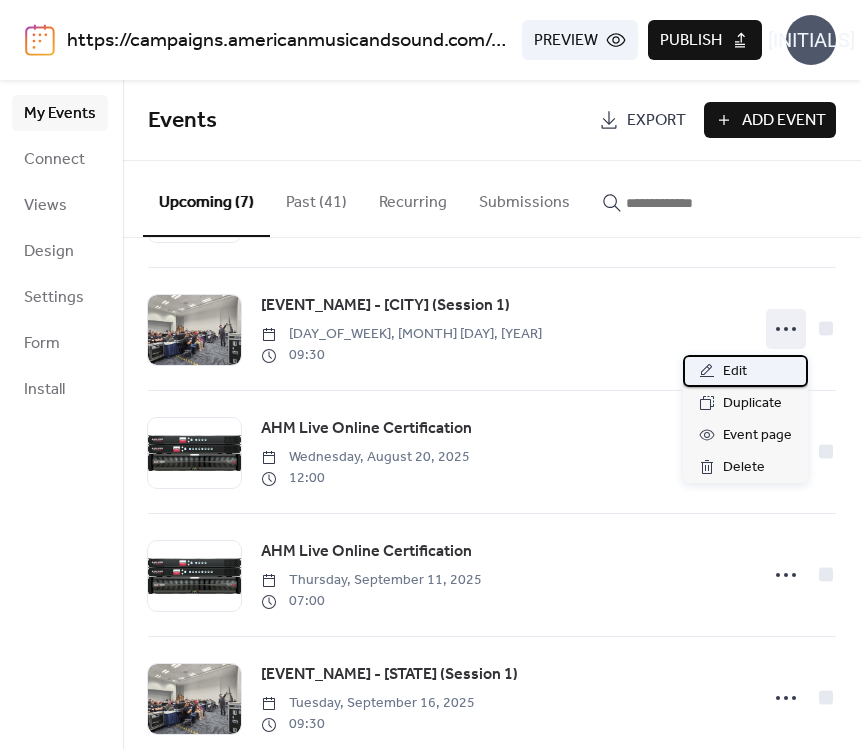 click on "Edit" at bounding box center (745, 371) 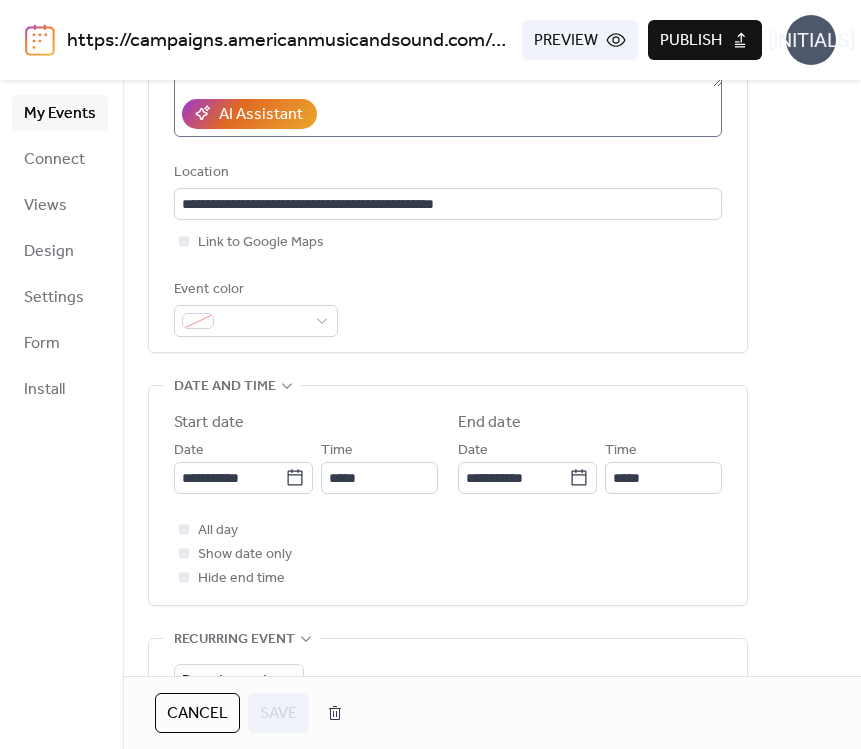 scroll, scrollTop: 559, scrollLeft: 0, axis: vertical 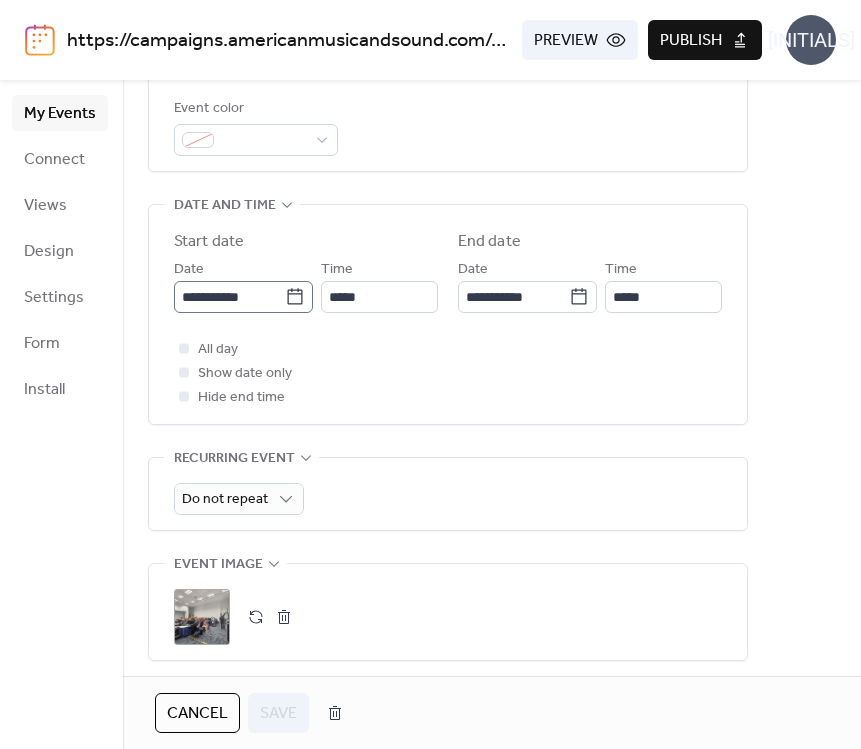 click 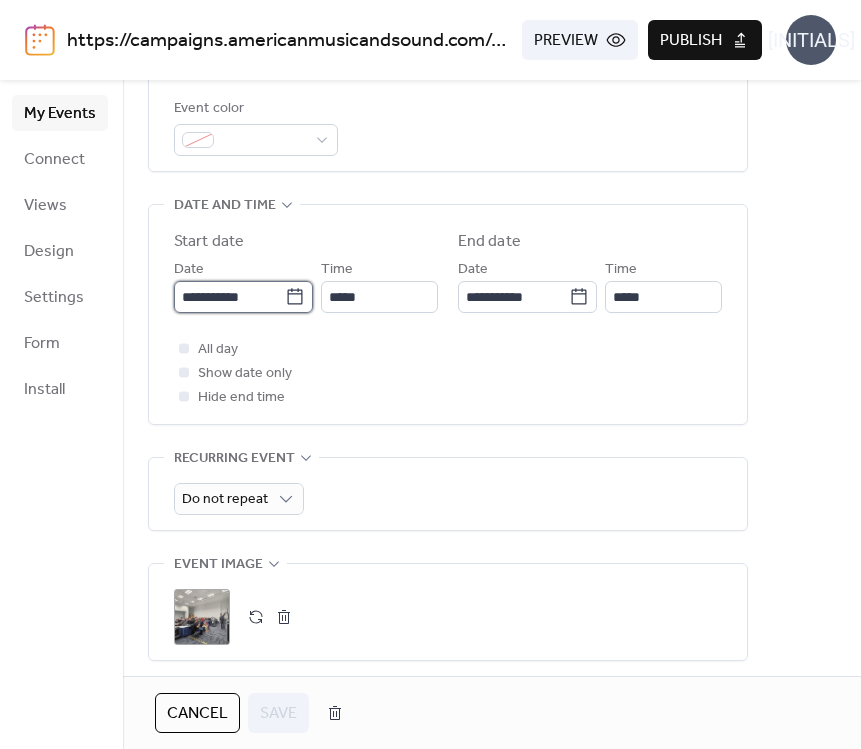 click on "**********" at bounding box center (229, 297) 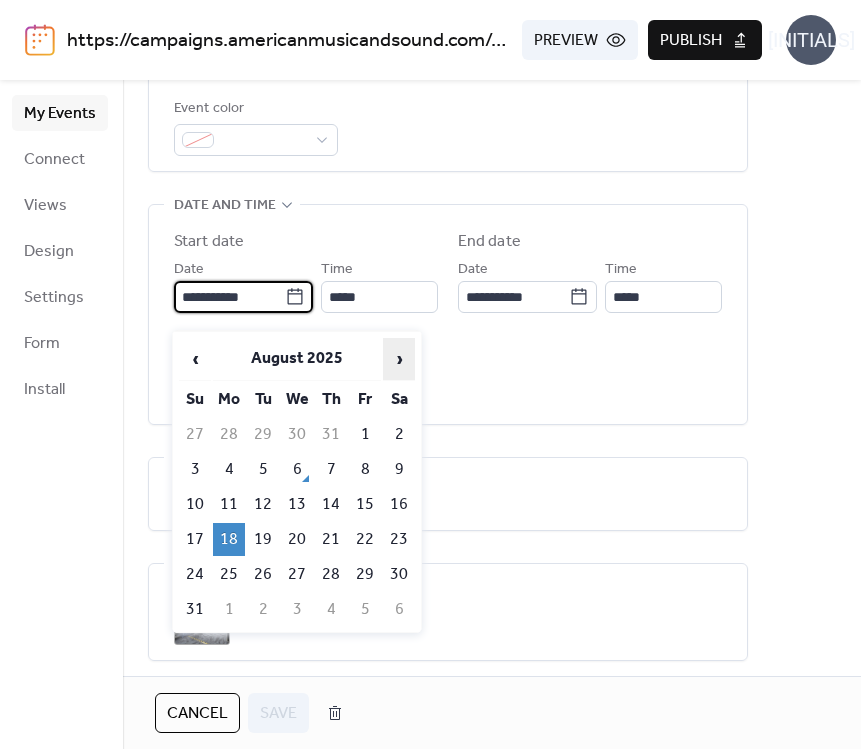 click on "›" at bounding box center (399, 359) 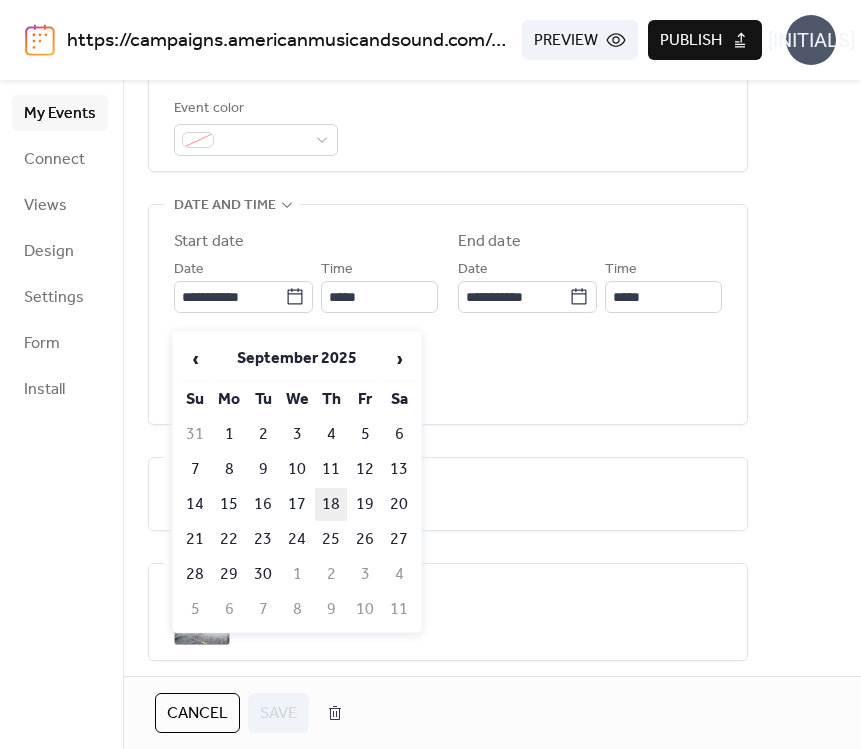 click on "18" at bounding box center [331, 504] 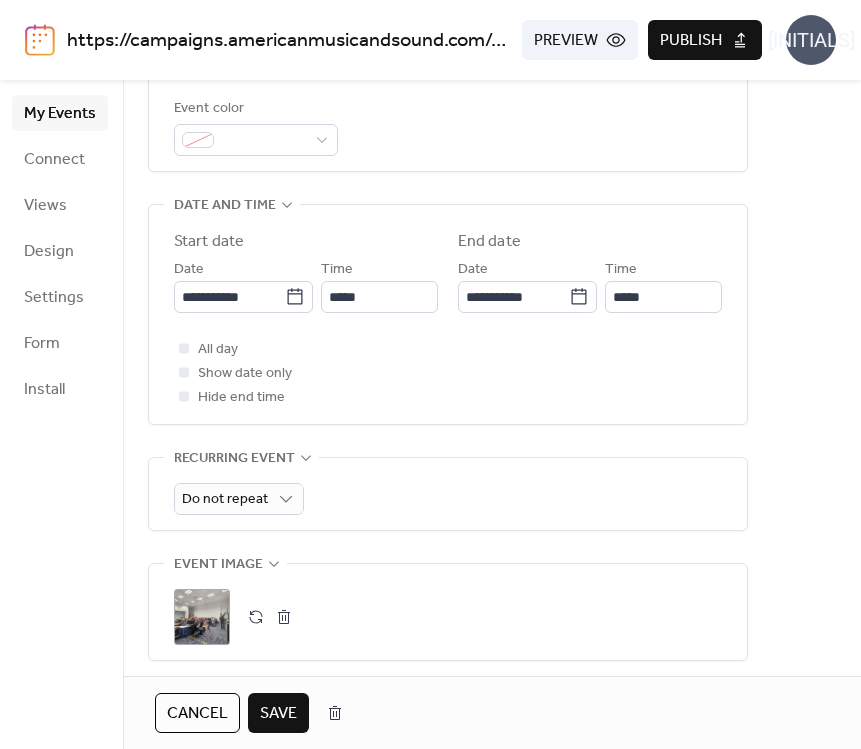 click on "Save" at bounding box center (278, 714) 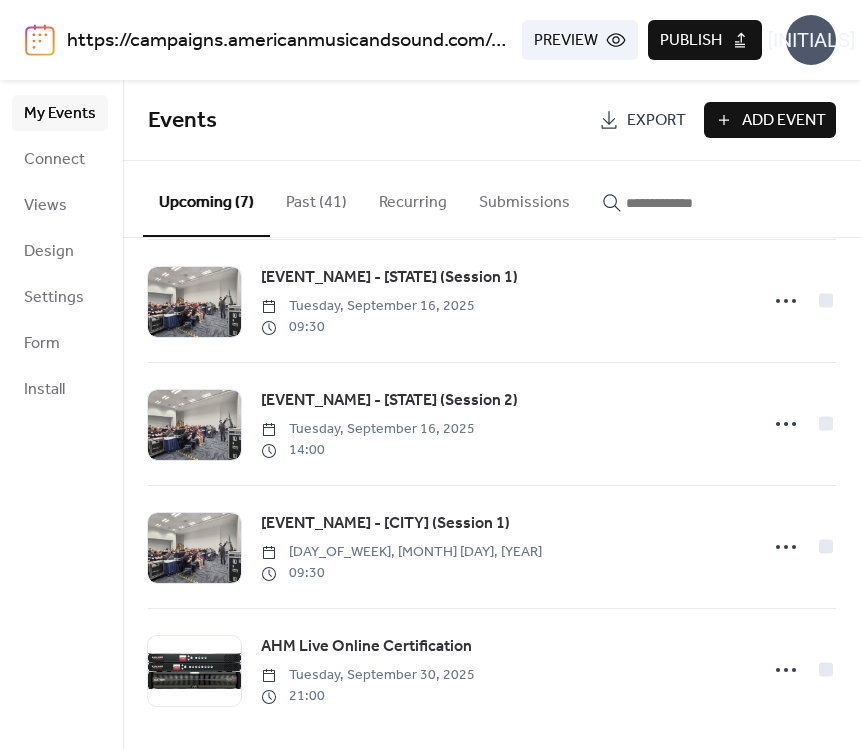 scroll, scrollTop: 394, scrollLeft: 0, axis: vertical 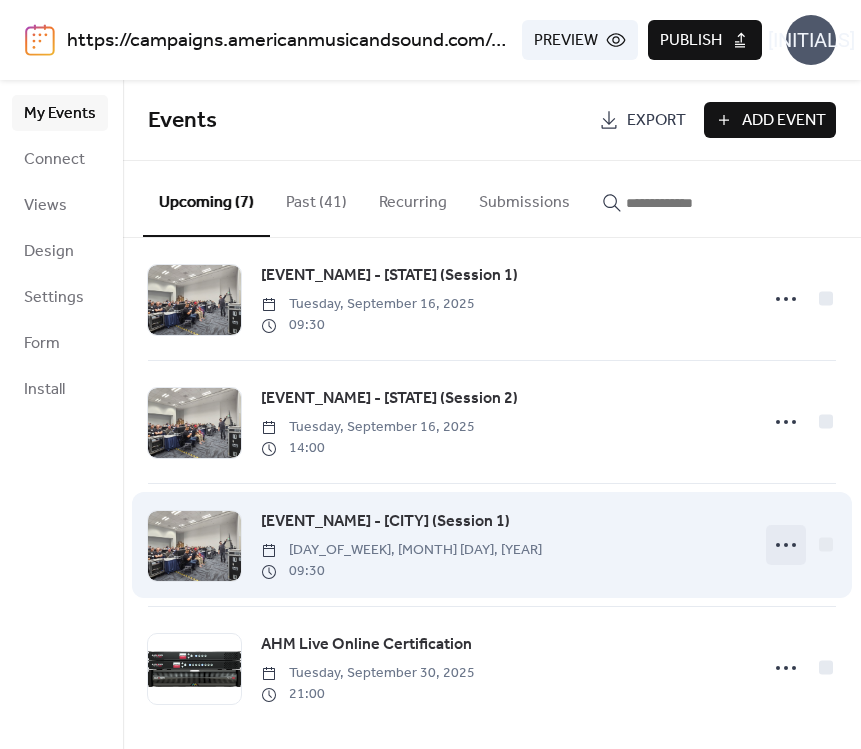 click 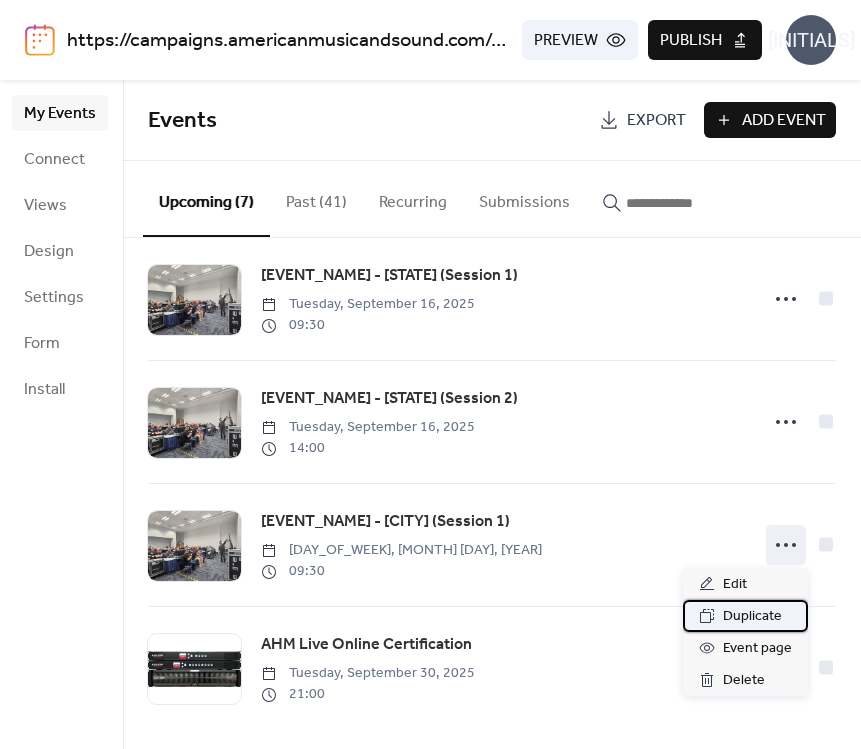 click on "Duplicate" at bounding box center (752, 617) 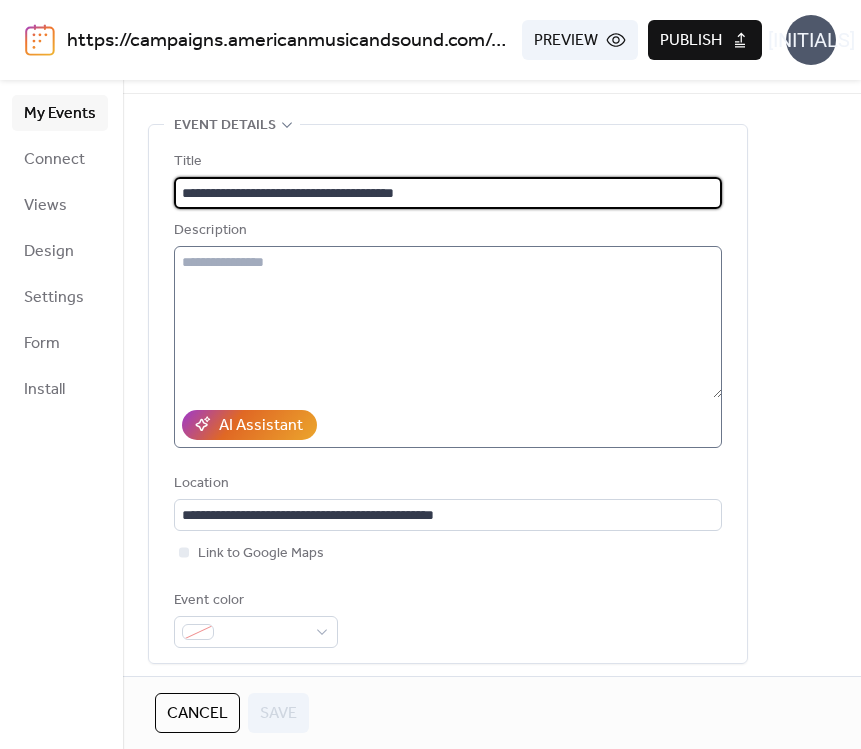 scroll, scrollTop: 26, scrollLeft: 0, axis: vertical 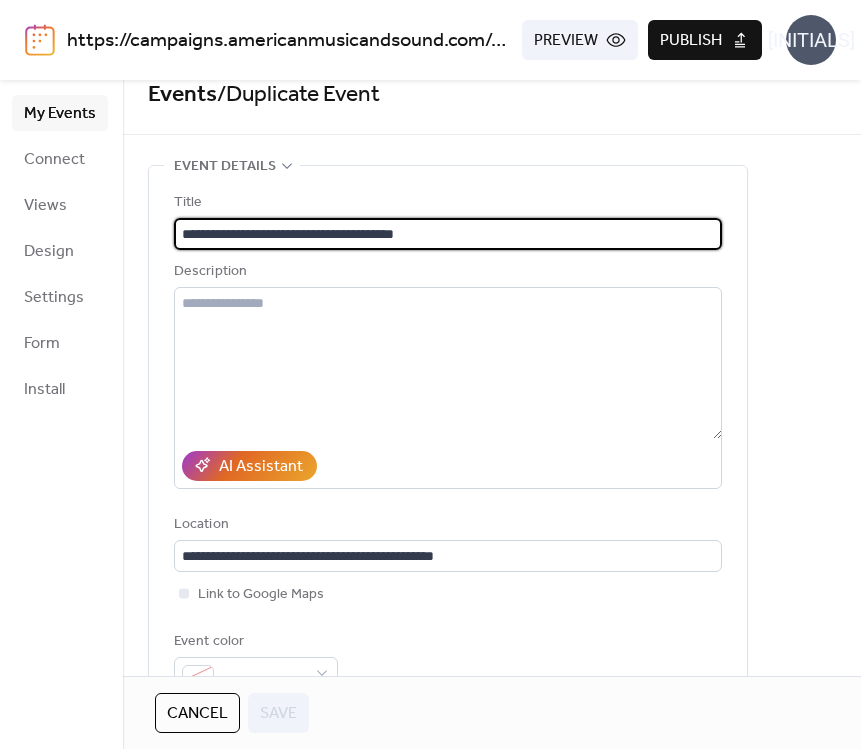 click on "**********" at bounding box center [448, 234] 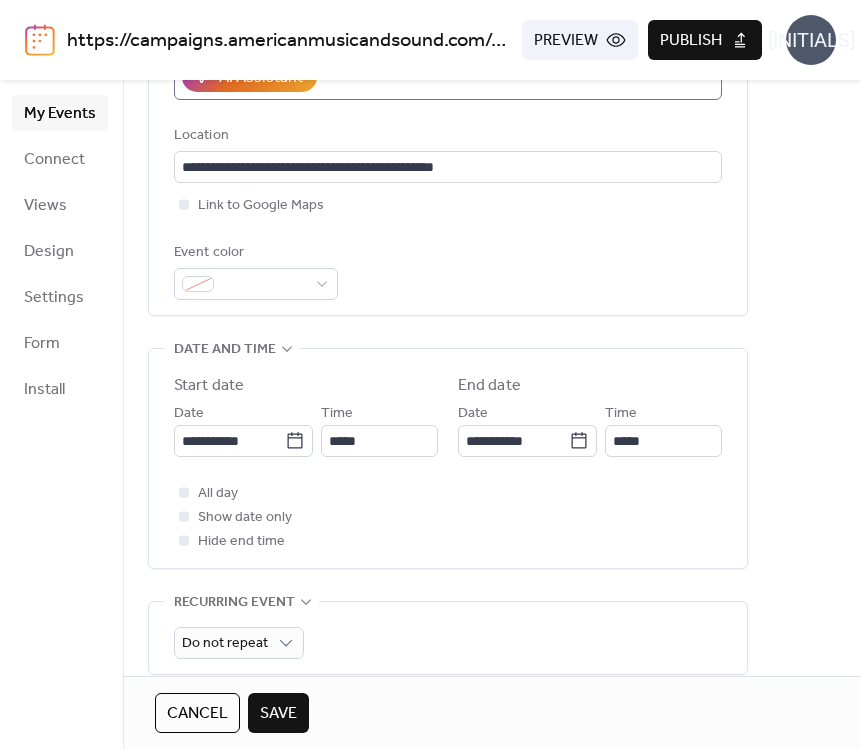 scroll, scrollTop: 444, scrollLeft: 0, axis: vertical 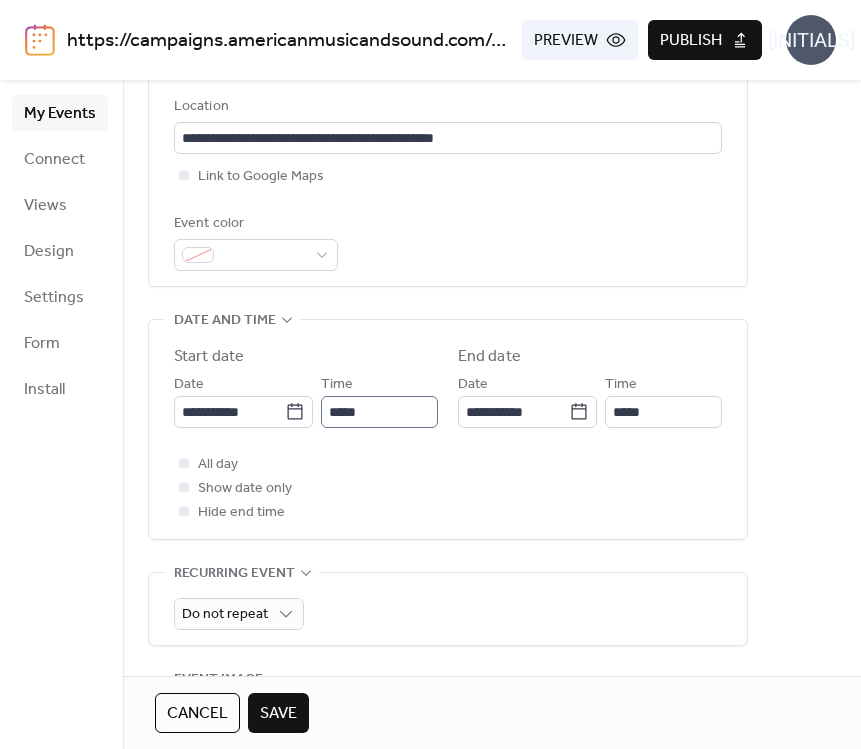 type on "**********" 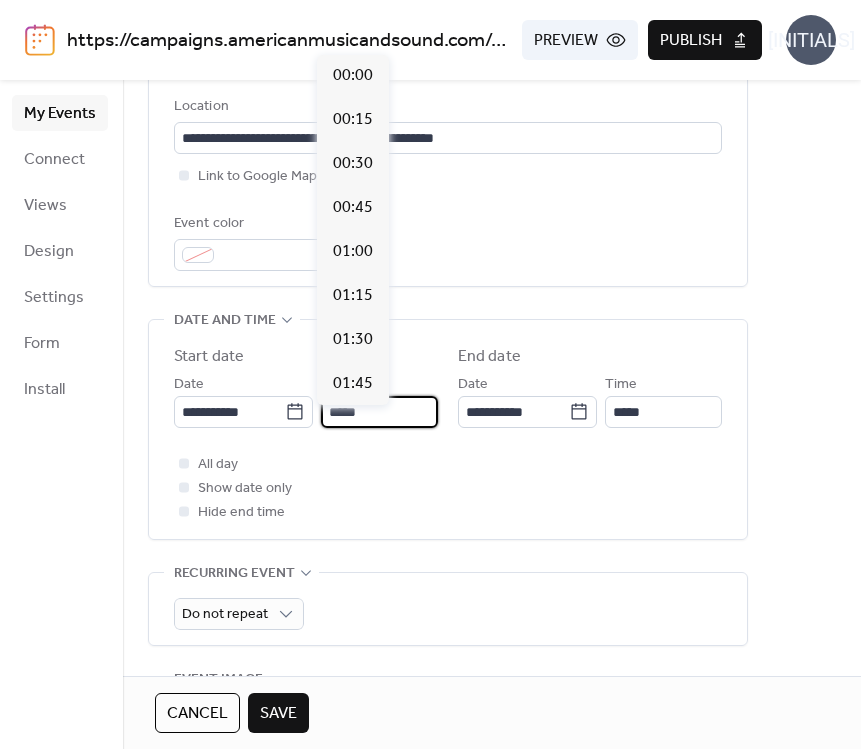 click on "*****" at bounding box center (379, 412) 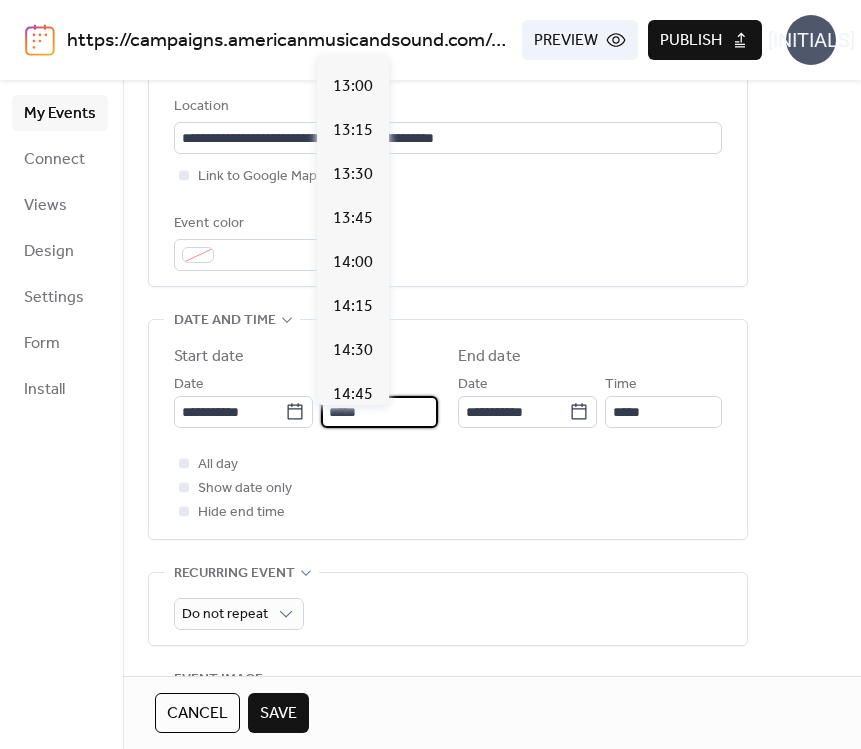 scroll, scrollTop: 2299, scrollLeft: 0, axis: vertical 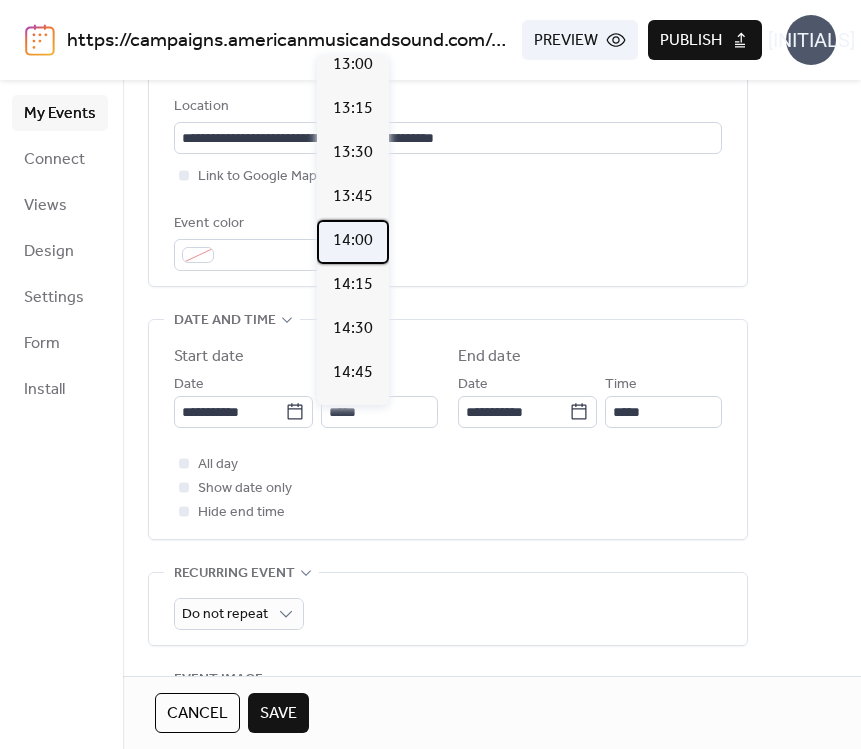 click on "14:00" at bounding box center [353, 241] 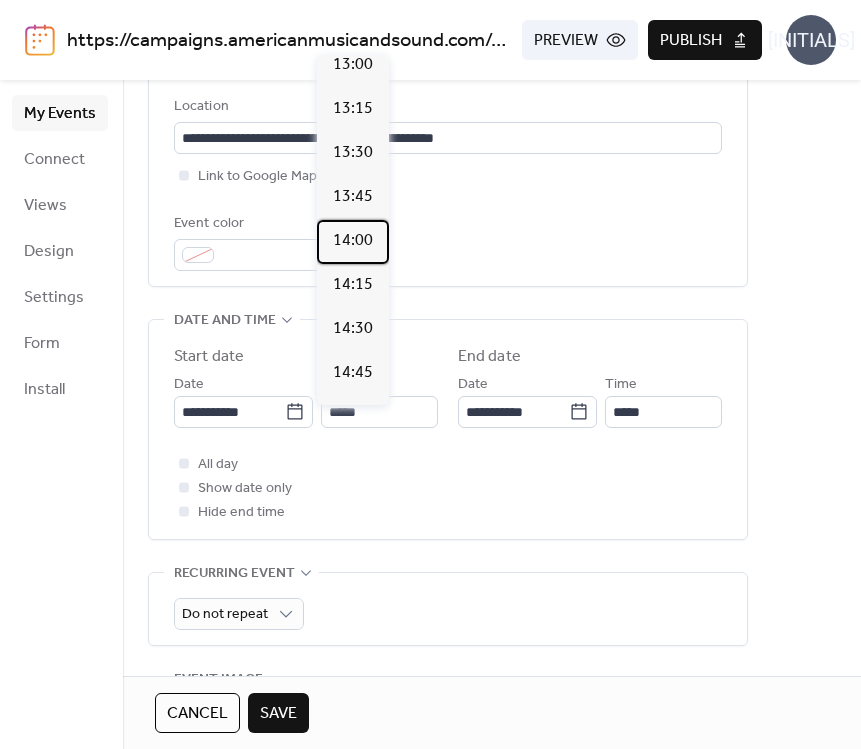 type on "*****" 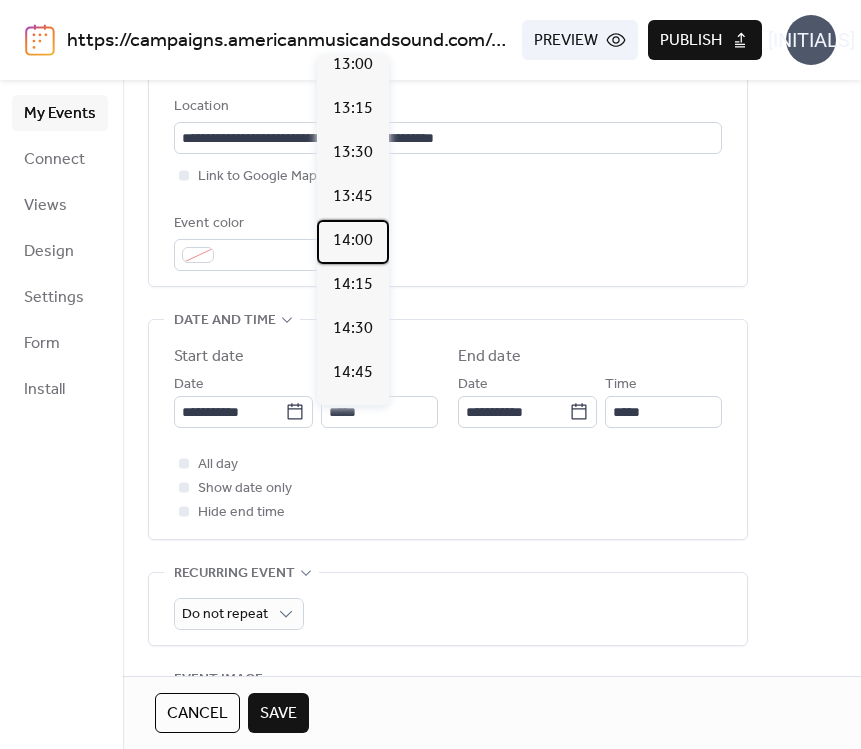type on "*****" 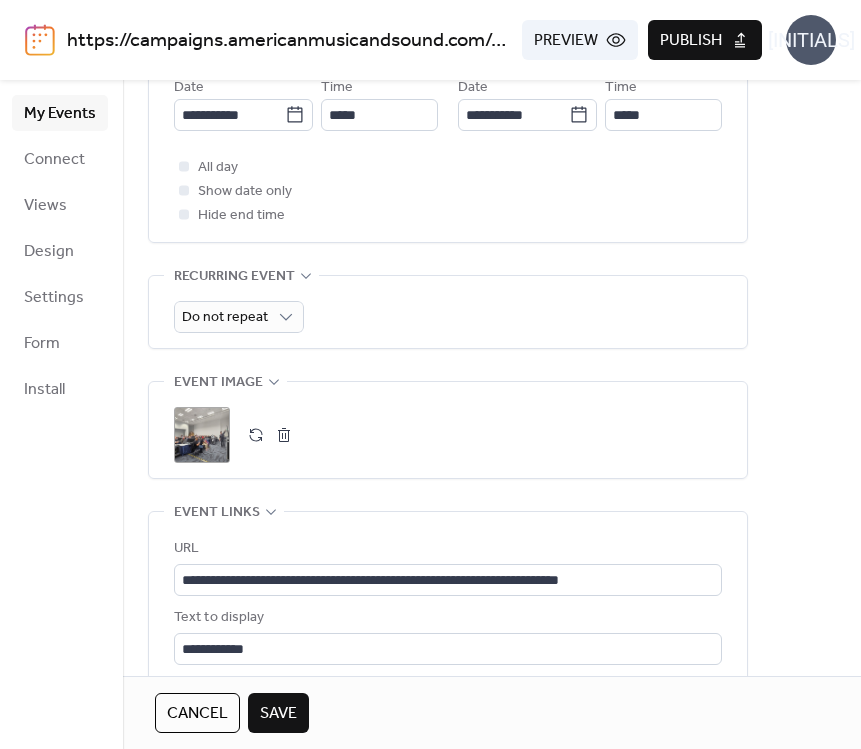 scroll, scrollTop: 765, scrollLeft: 0, axis: vertical 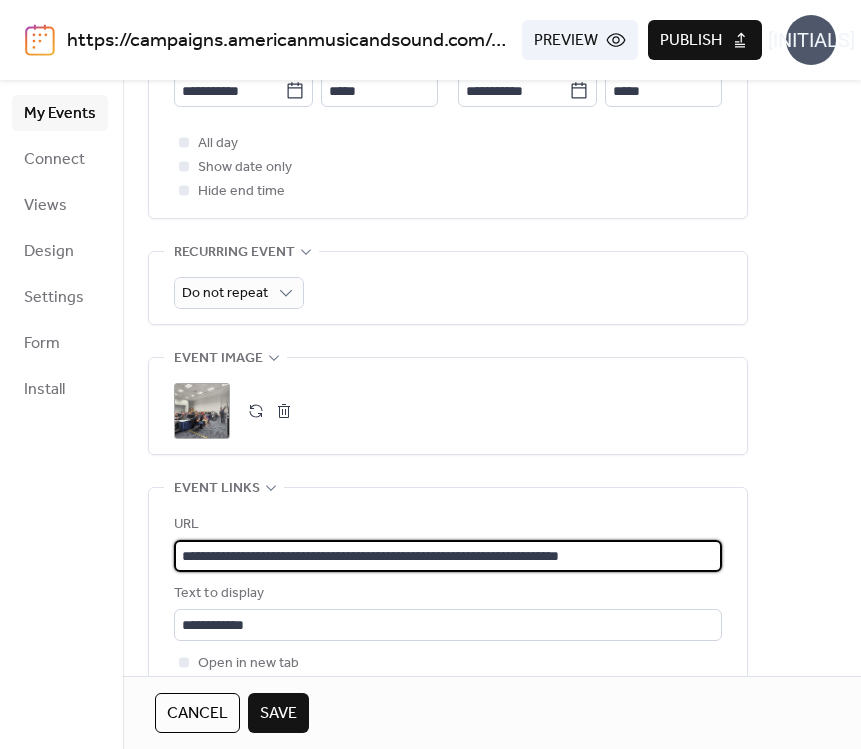 click on "**********" at bounding box center [448, 556] 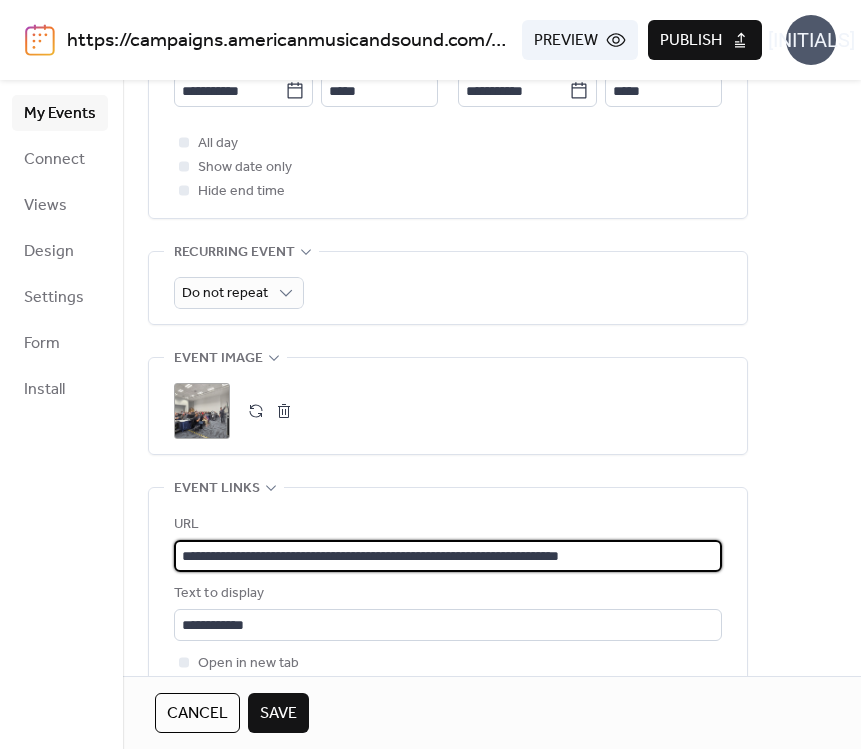 click on "**********" at bounding box center (448, 556) 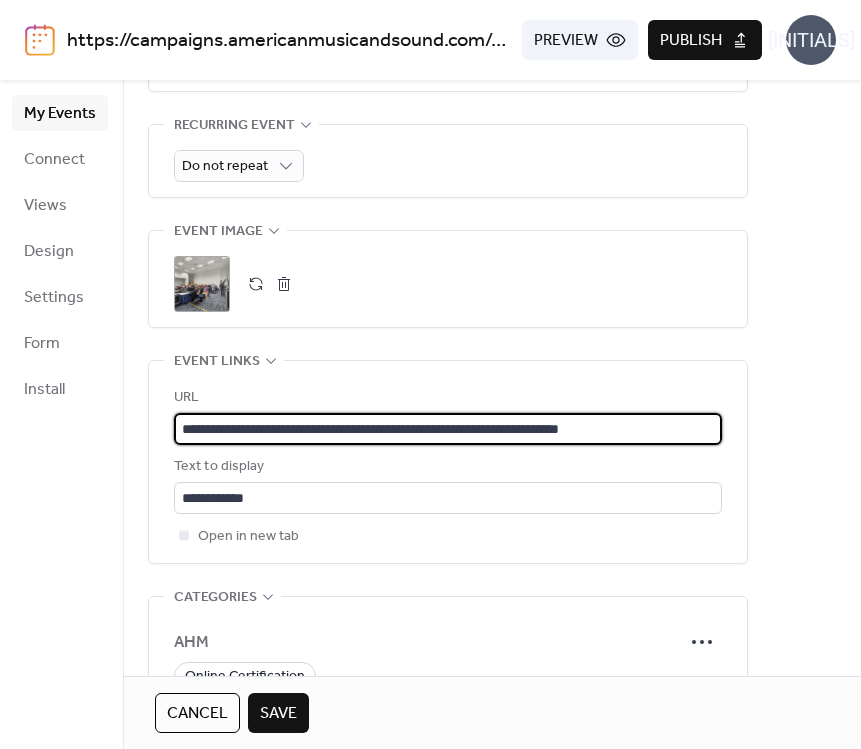 scroll, scrollTop: 970, scrollLeft: 0, axis: vertical 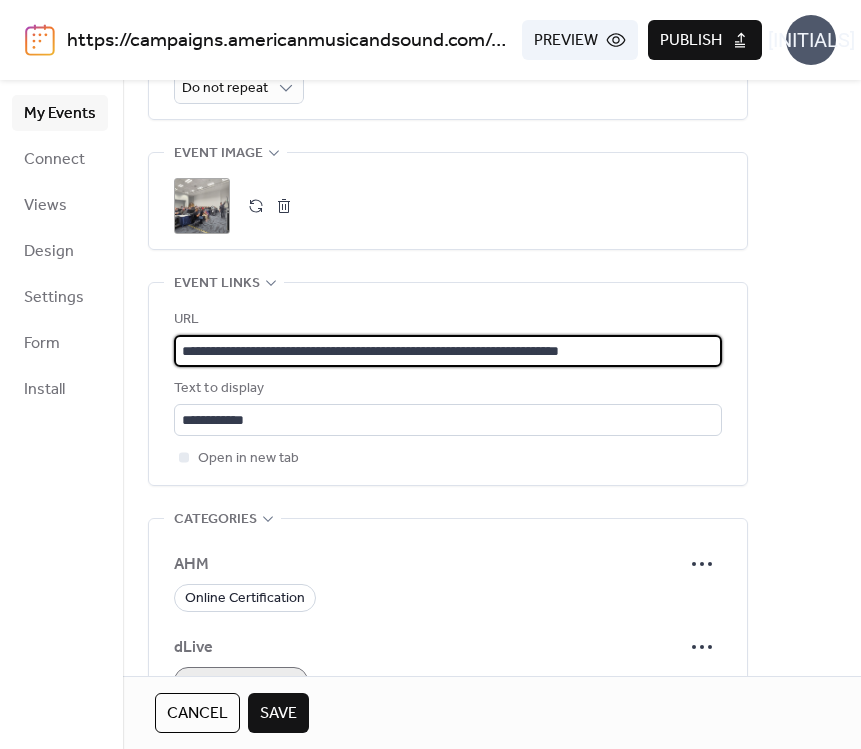 type on "**********" 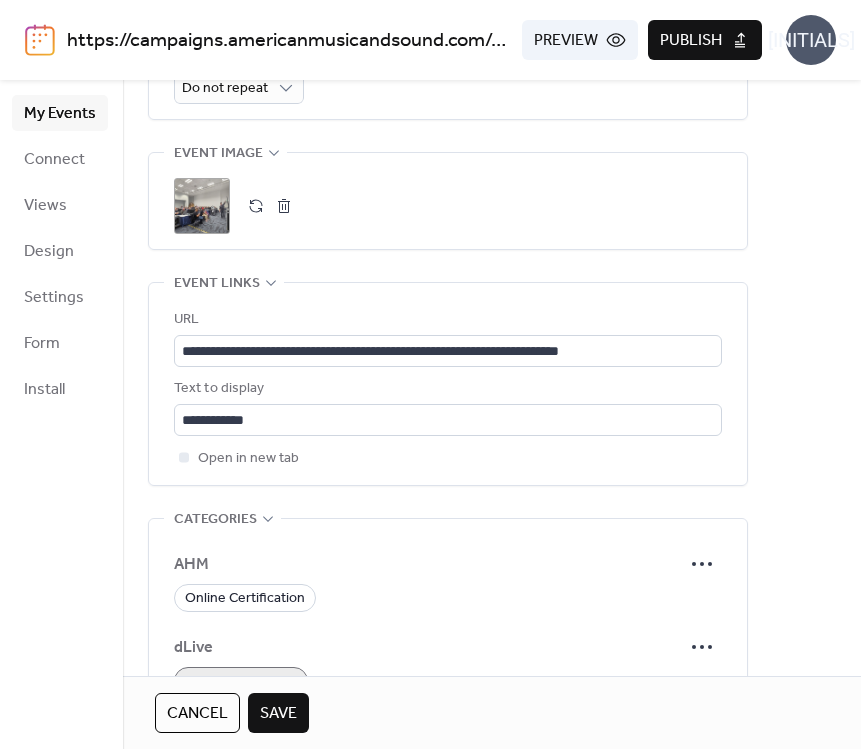 click on "Save" at bounding box center [278, 714] 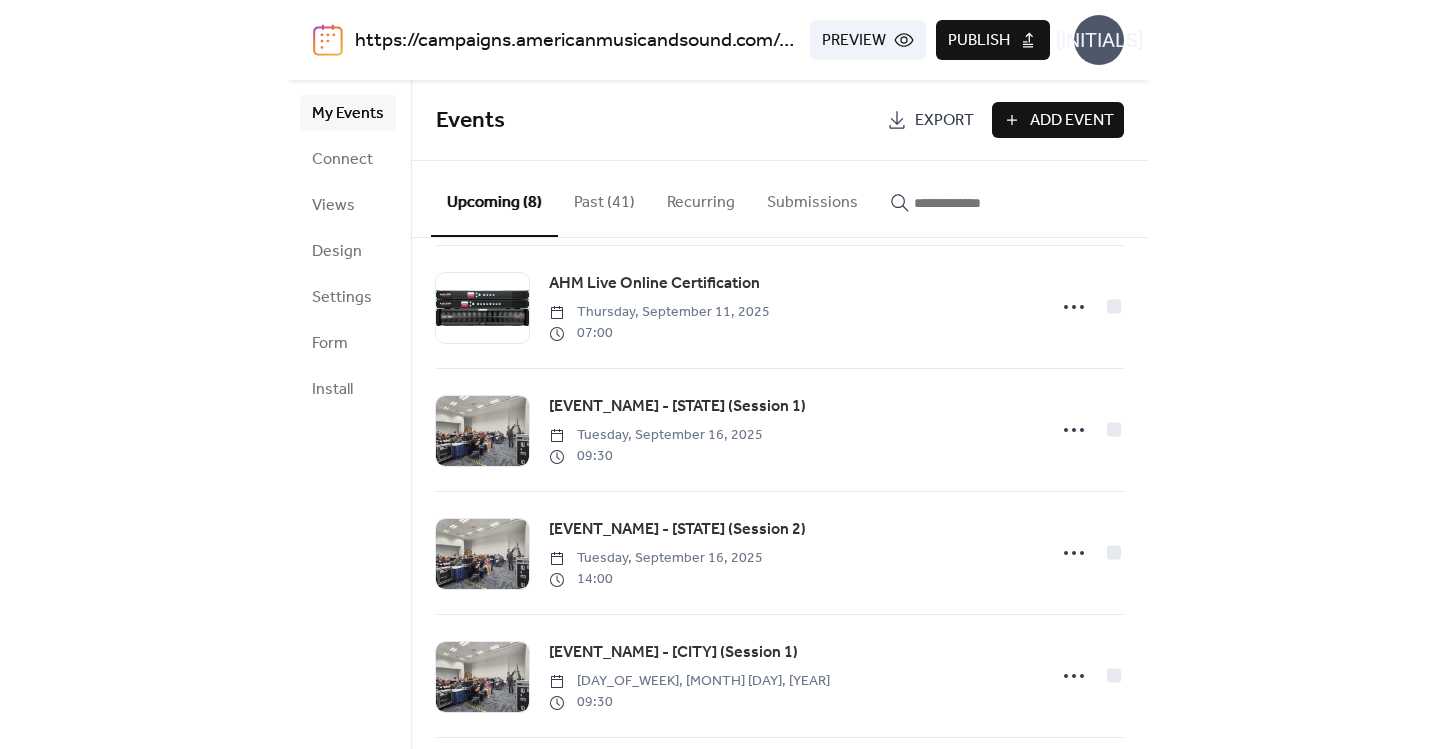 scroll, scrollTop: 445, scrollLeft: 0, axis: vertical 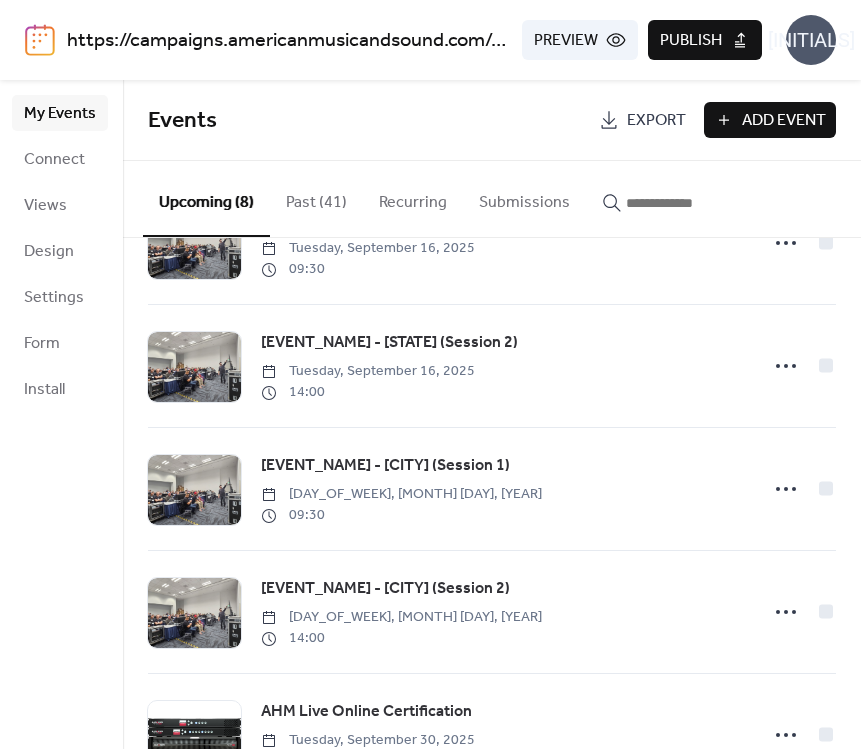 click on "Publish" at bounding box center (691, 41) 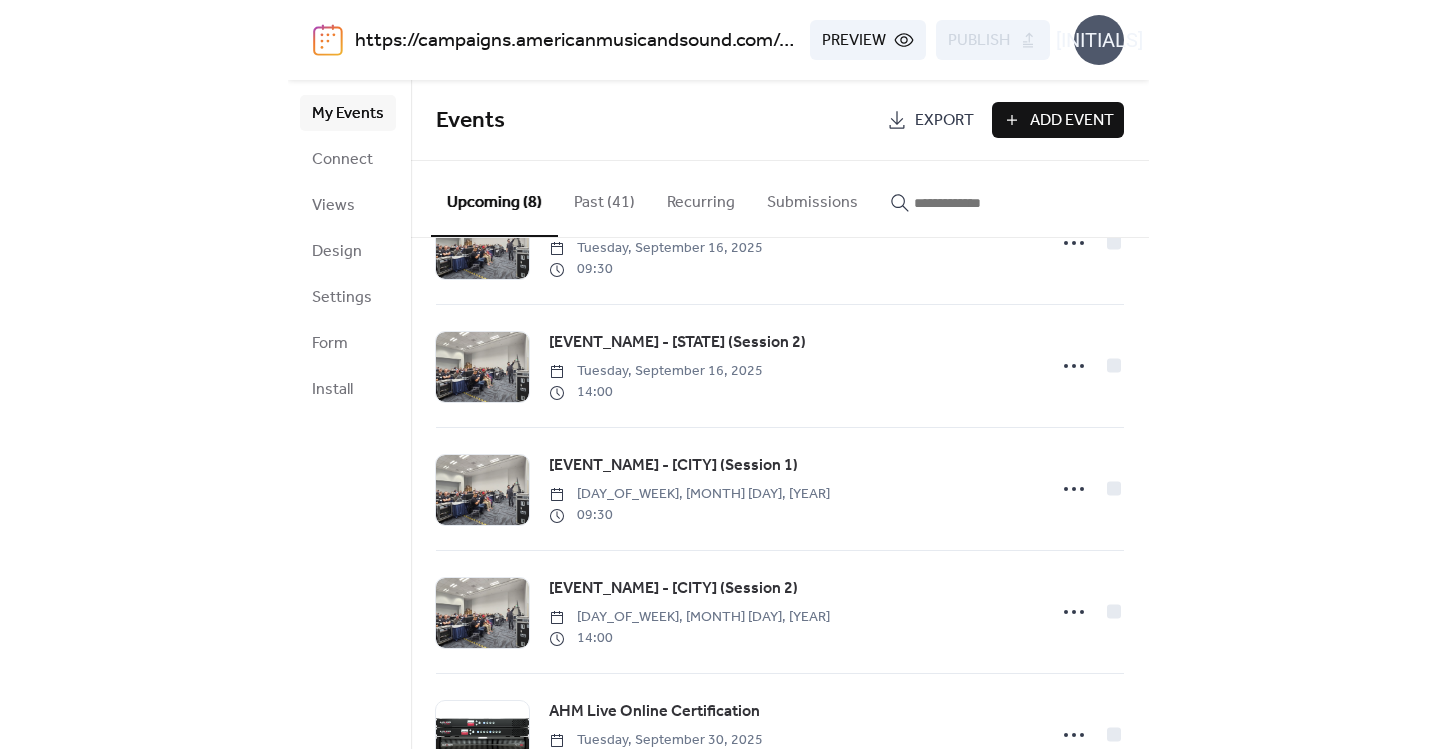 scroll, scrollTop: 455, scrollLeft: 0, axis: vertical 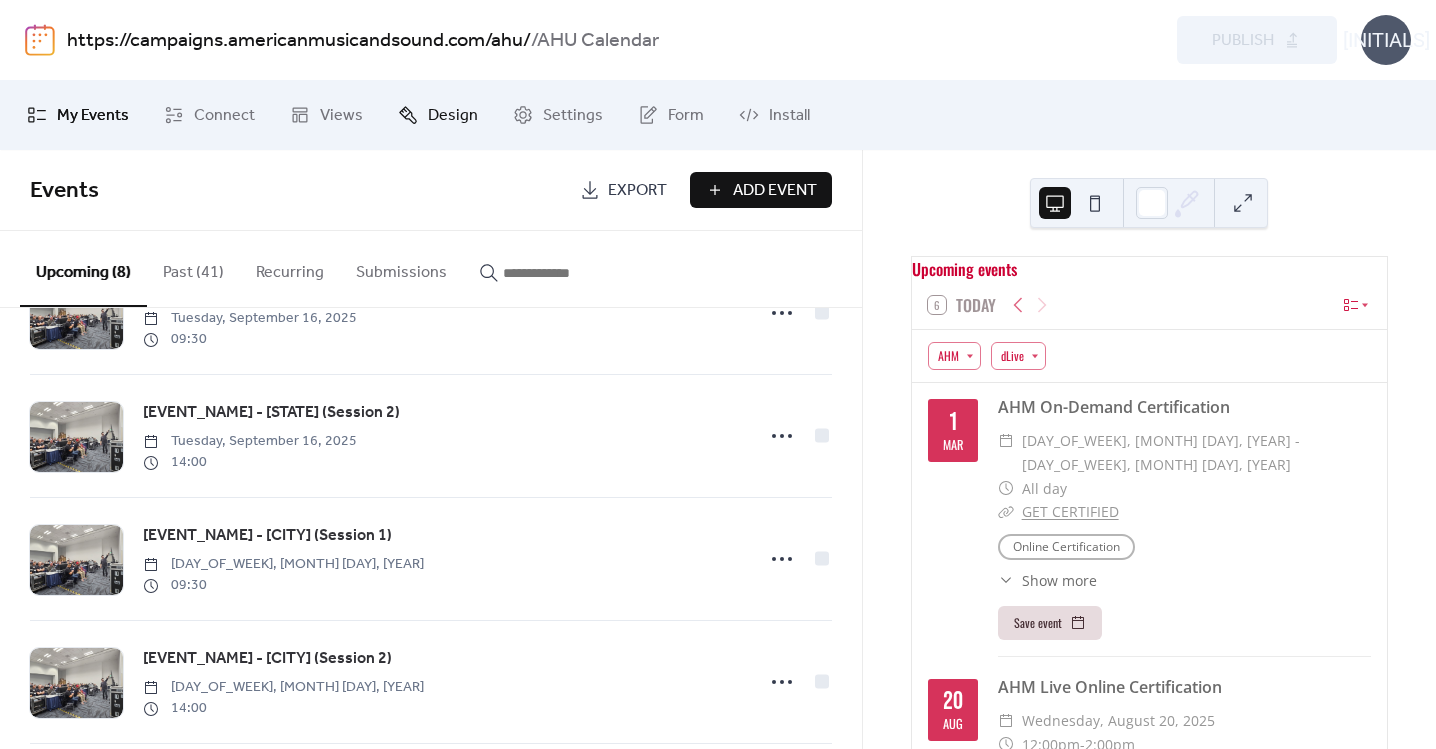 click on "Design" at bounding box center [453, 116] 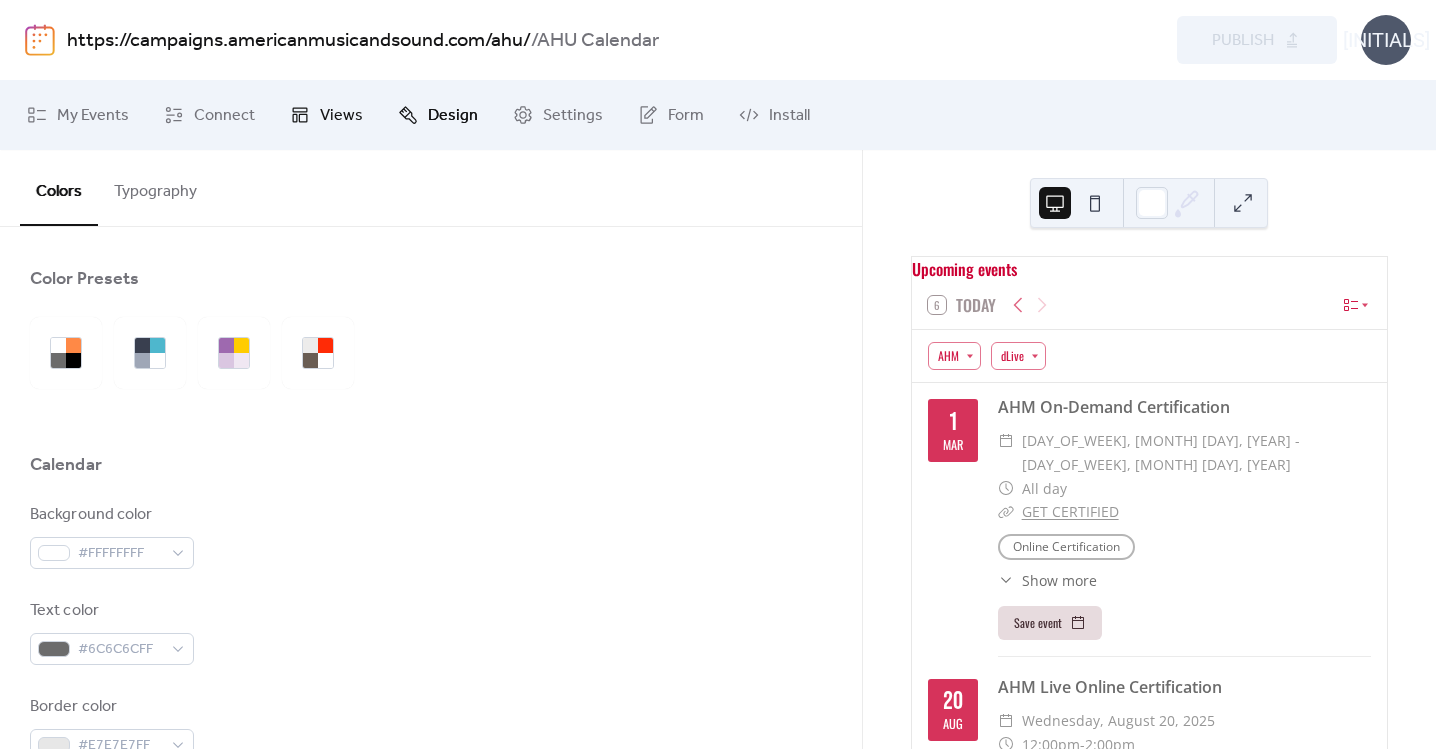 click on "Views" at bounding box center [341, 116] 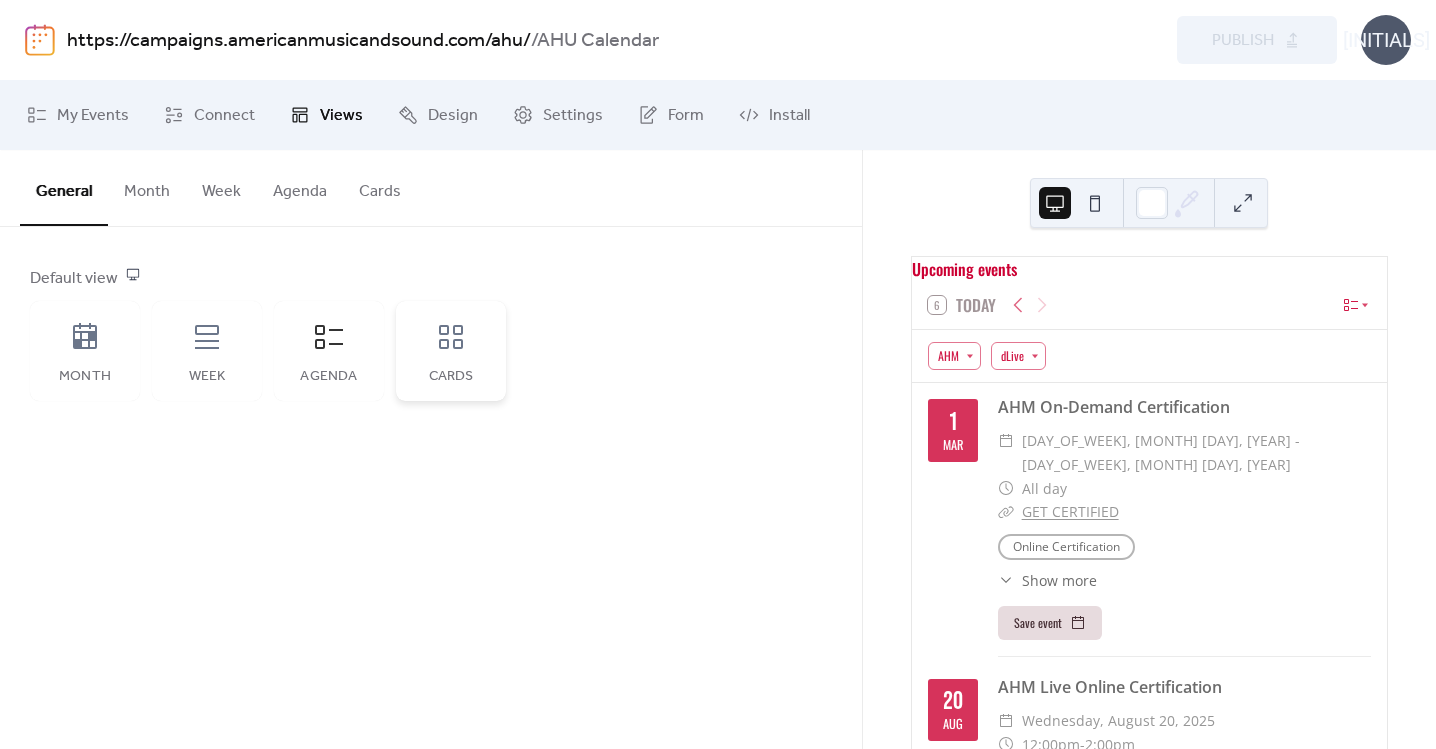 click on "Cards" at bounding box center [451, 351] 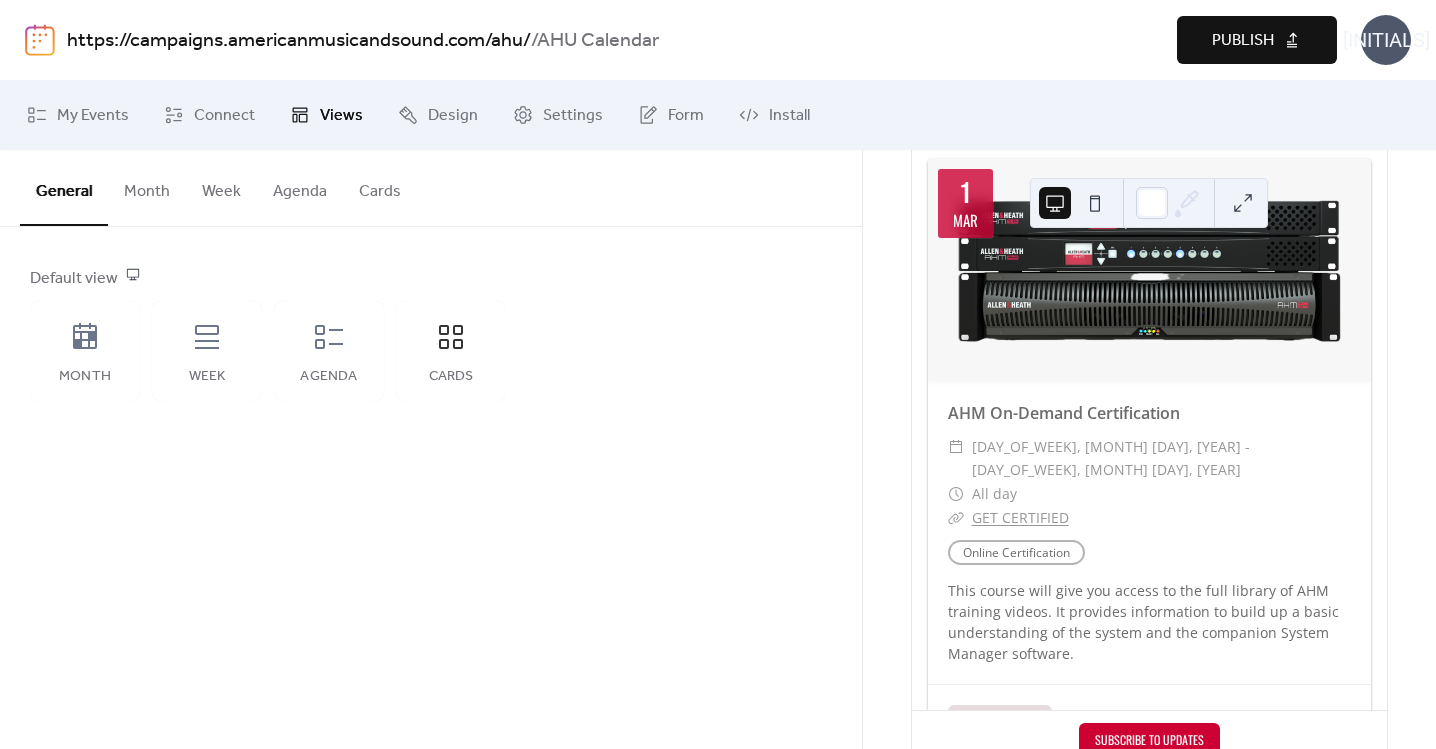 scroll, scrollTop: 289, scrollLeft: 0, axis: vertical 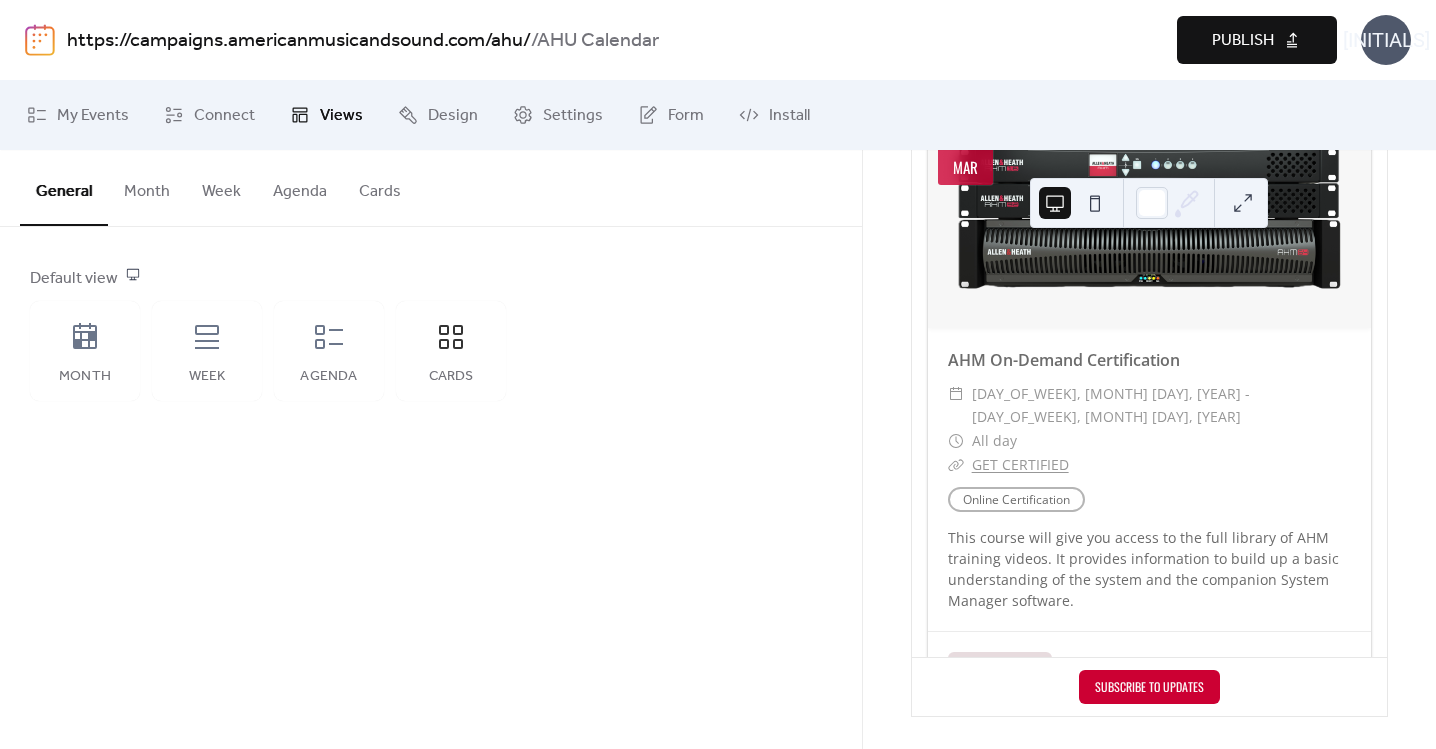 click on "Publish" at bounding box center (1257, 40) 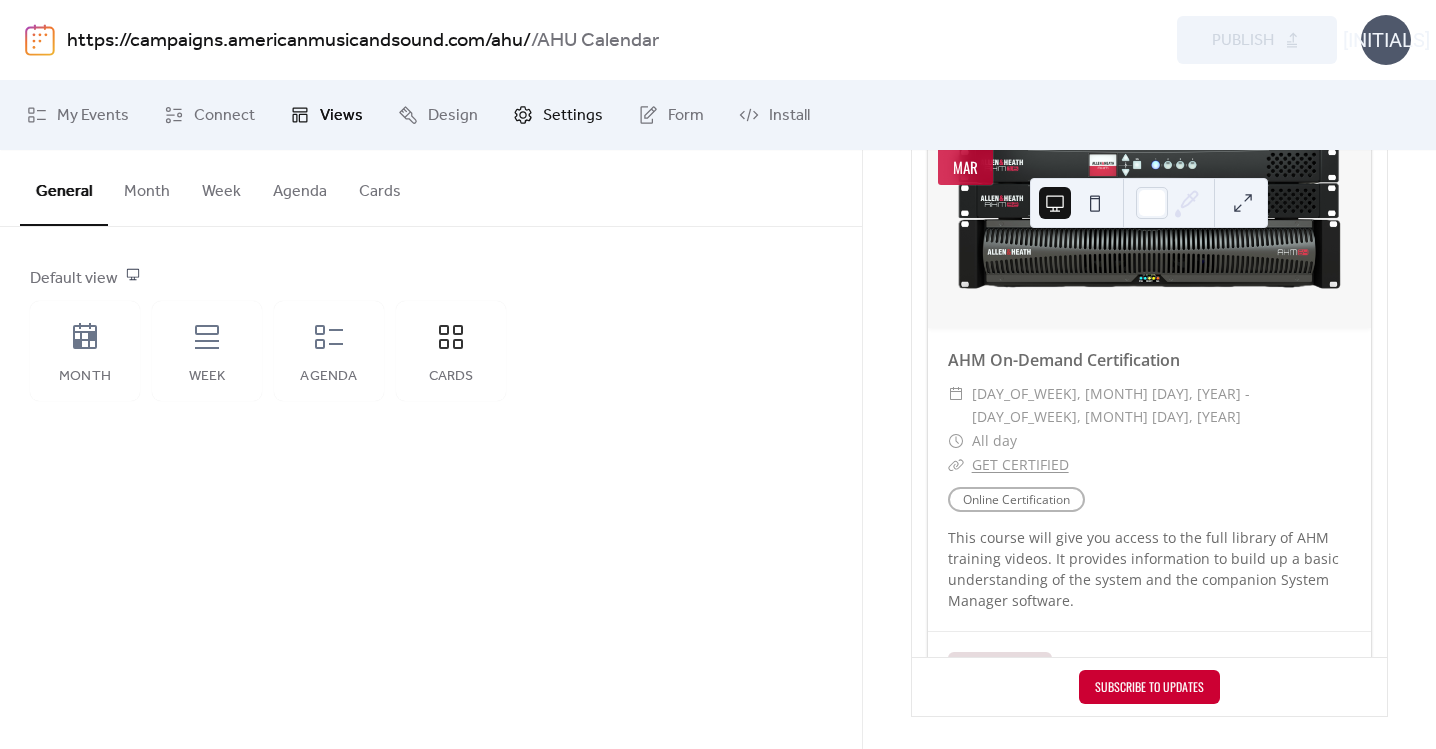 click on "Settings" at bounding box center [573, 116] 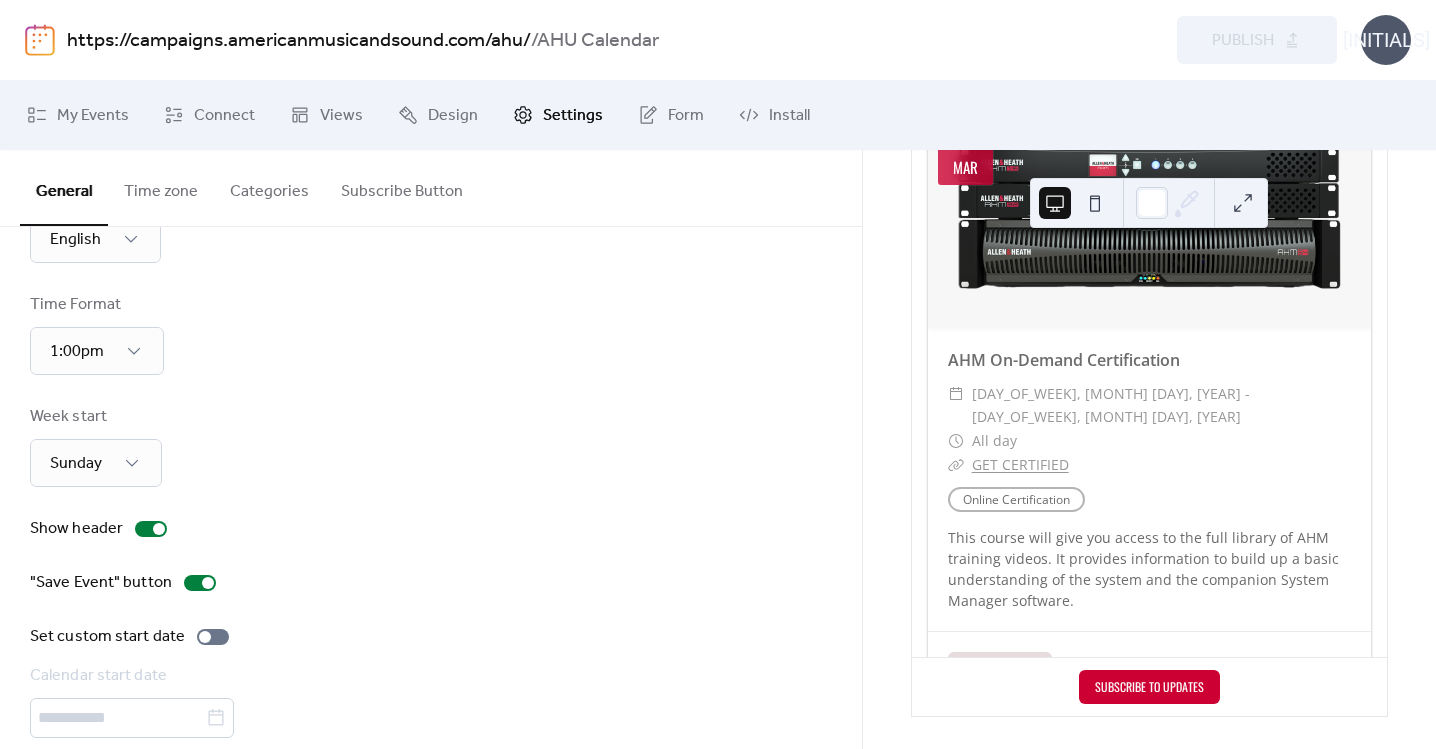 scroll, scrollTop: 176, scrollLeft: 0, axis: vertical 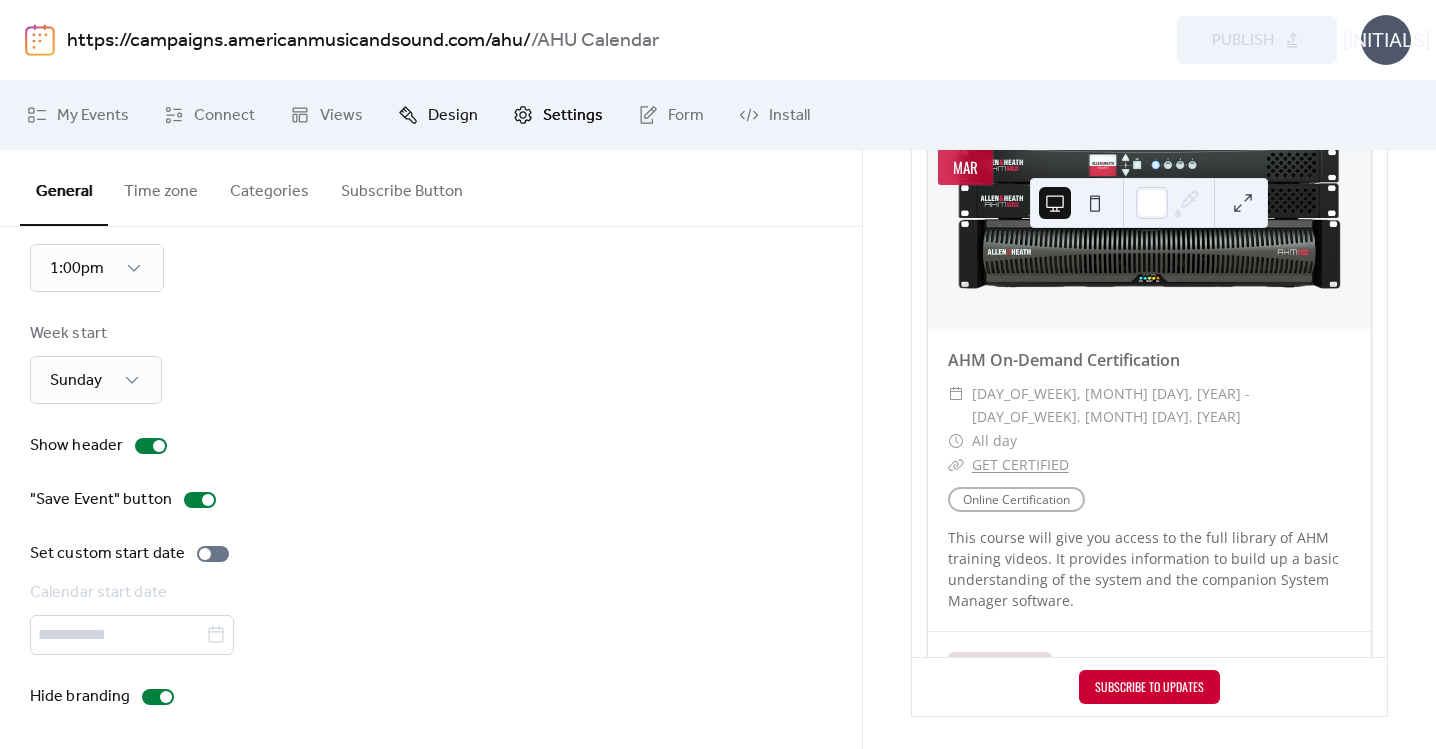 click on "Design" at bounding box center [453, 116] 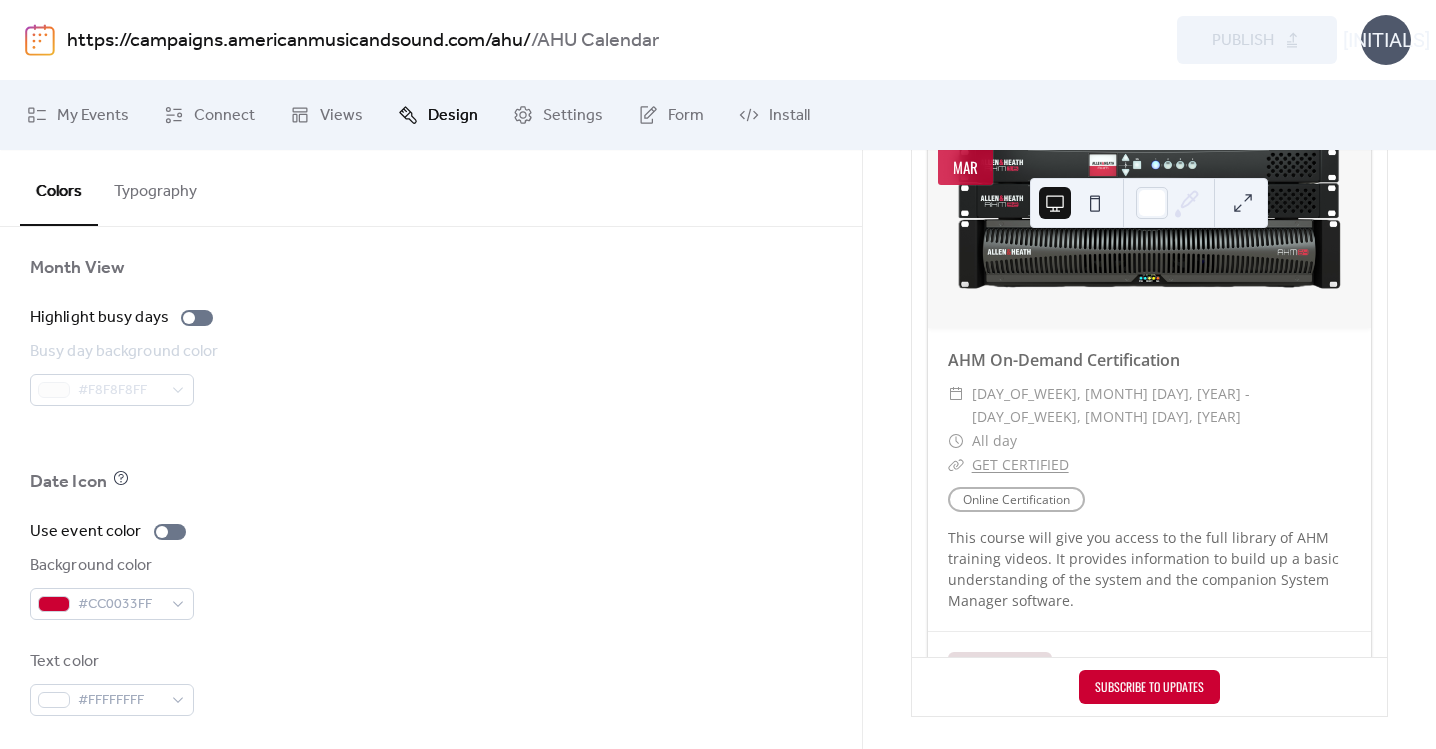 scroll, scrollTop: 1416, scrollLeft: 0, axis: vertical 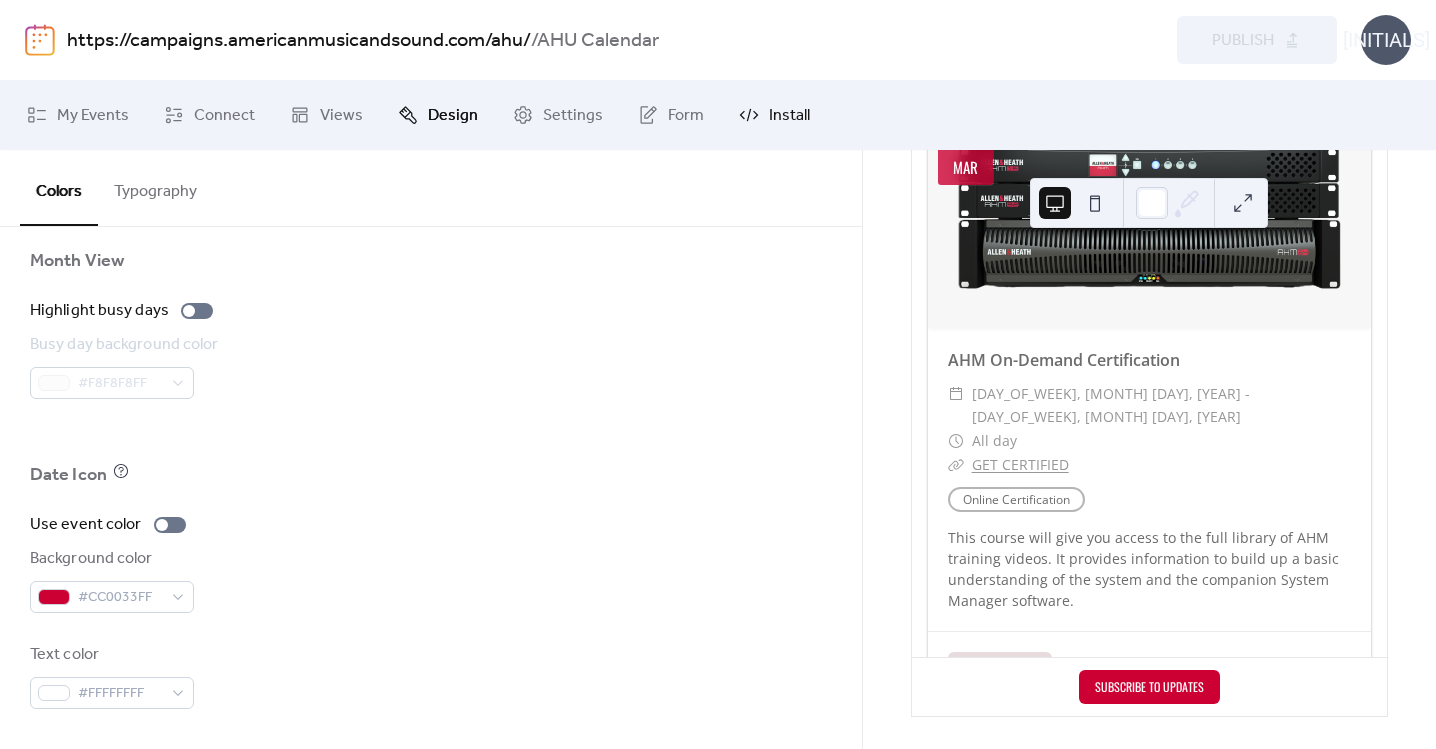 click on "Install" at bounding box center (789, 116) 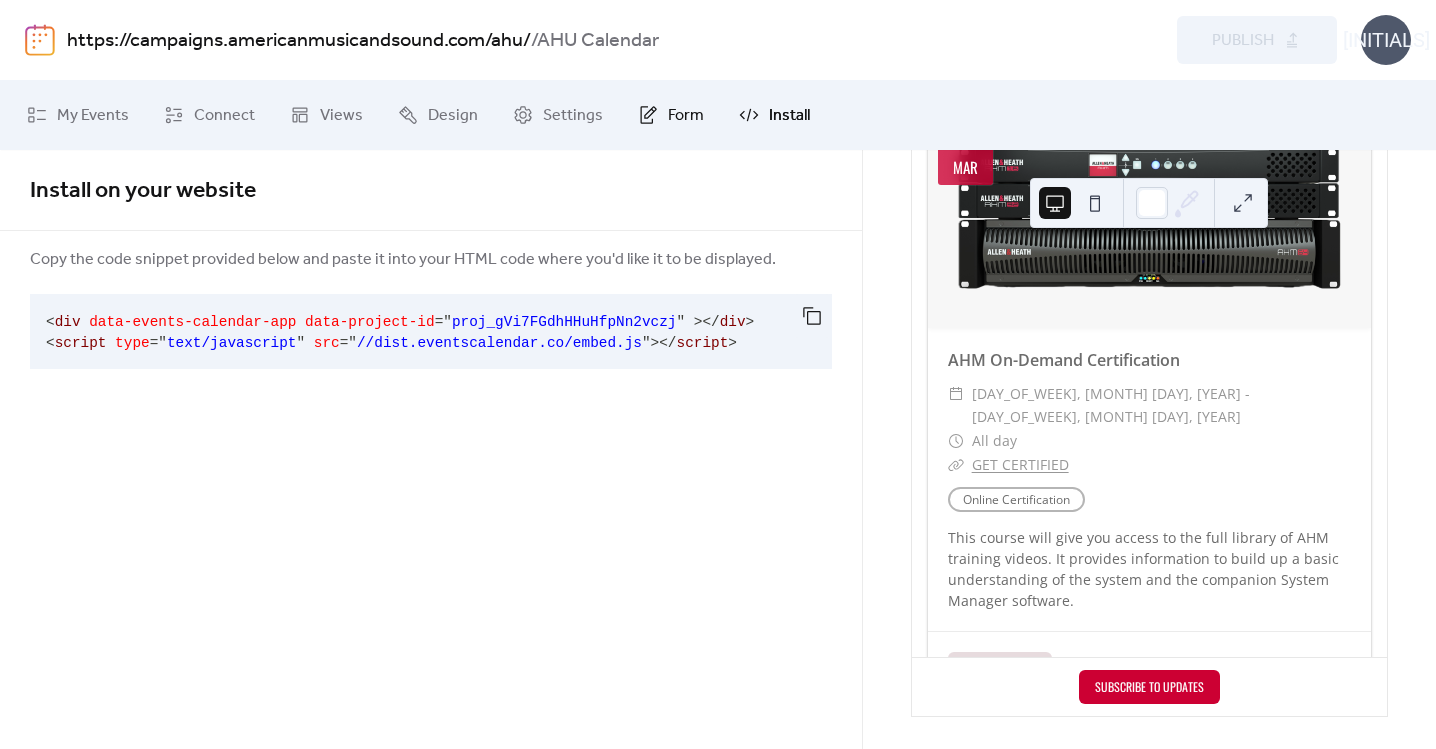click on "Form" at bounding box center (686, 116) 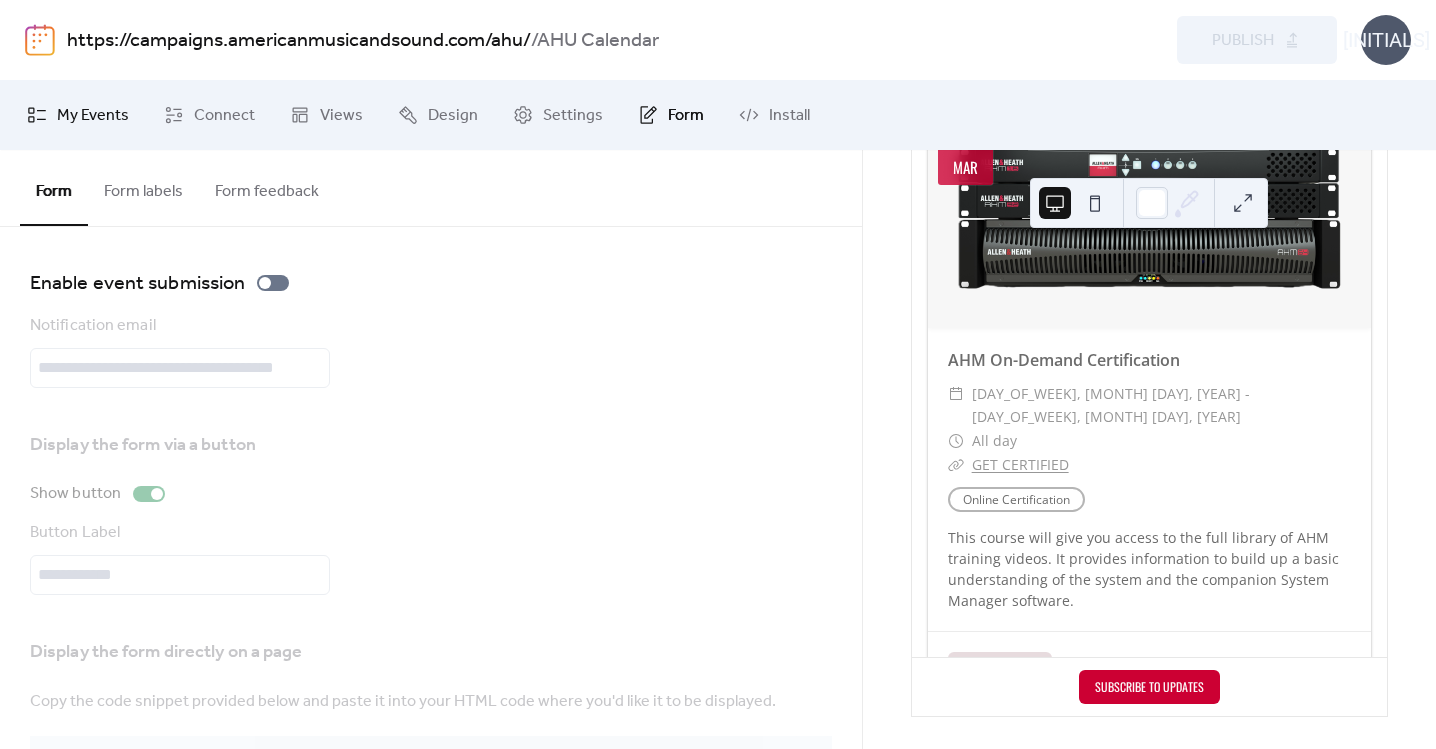 click on "My Events" at bounding box center [93, 116] 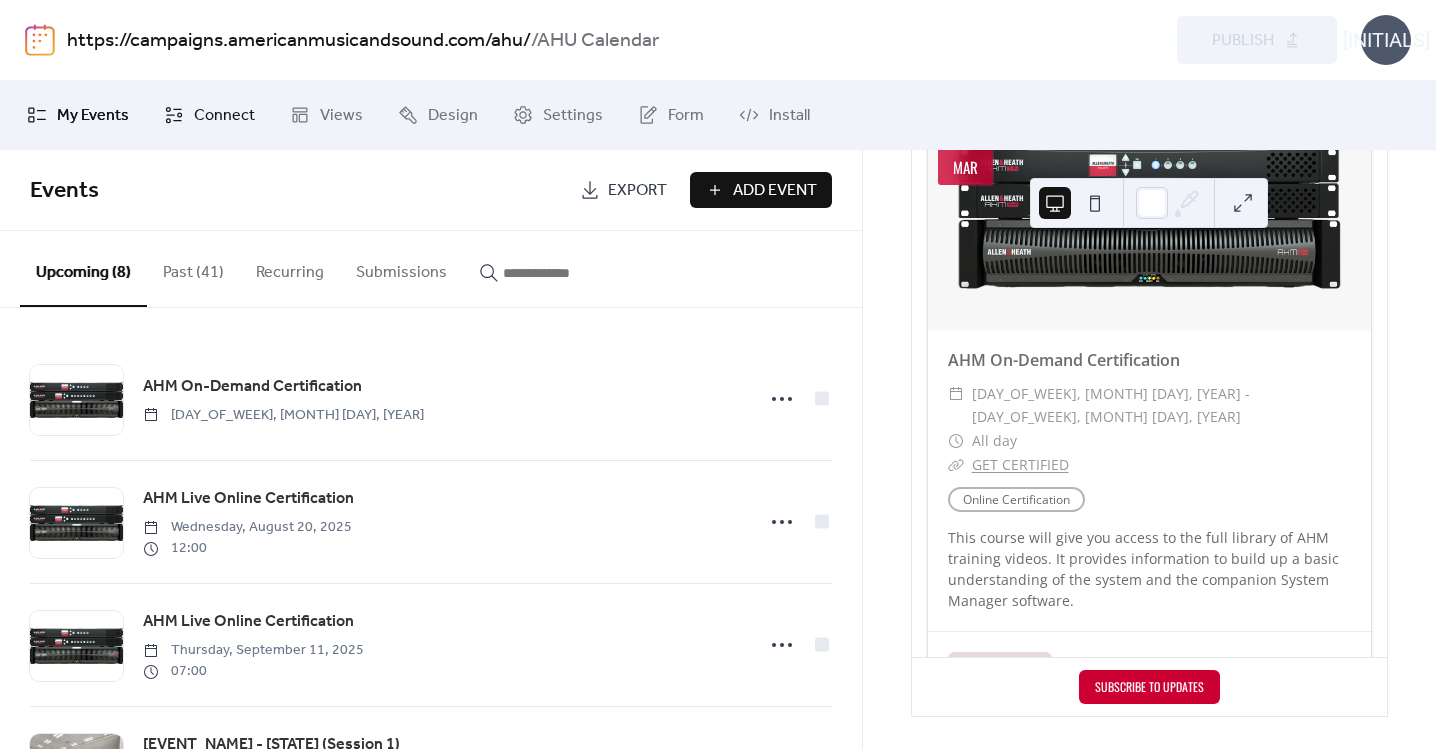 click 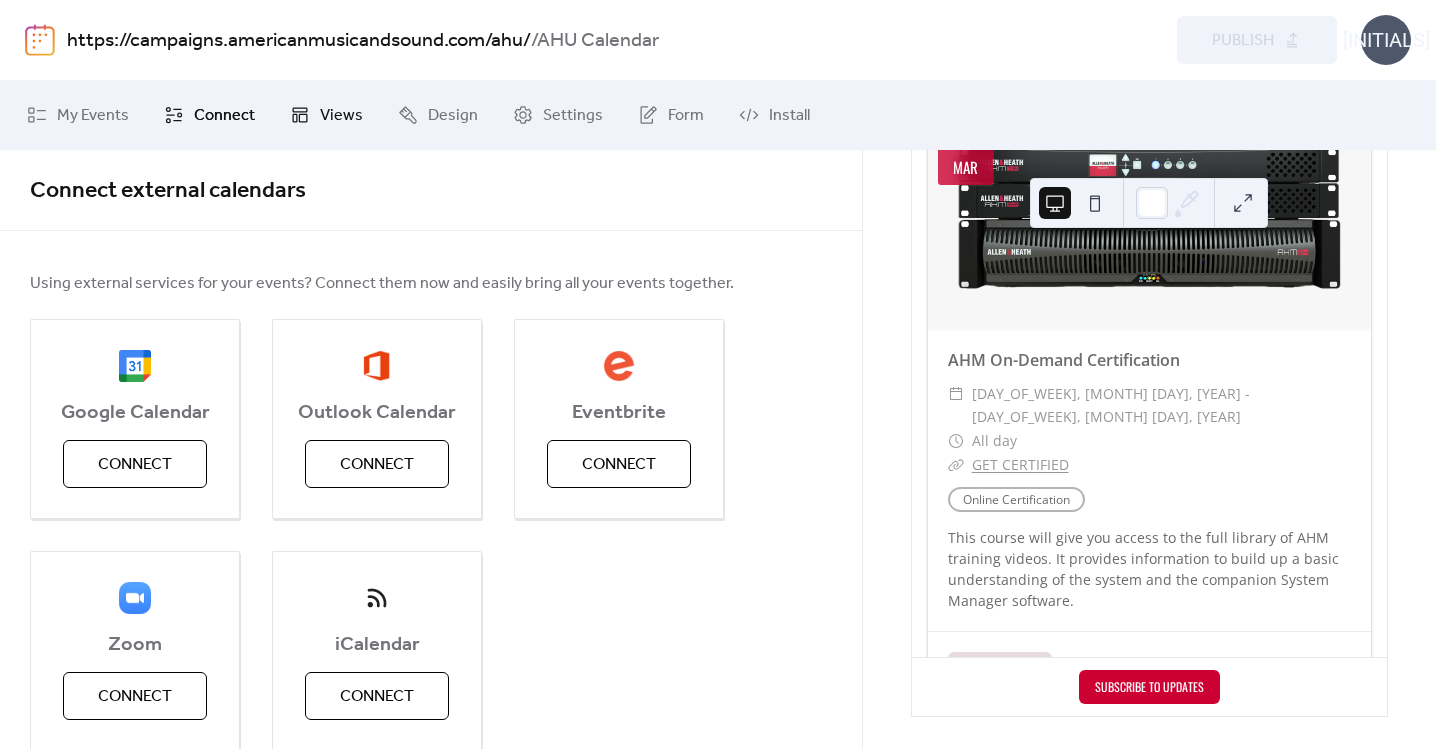 click on "Views" at bounding box center [326, 115] 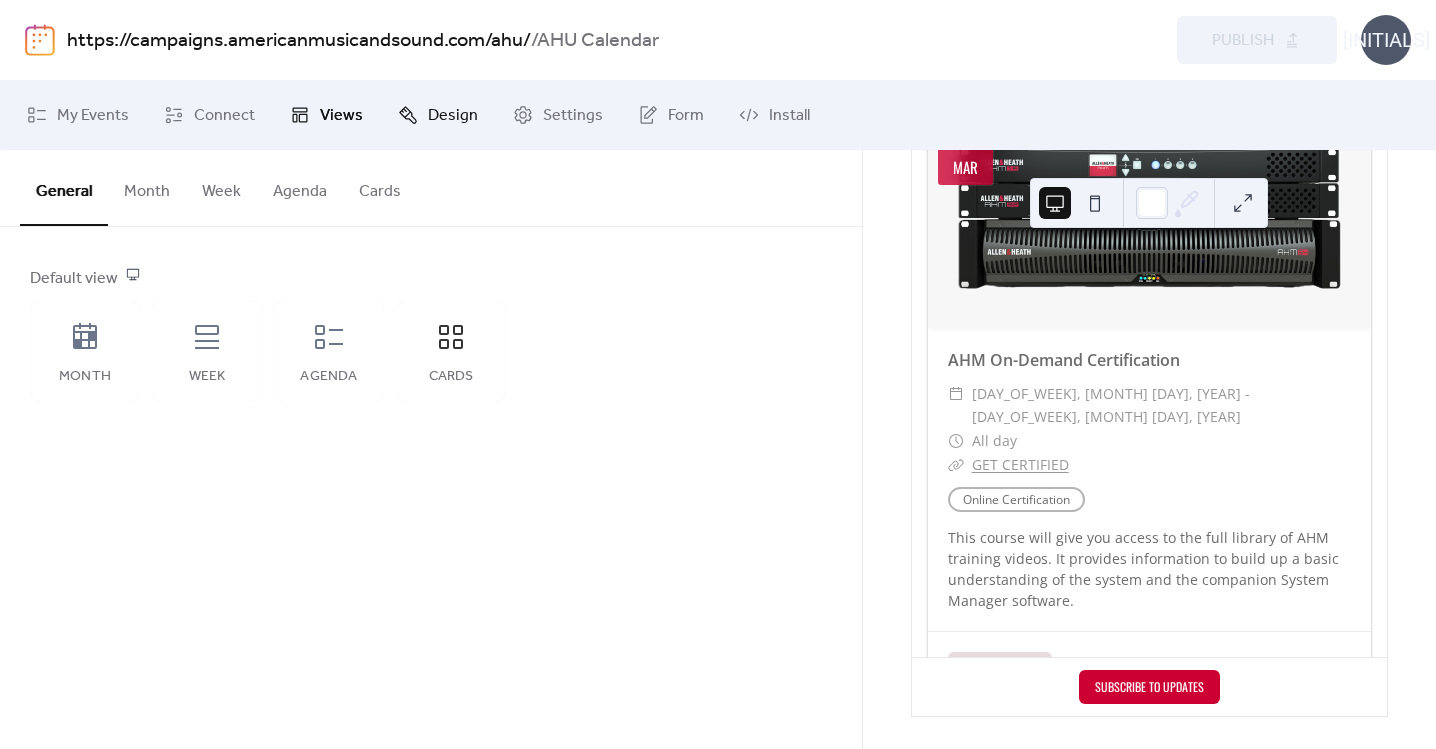 click on "Design" at bounding box center (453, 116) 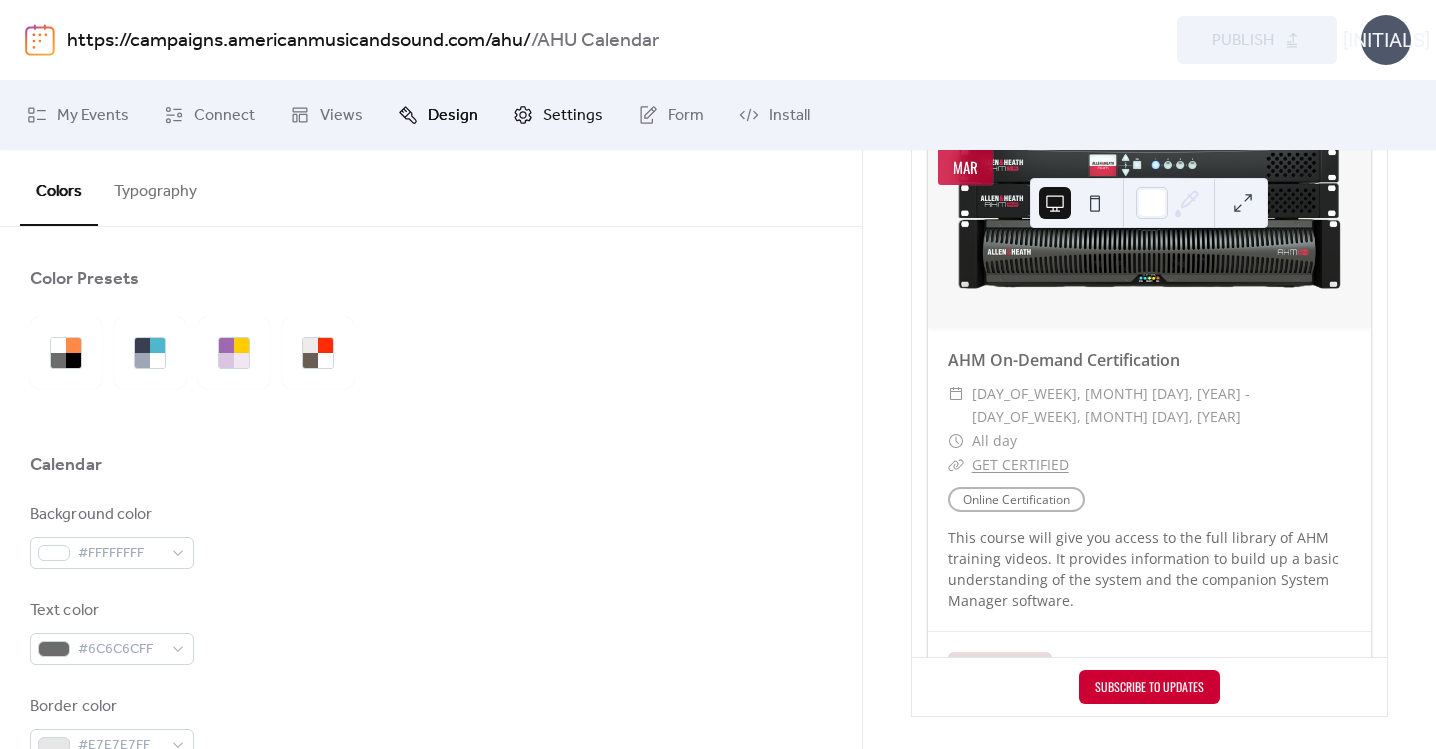 click on "Settings" at bounding box center [573, 116] 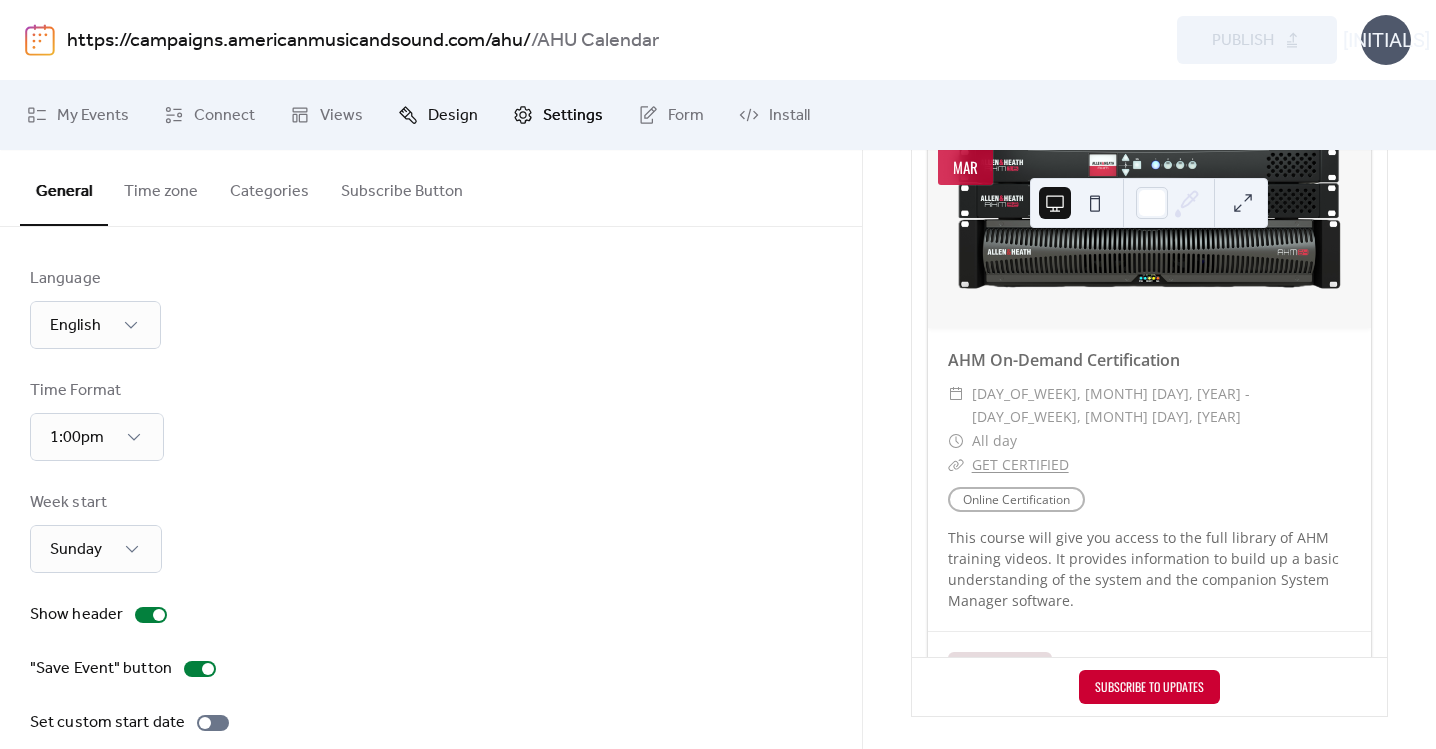 click on "Design" at bounding box center [438, 115] 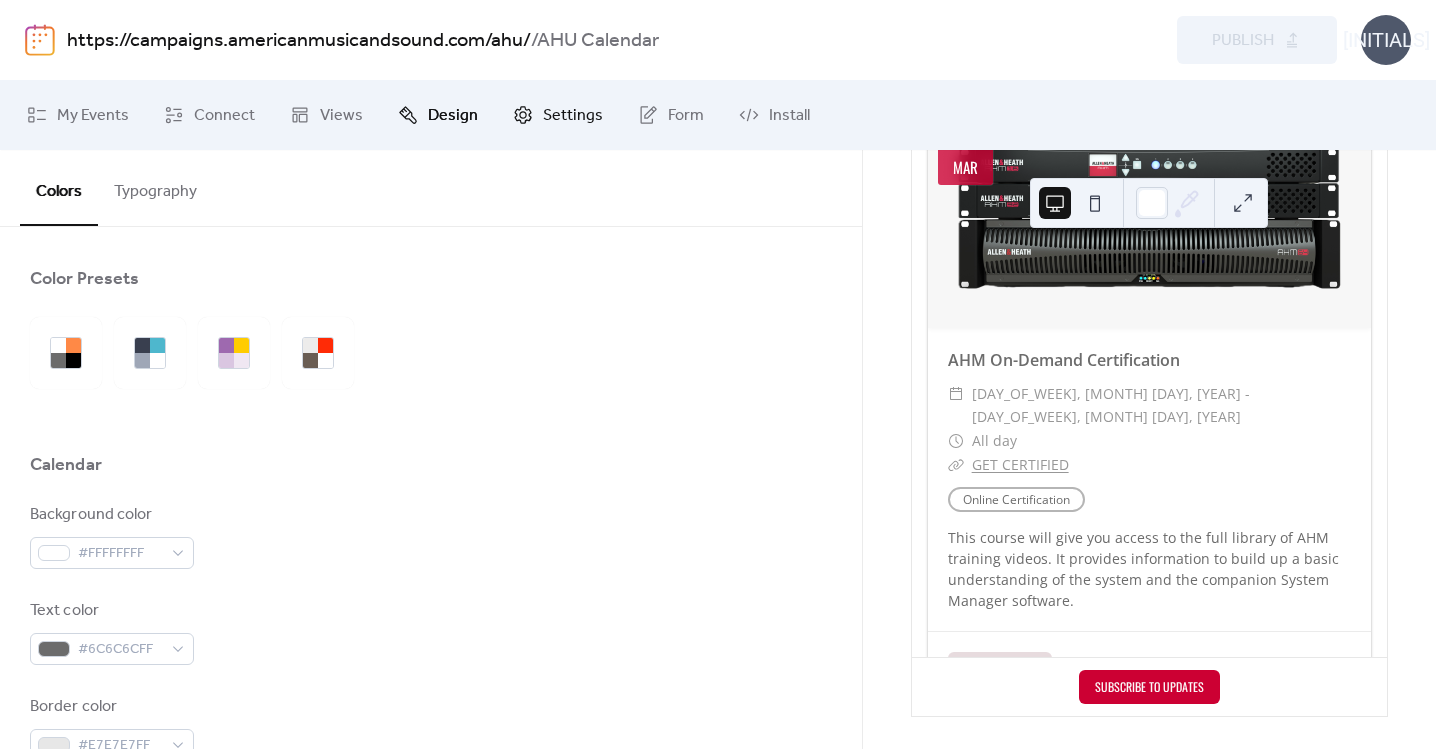 click on "Settings" at bounding box center (573, 116) 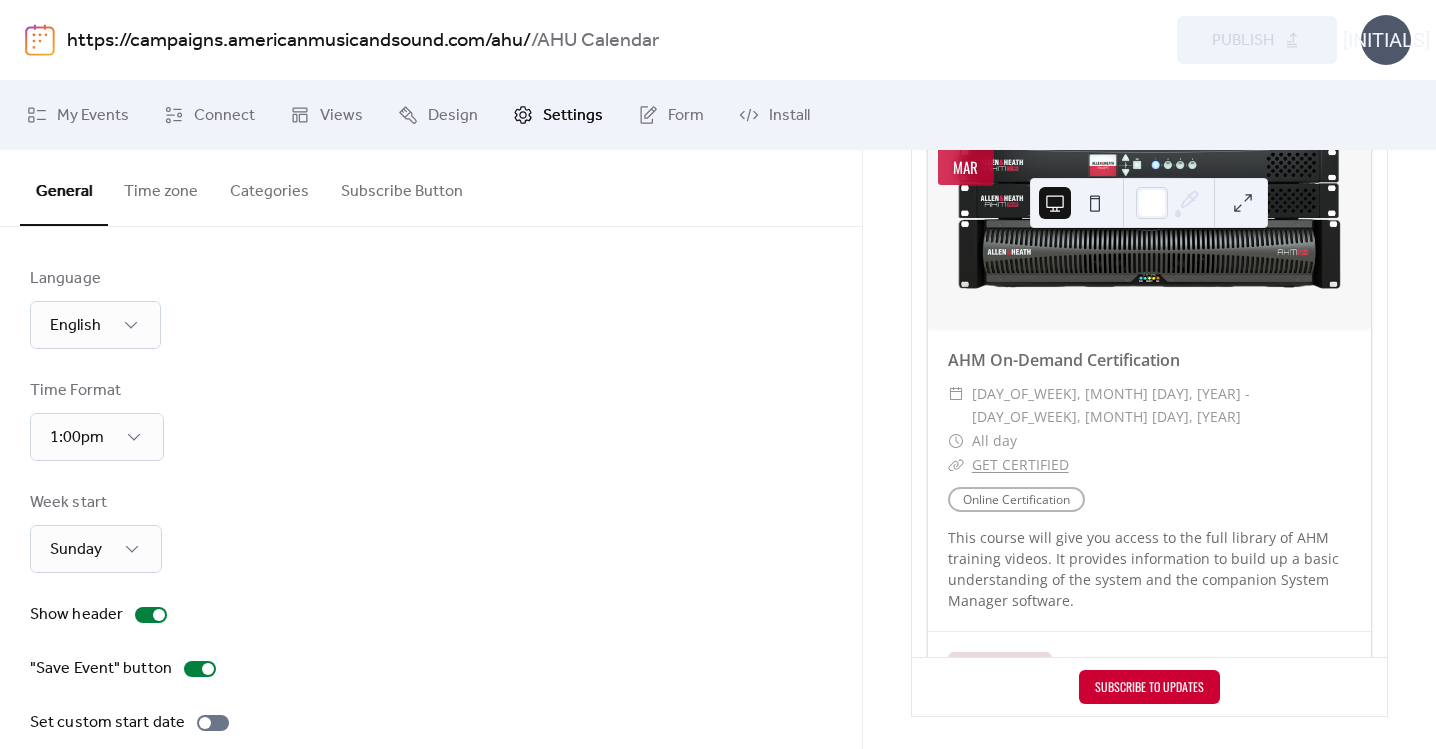 click on "Subscribe Button" at bounding box center (402, 187) 